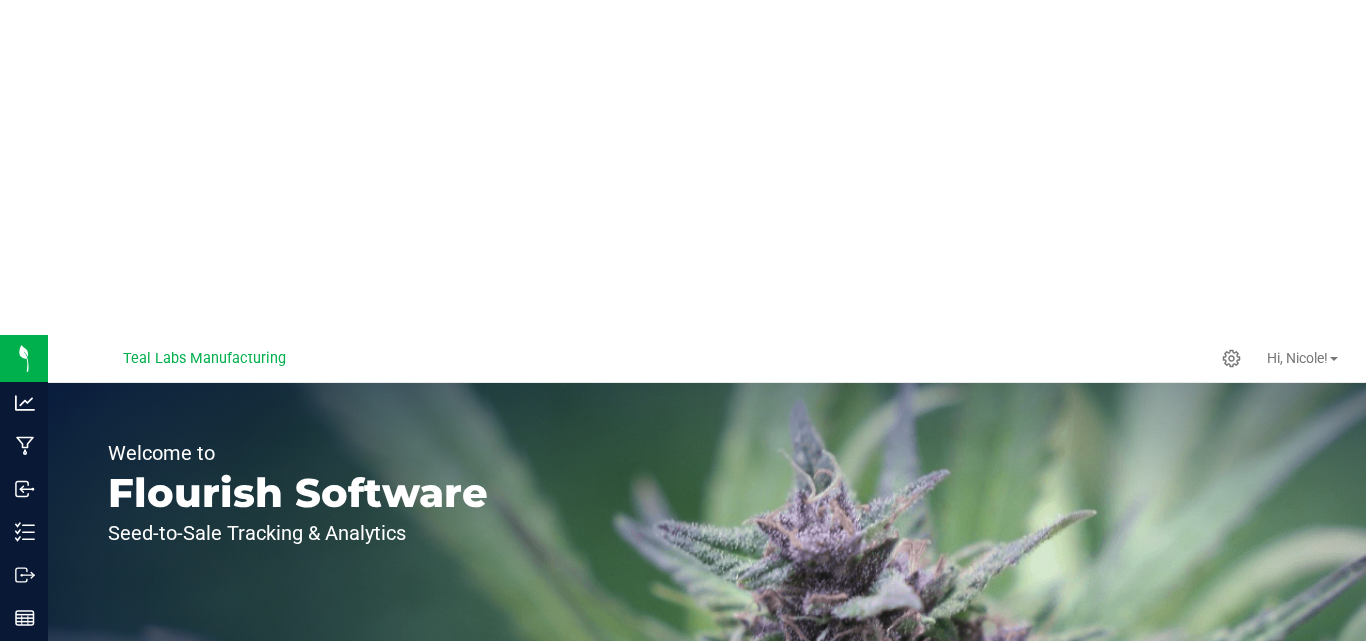 scroll, scrollTop: 0, scrollLeft: 0, axis: both 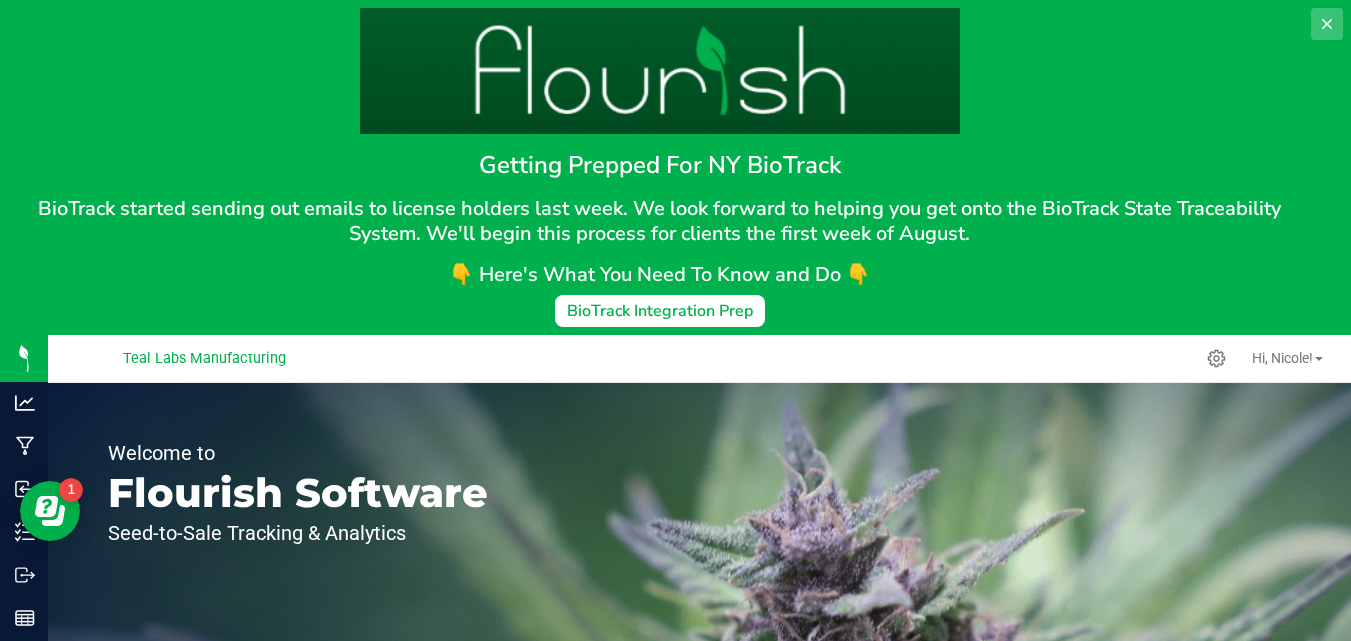 click 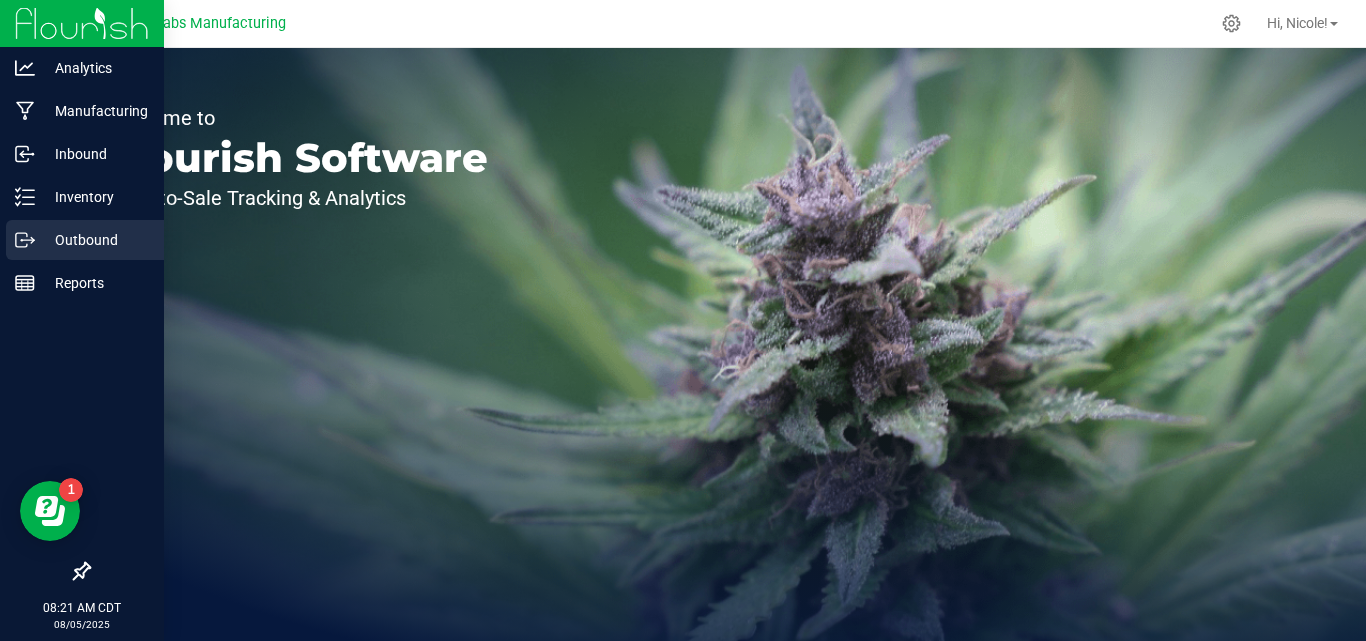 click on "Outbound" at bounding box center (95, 240) 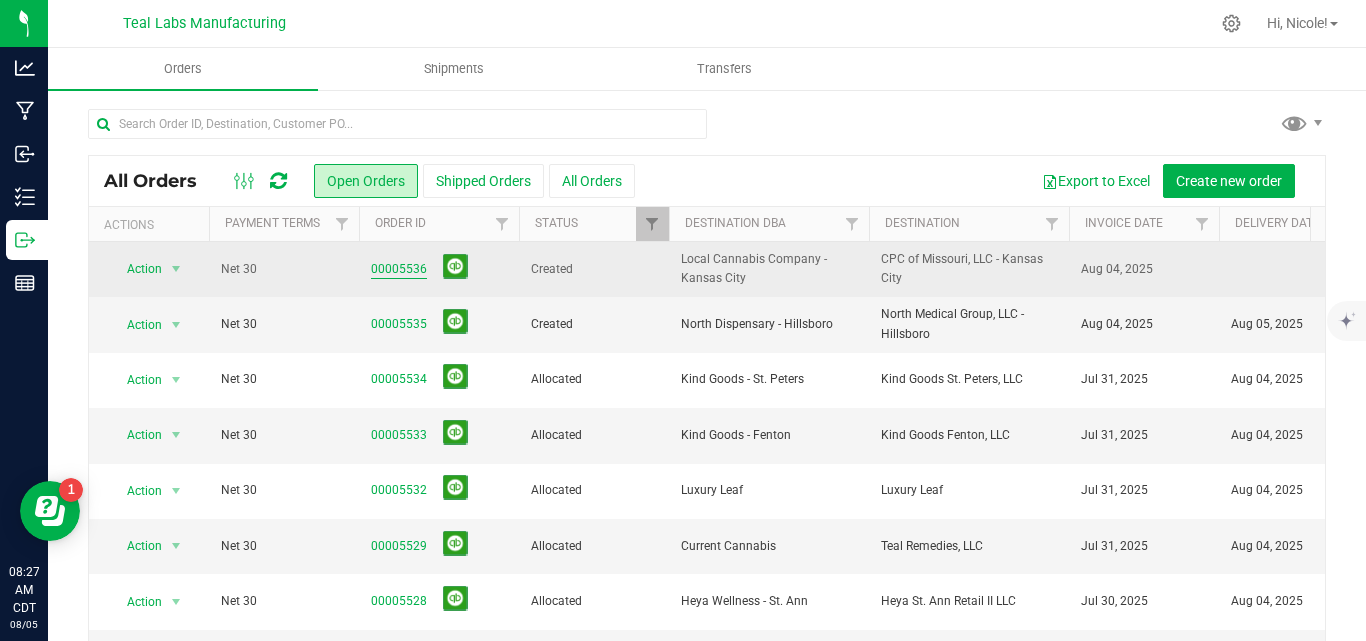 click on "00005536" at bounding box center [399, 269] 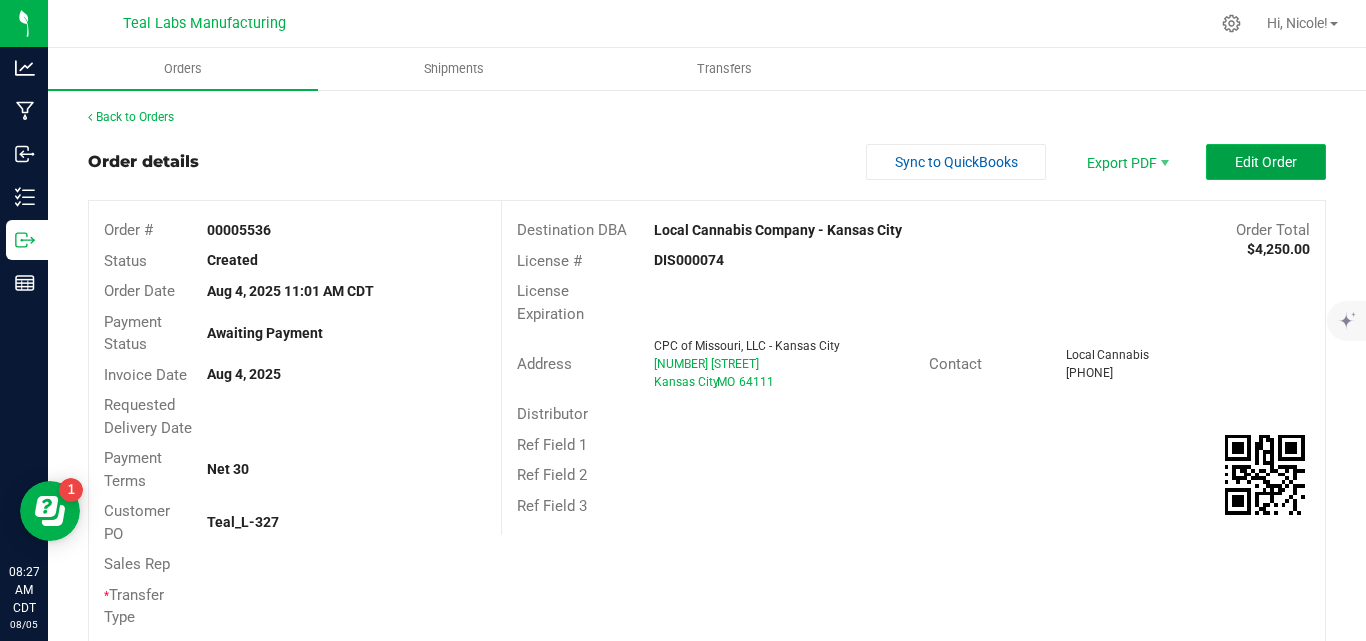click on "Edit Order" at bounding box center (1266, 162) 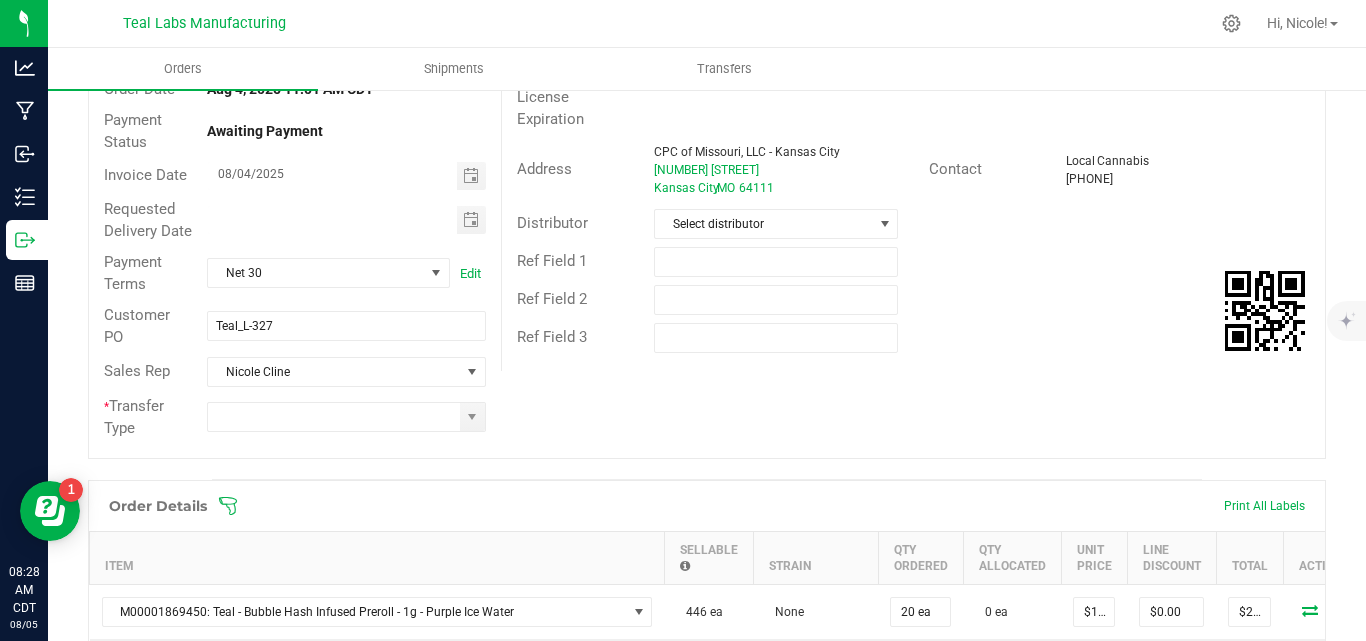 scroll, scrollTop: 200, scrollLeft: 0, axis: vertical 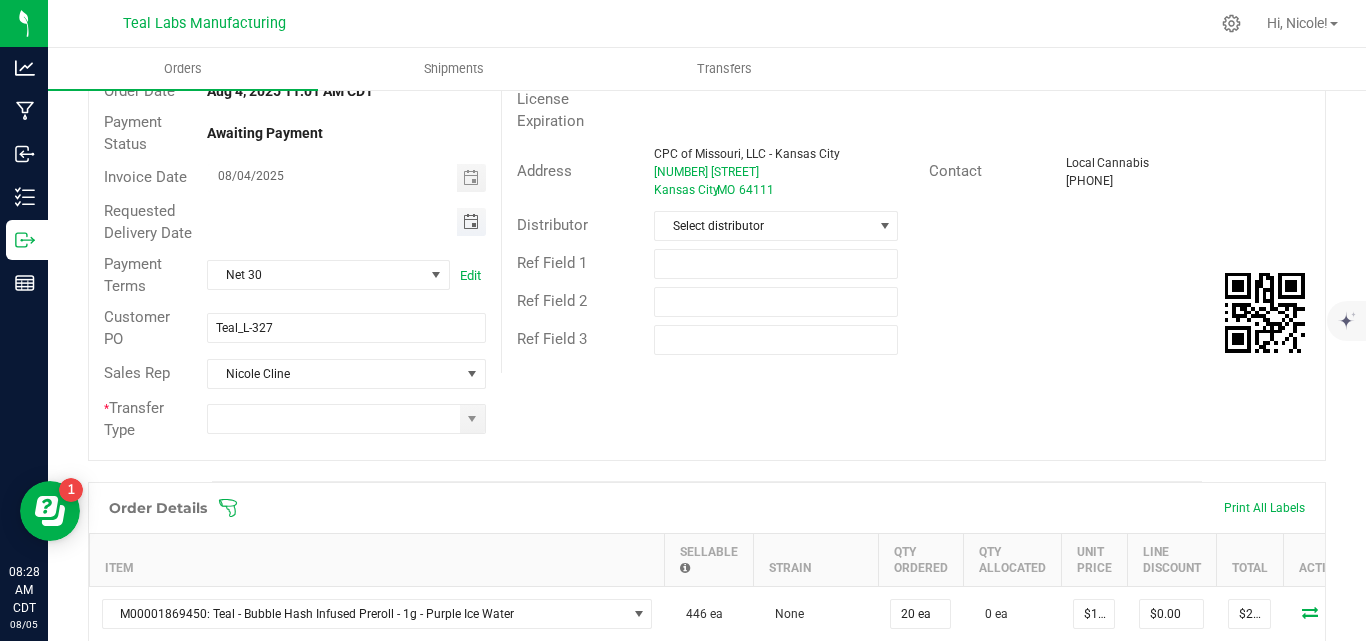 click at bounding box center [471, 222] 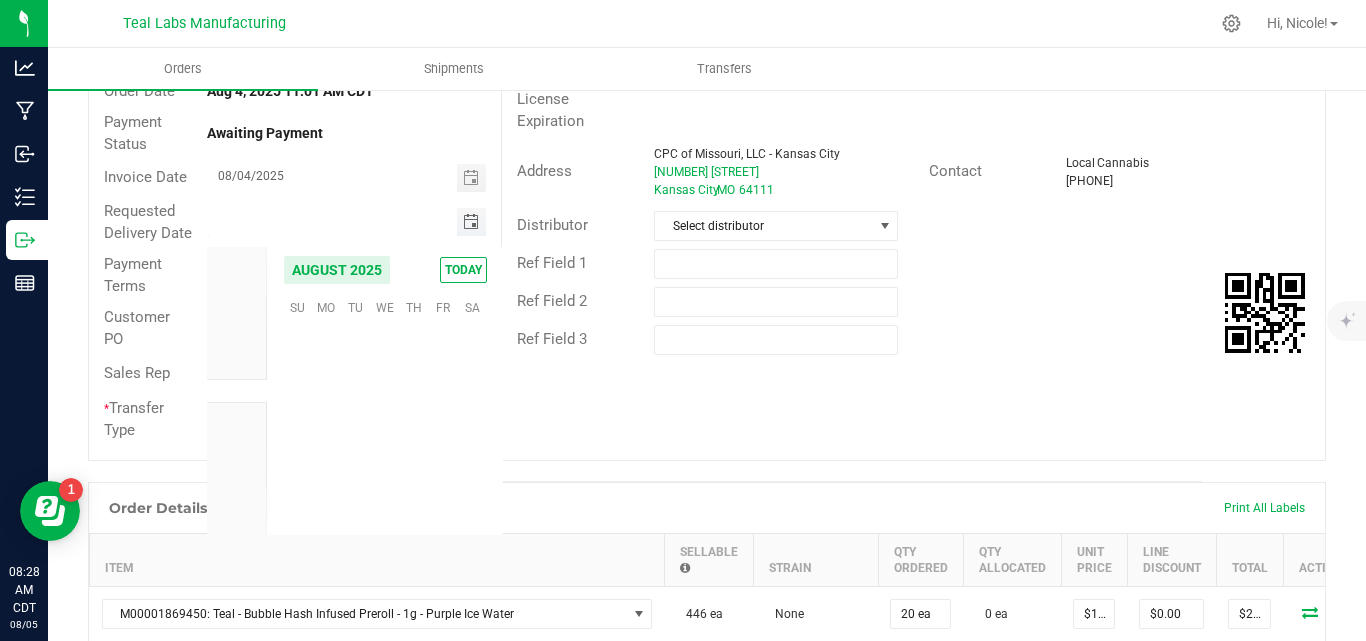 scroll, scrollTop: 36168, scrollLeft: 0, axis: vertical 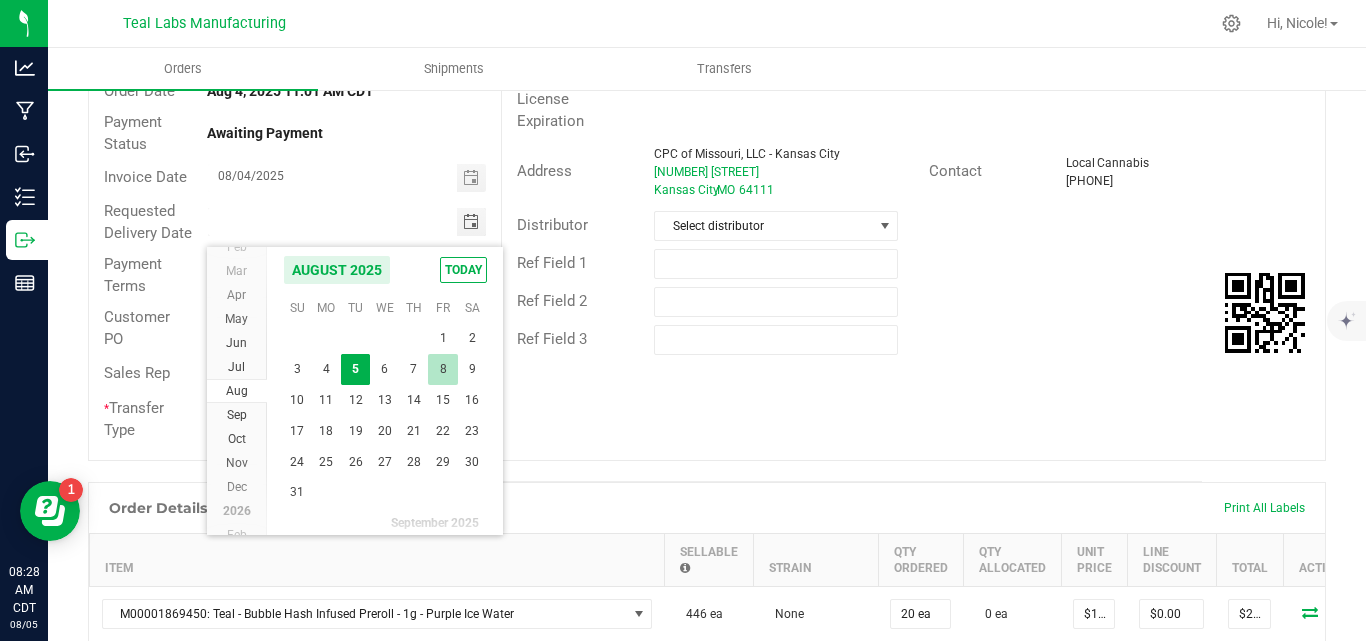click on "8" at bounding box center (442, 369) 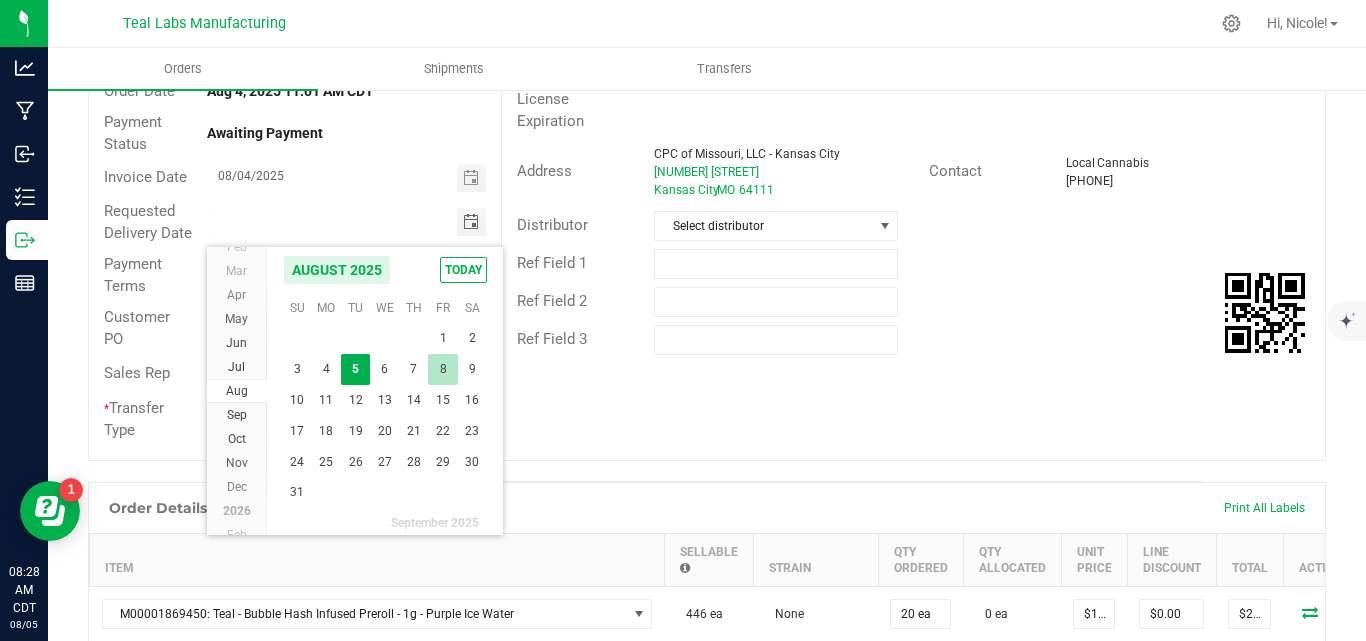 type on "08/08/2025" 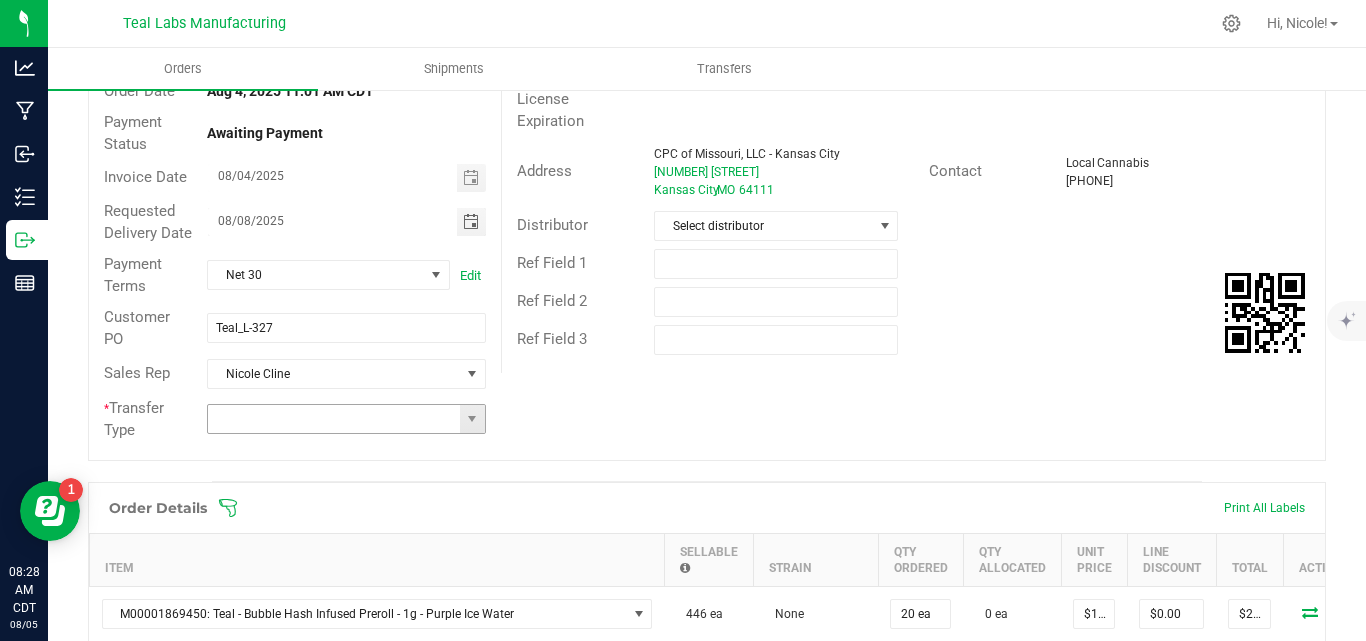 click at bounding box center [472, 419] 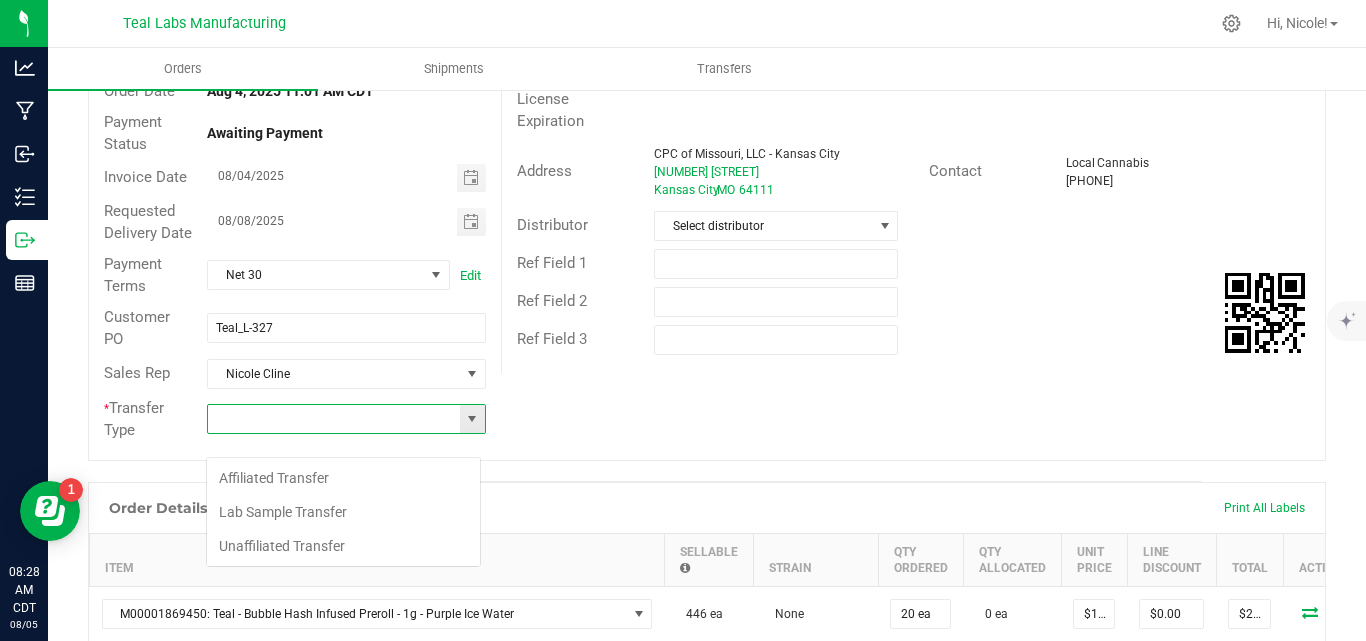 scroll, scrollTop: 99970, scrollLeft: 99725, axis: both 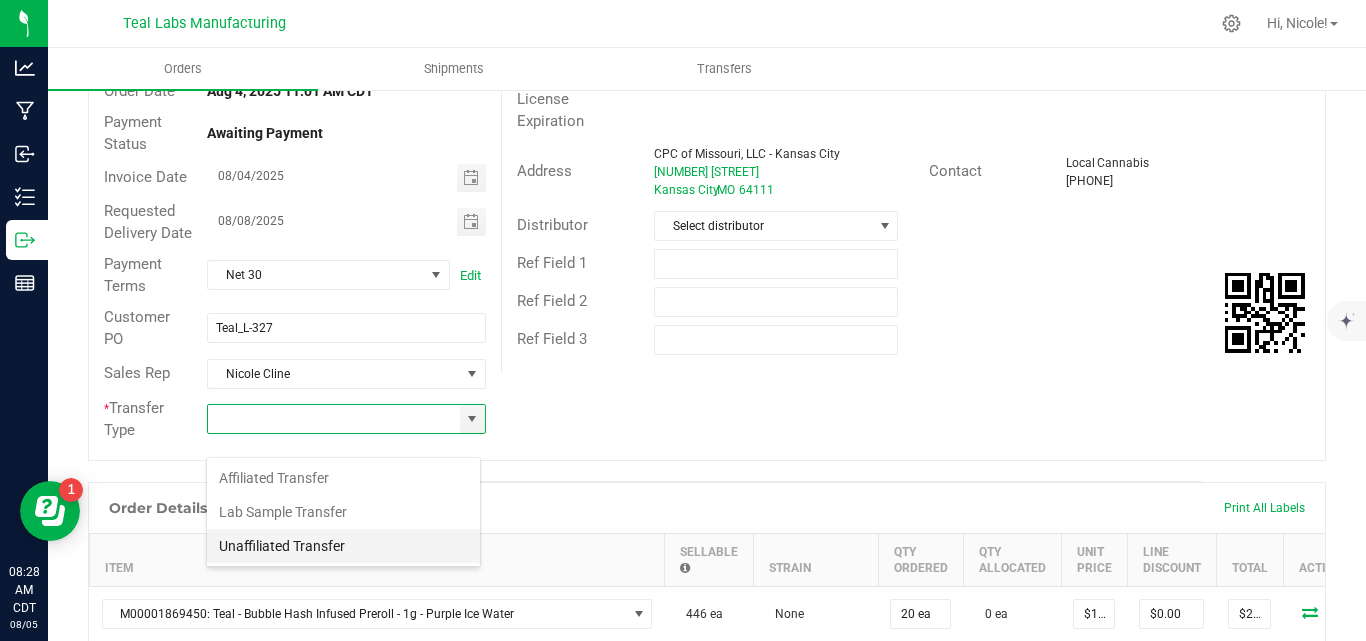 click on "Unaffiliated Transfer" at bounding box center (343, 546) 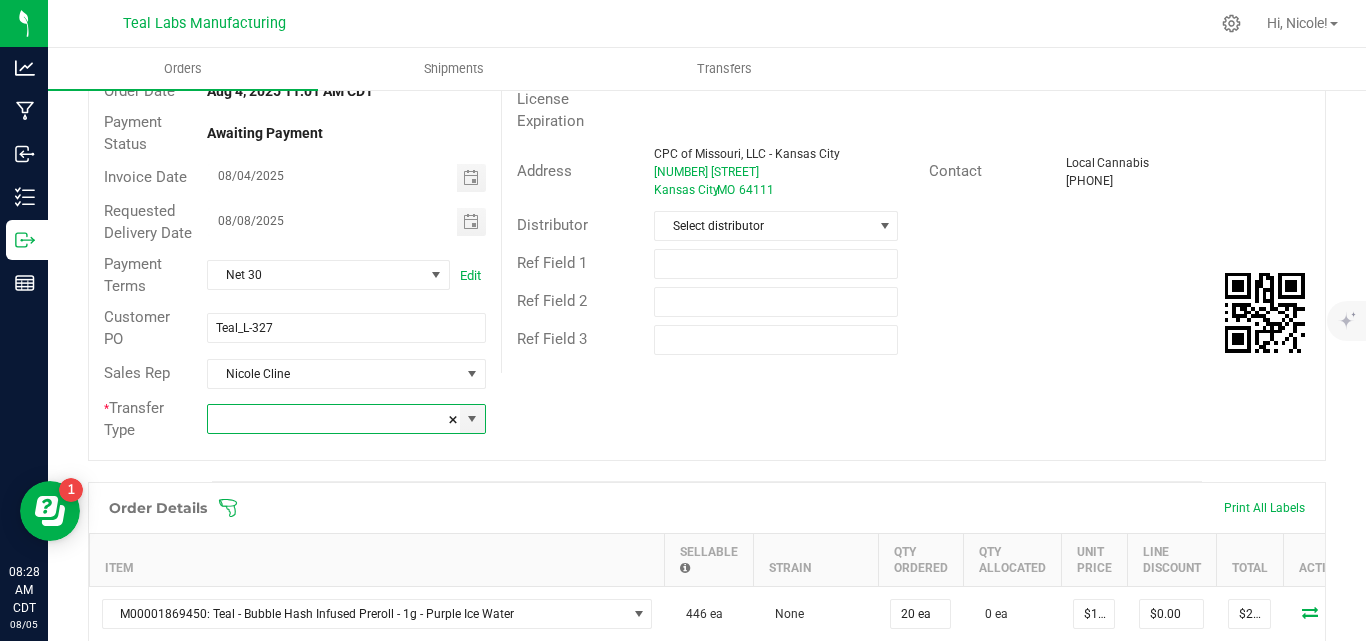 type on "Unaffiliated Transfer" 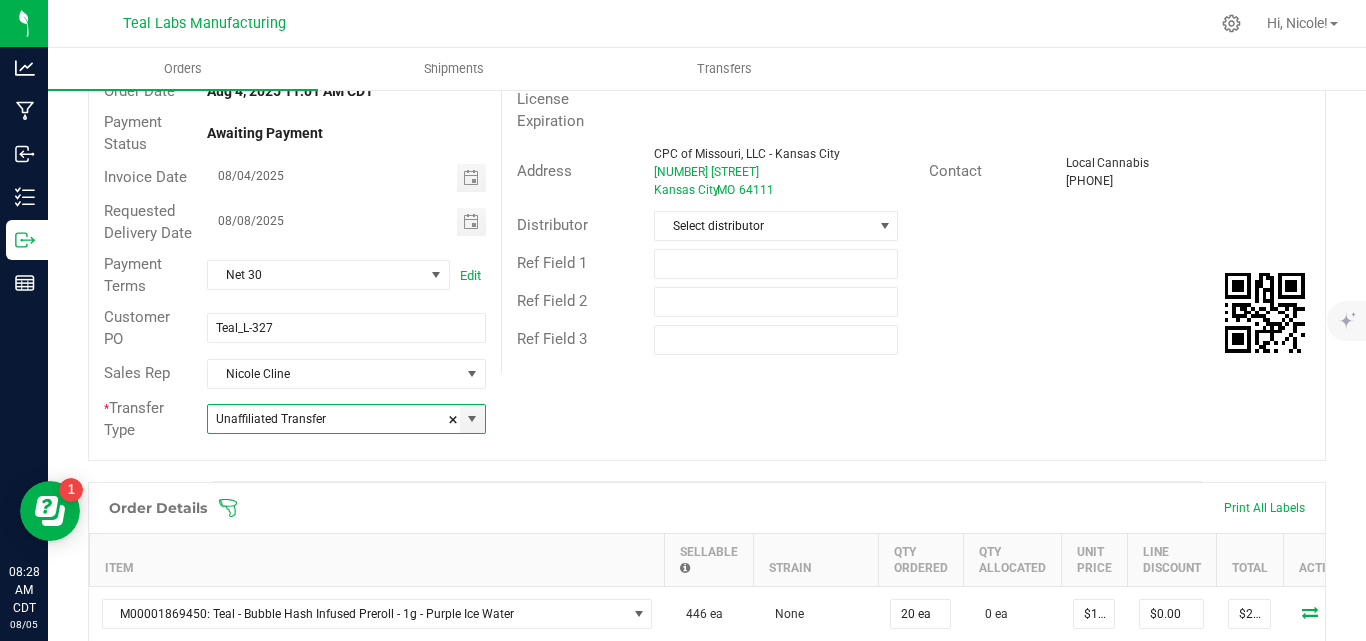 click on "Order #   00005536   Status   Created   Order Date   [MONTH] [DAY], [YEAR] [HOUR]:[MINUTE] [AM/PM] [TIMEZONE]   Payment Status   Awaiting Payment   Invoice Date  [MM]/[DD]/[YEAR]  Requested Delivery Date  [MM]/[DD]/[YEAR]  Payment Terms  Net 30  Edit   Customer PO  Teal_L-327  Sales Rep  [PERSON] *  Transfer Type  Unaffiliated Transfer  Destination DBA  Local Cannabis Company - Kansas City  Edit   Order Total   $4,250.00   License #   DIS000074   License Expiration   Address  CPC of Missouri, LLC - Kansas City 1004 W 45th Street Kansas City  ,  MO 64111  Contact  Local Cannabis  ([PHONE])   Distributor  Select distributor  Ref Field 1   Ref Field 2   Ref Field 3" at bounding box center [707, 230] 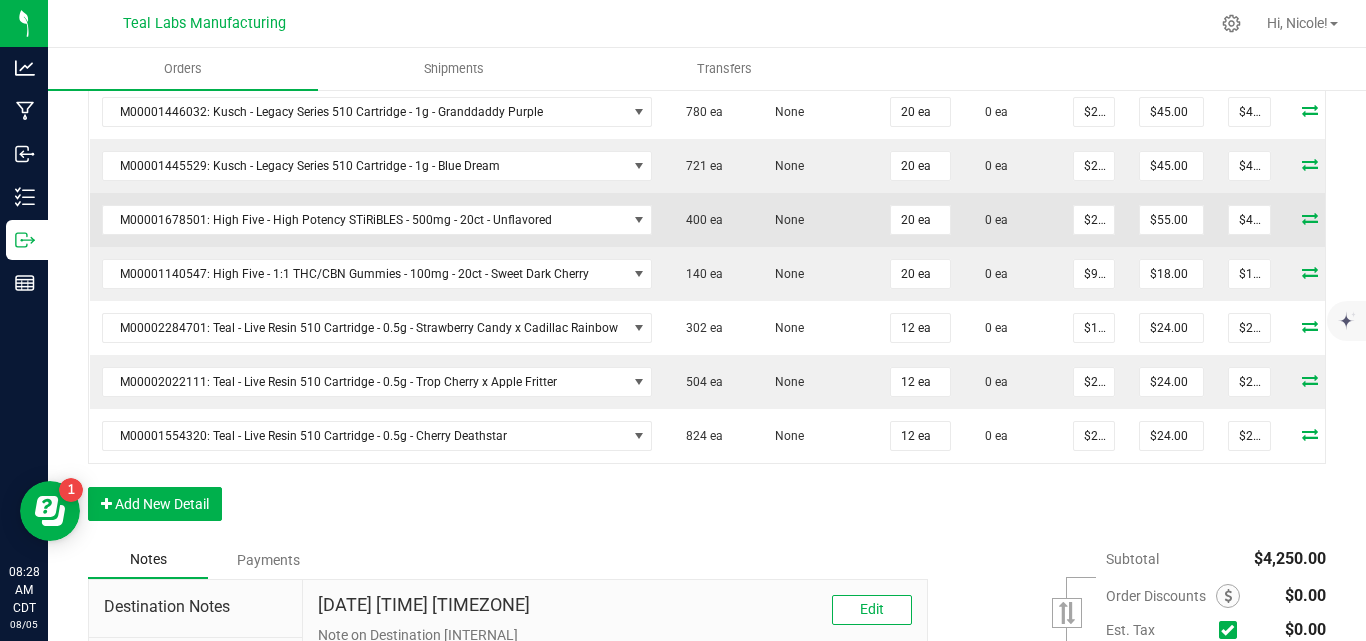 scroll, scrollTop: 1400, scrollLeft: 0, axis: vertical 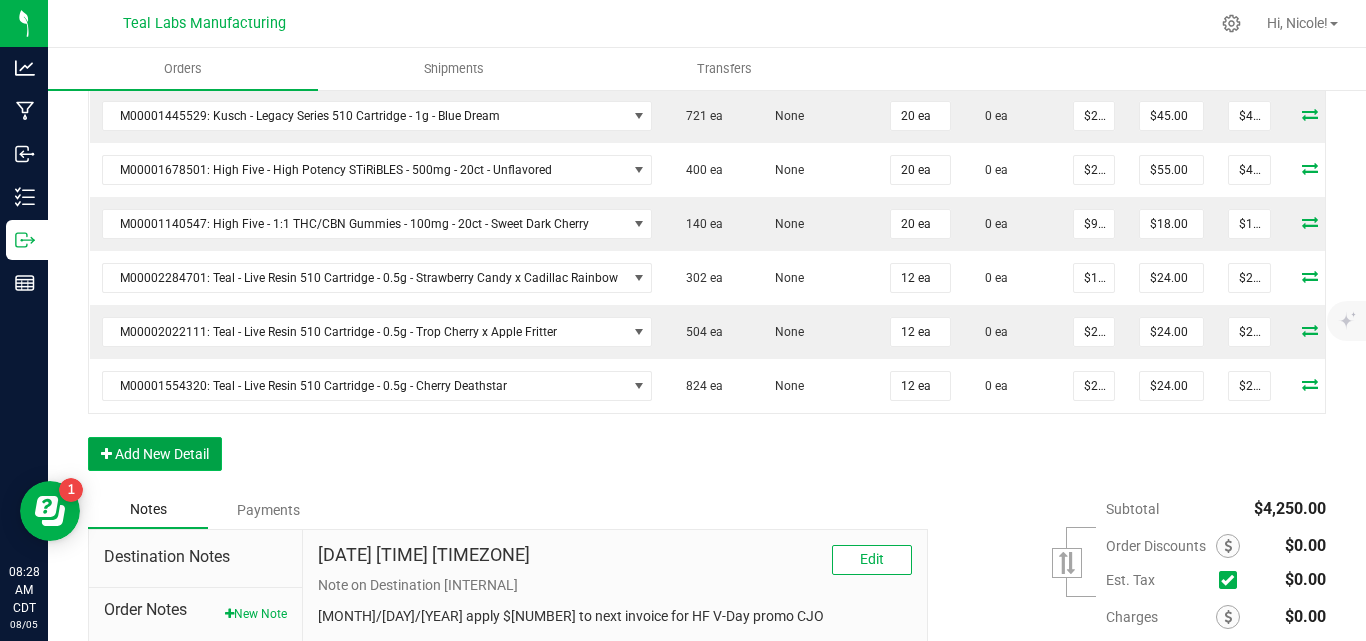 click on "Add New Detail" at bounding box center (155, 454) 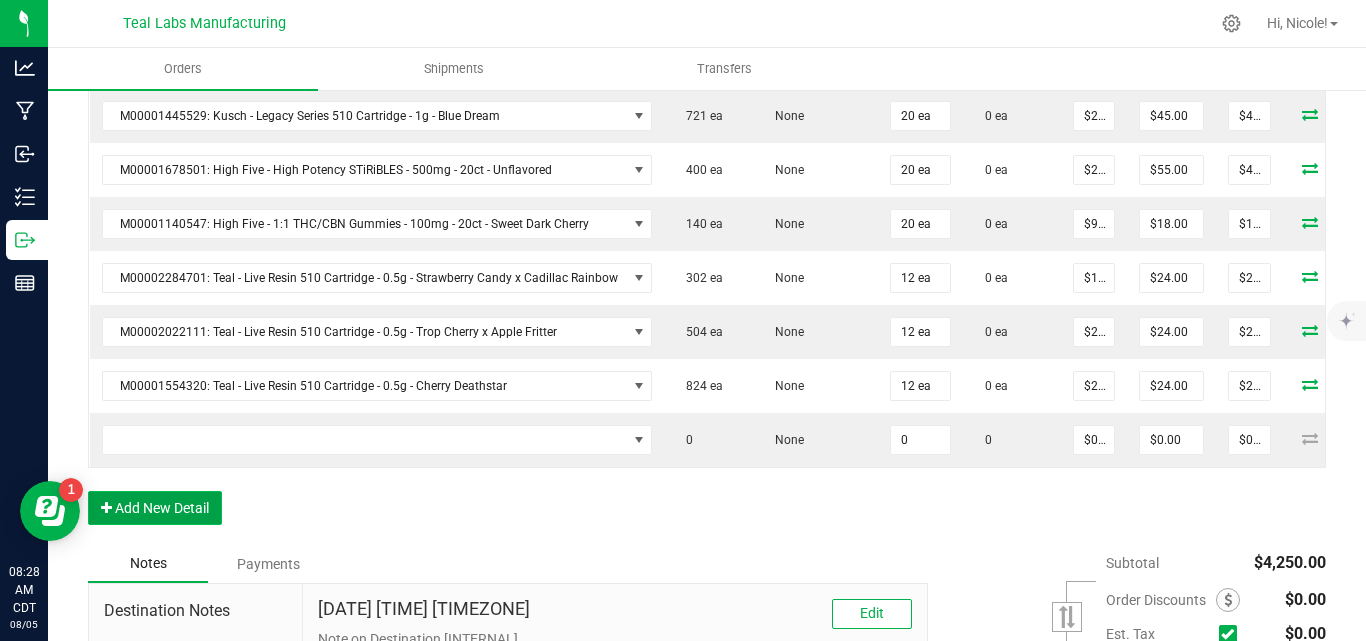 click on "Add New Detail" at bounding box center [155, 508] 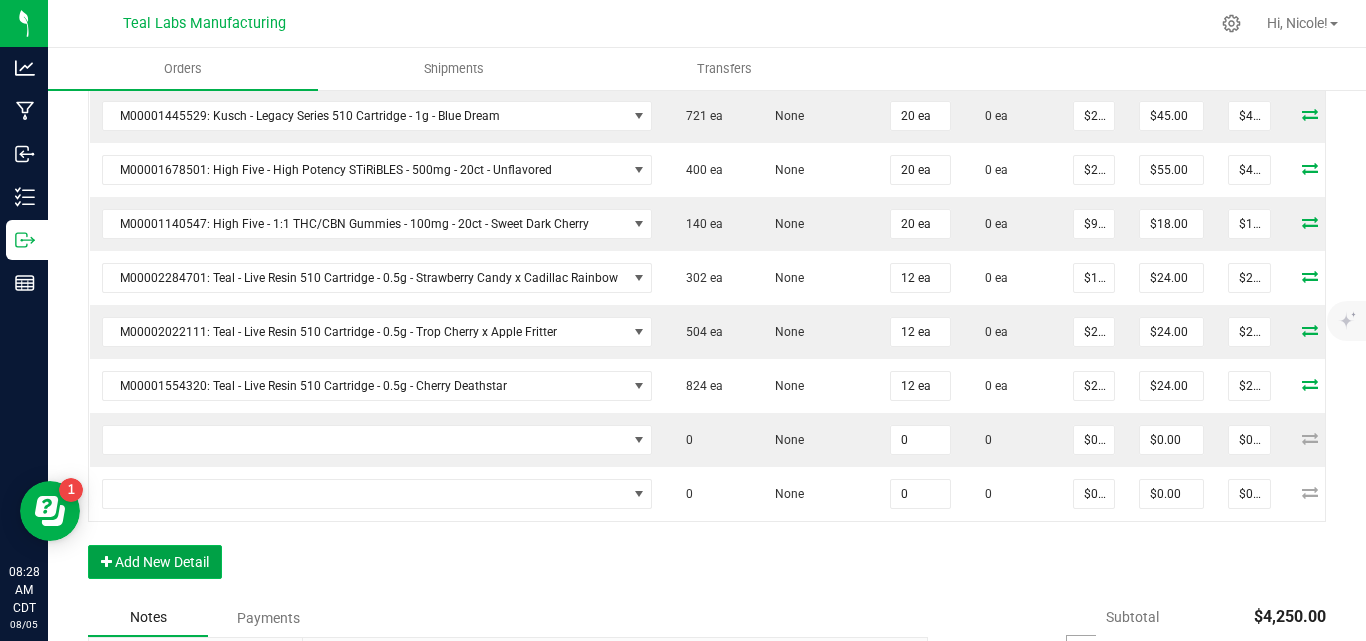 click on "Add New Detail" at bounding box center [155, 562] 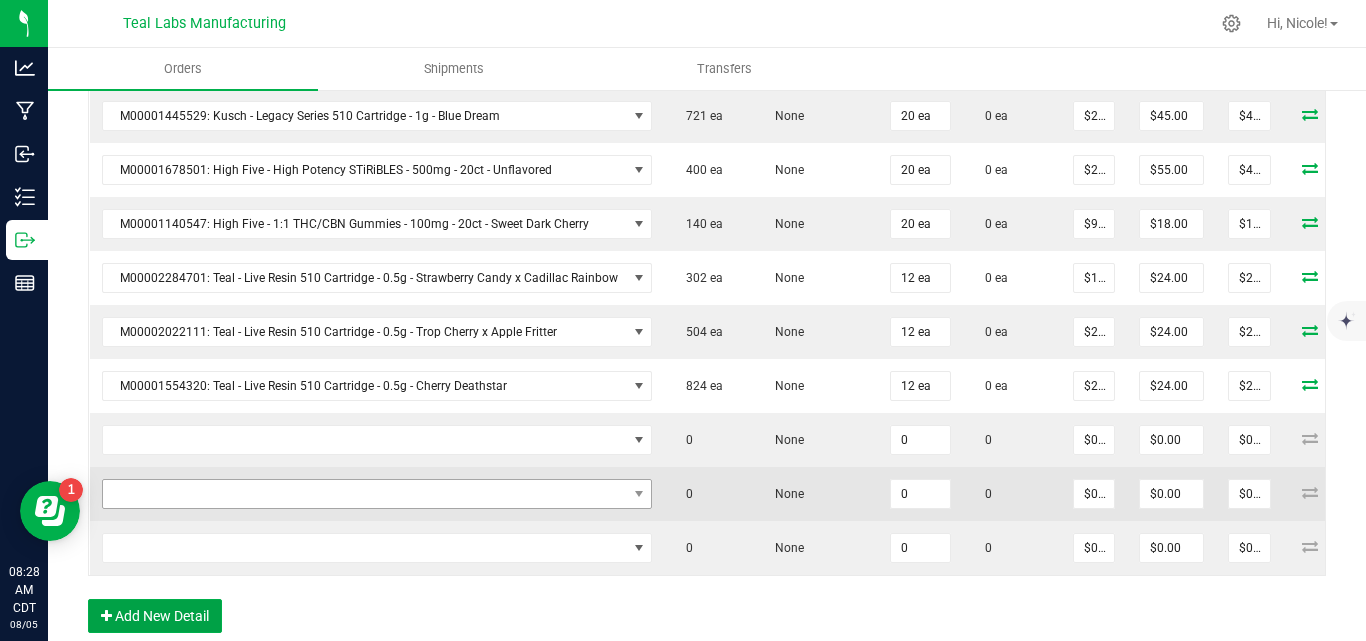 scroll, scrollTop: 1500, scrollLeft: 0, axis: vertical 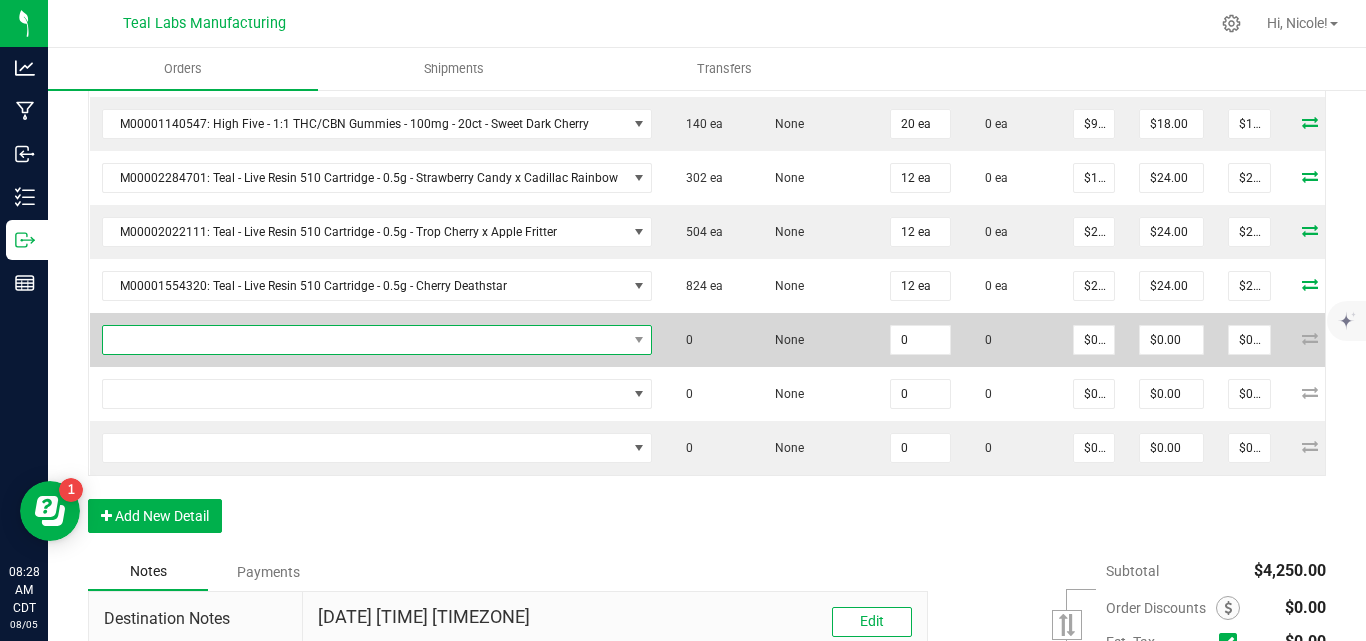 click at bounding box center [365, 340] 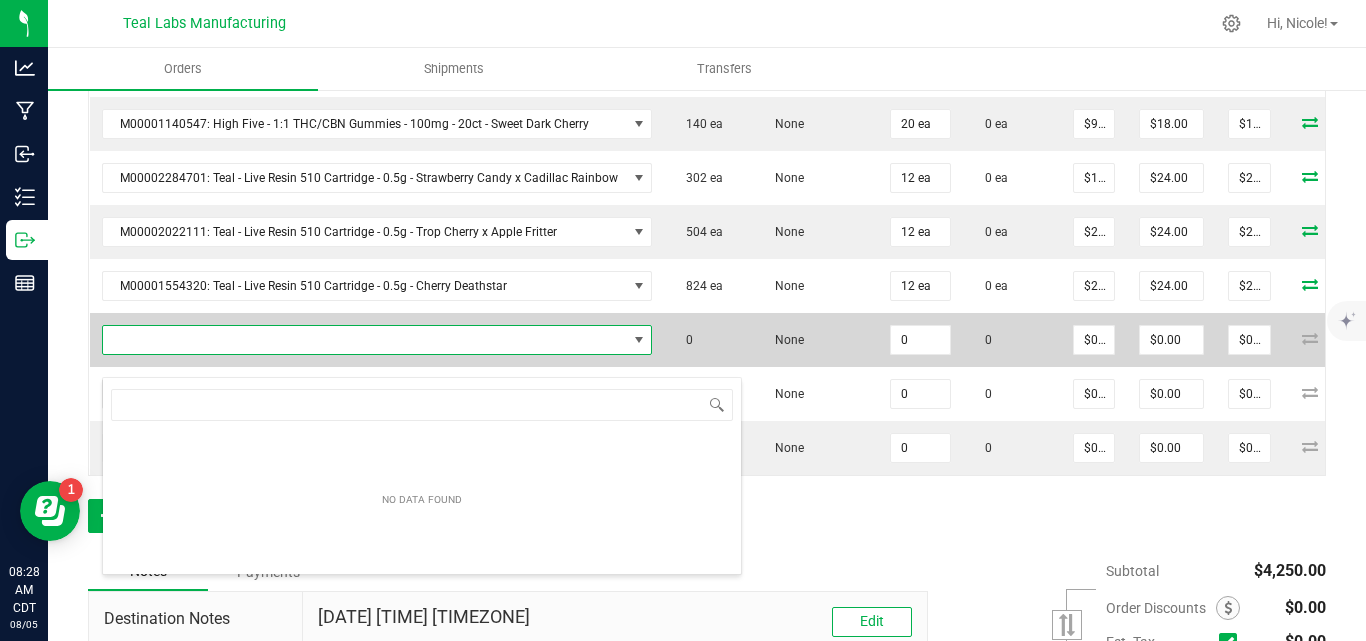 scroll, scrollTop: 99970, scrollLeft: 99456, axis: both 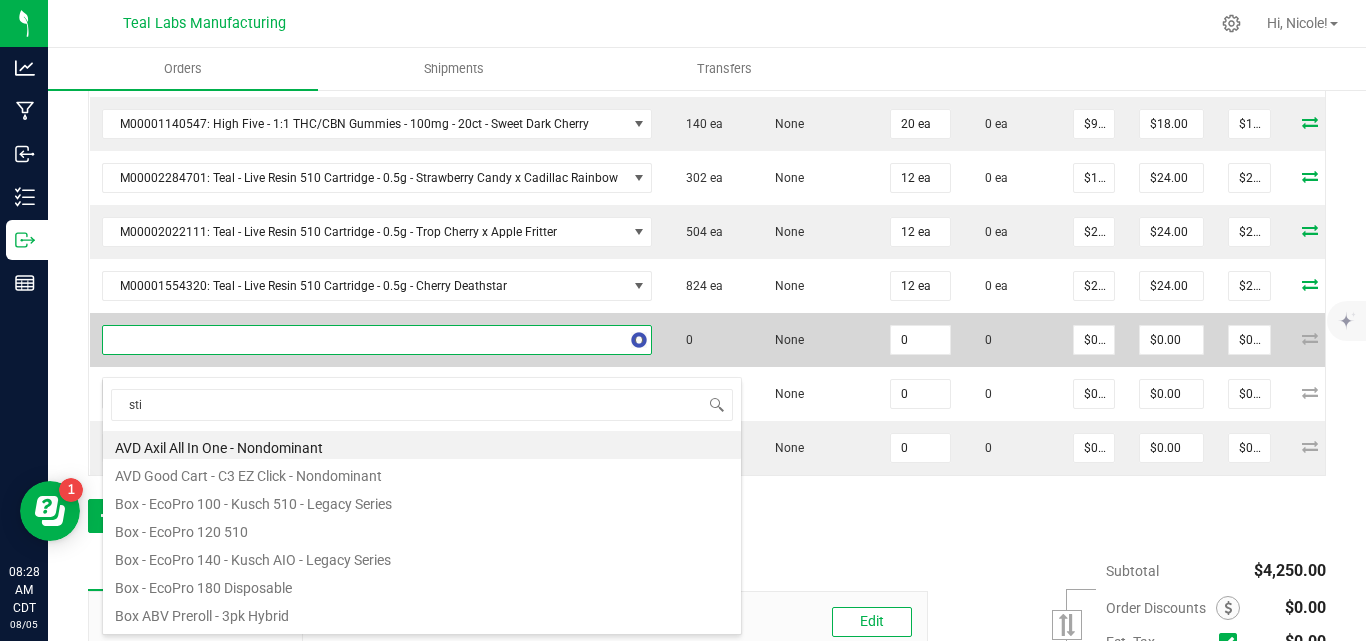 type on "stir" 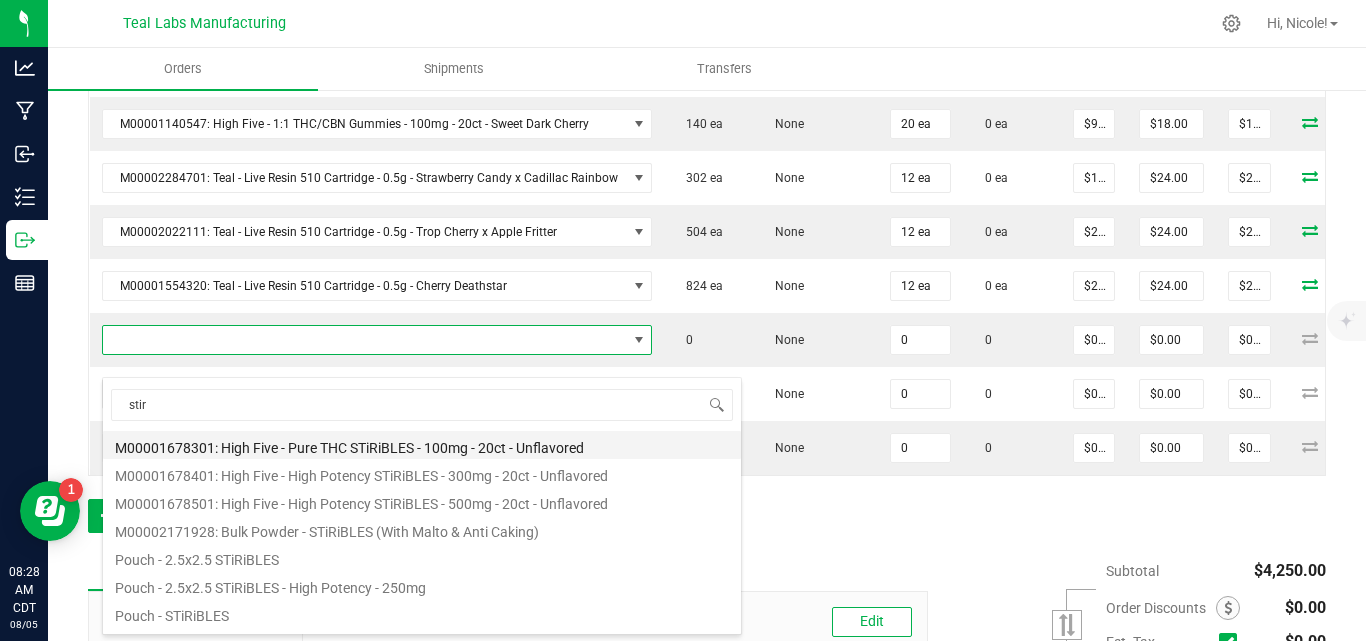 click on "M00001678301: High Five - Pure THC STiRiBLES - 100mg - 20ct - Unflavored" at bounding box center (422, 445) 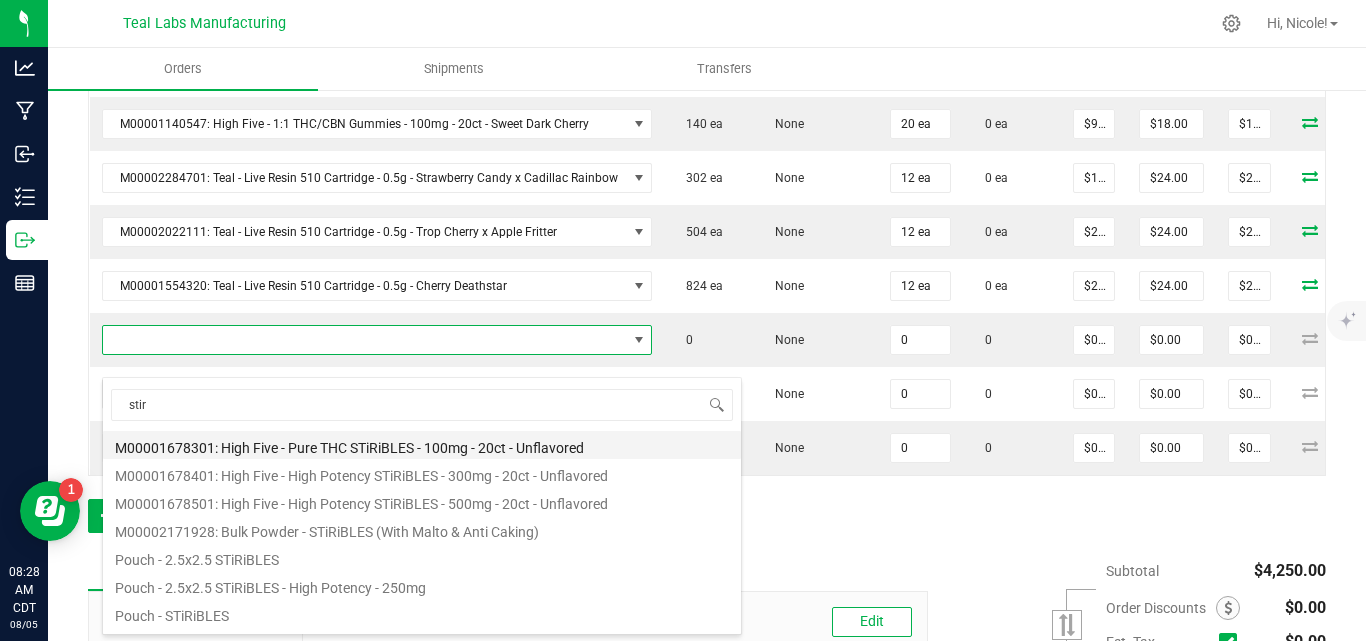 type on "0 ea" 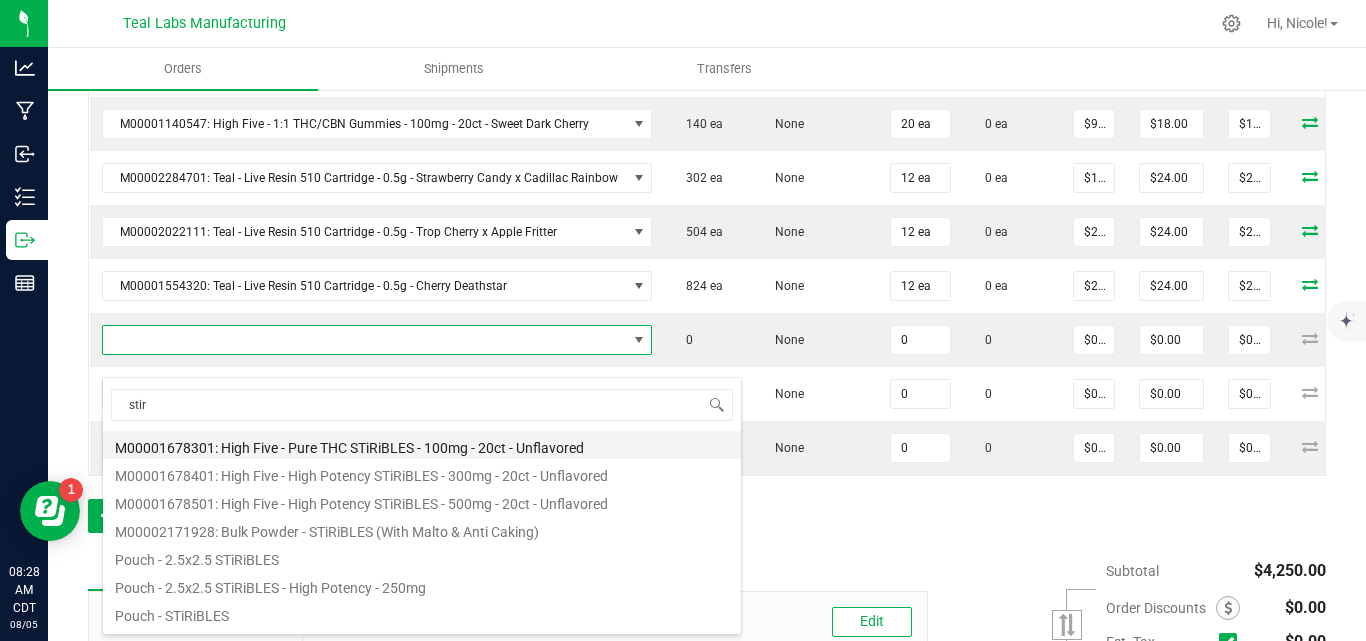 type on "$9.00000" 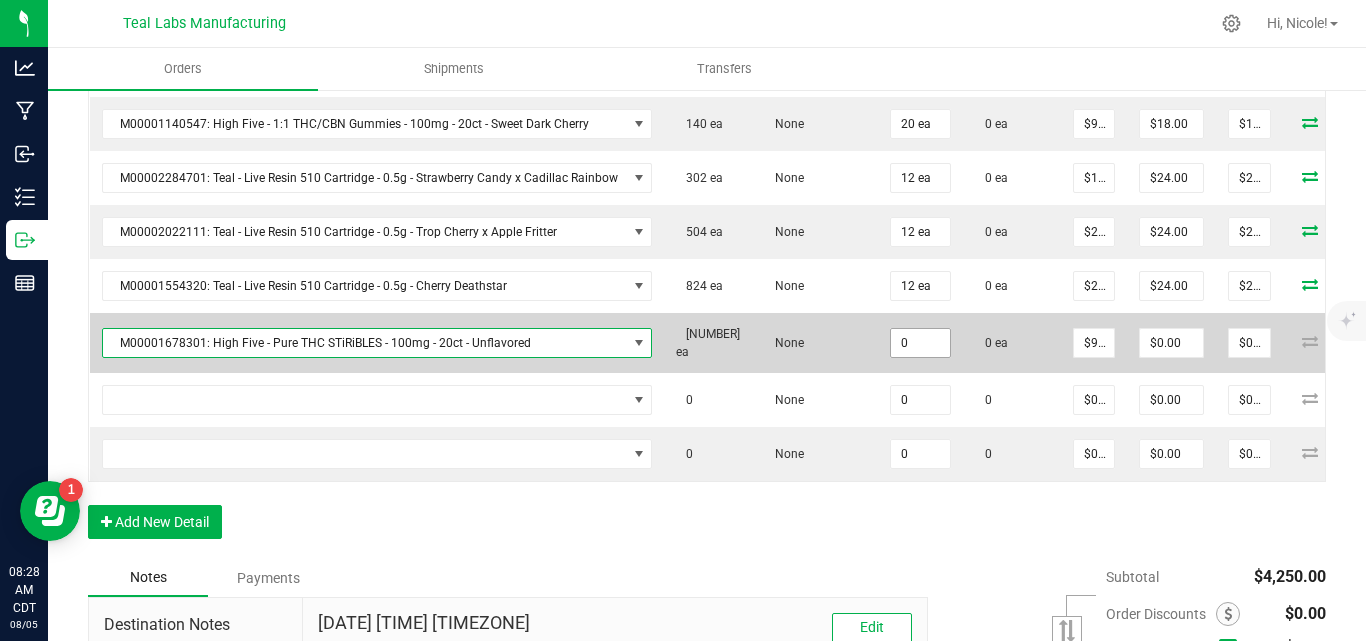 click on "0" at bounding box center [920, 343] 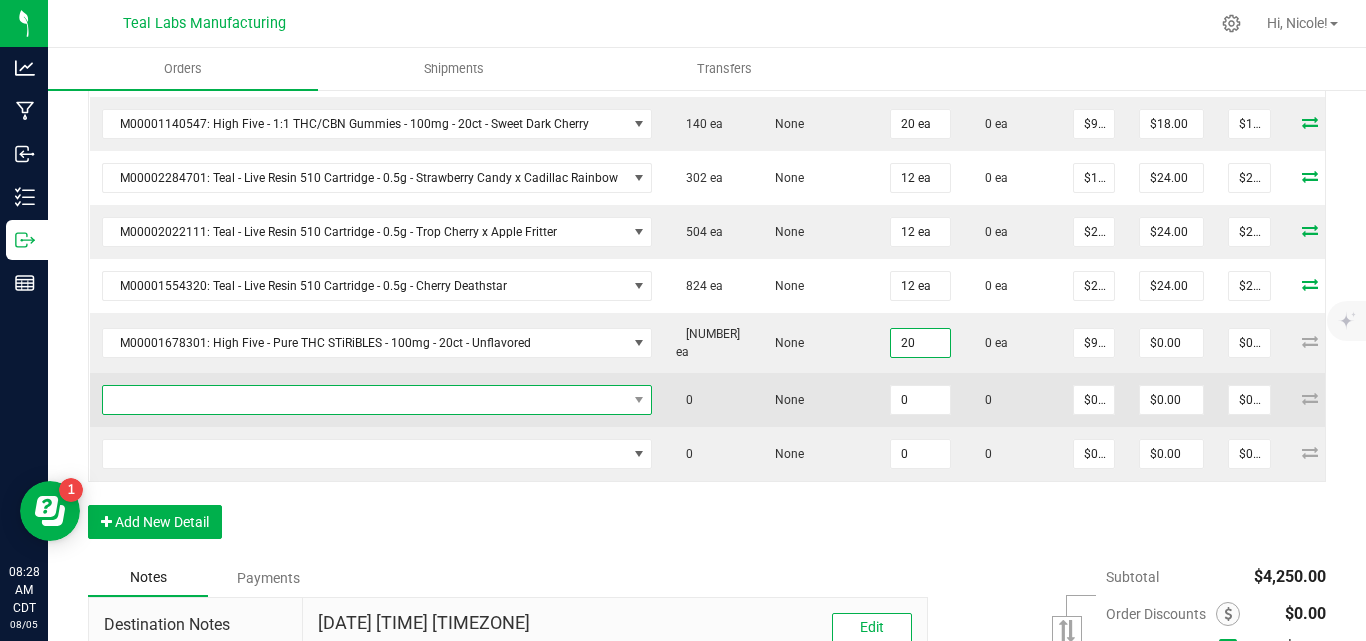 type on "20 ea" 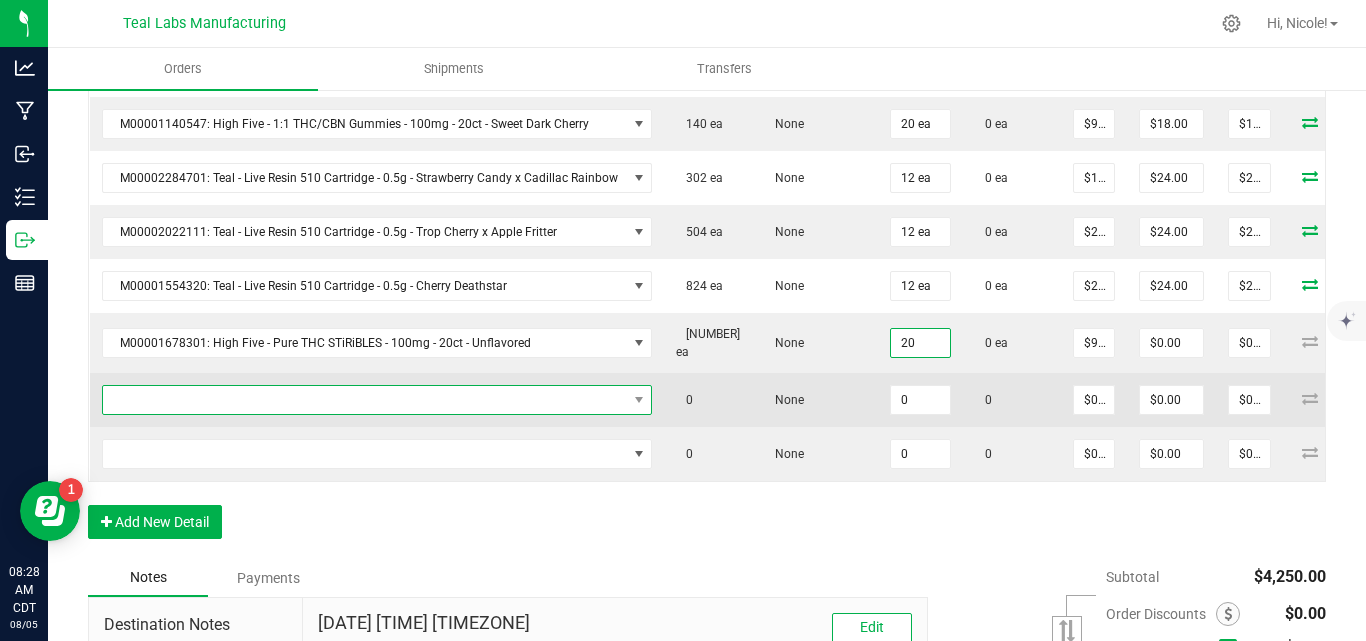 type on "$180.00" 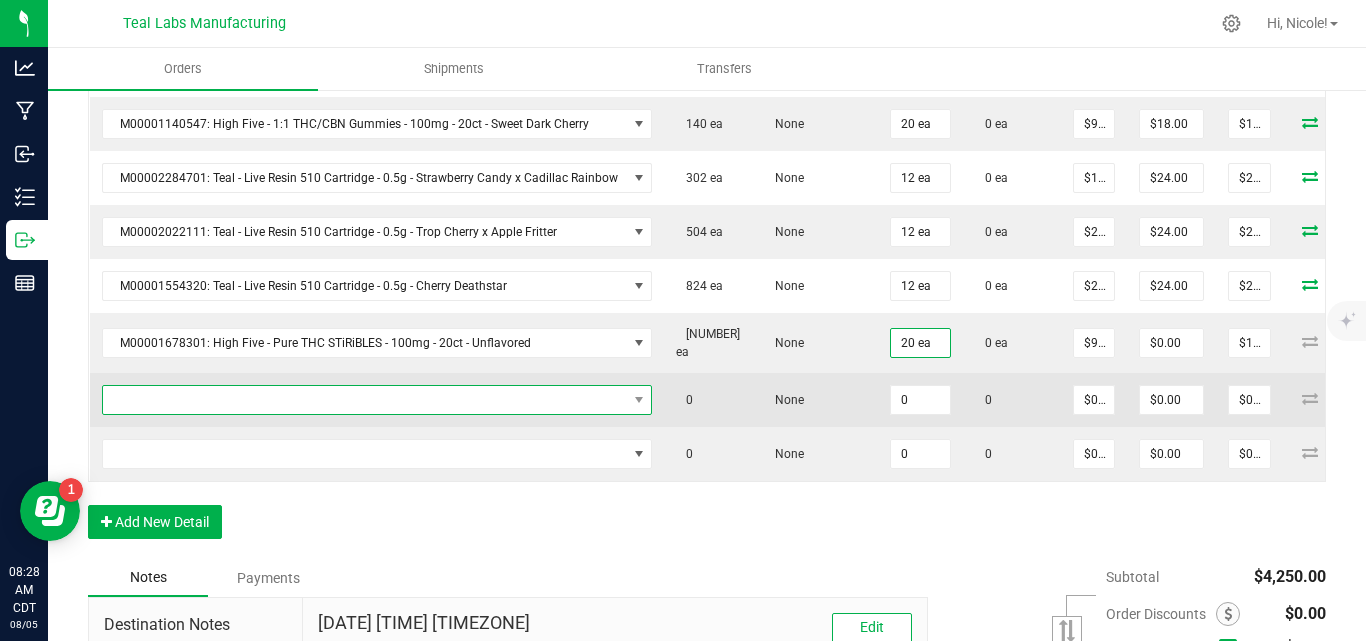 click at bounding box center (365, 400) 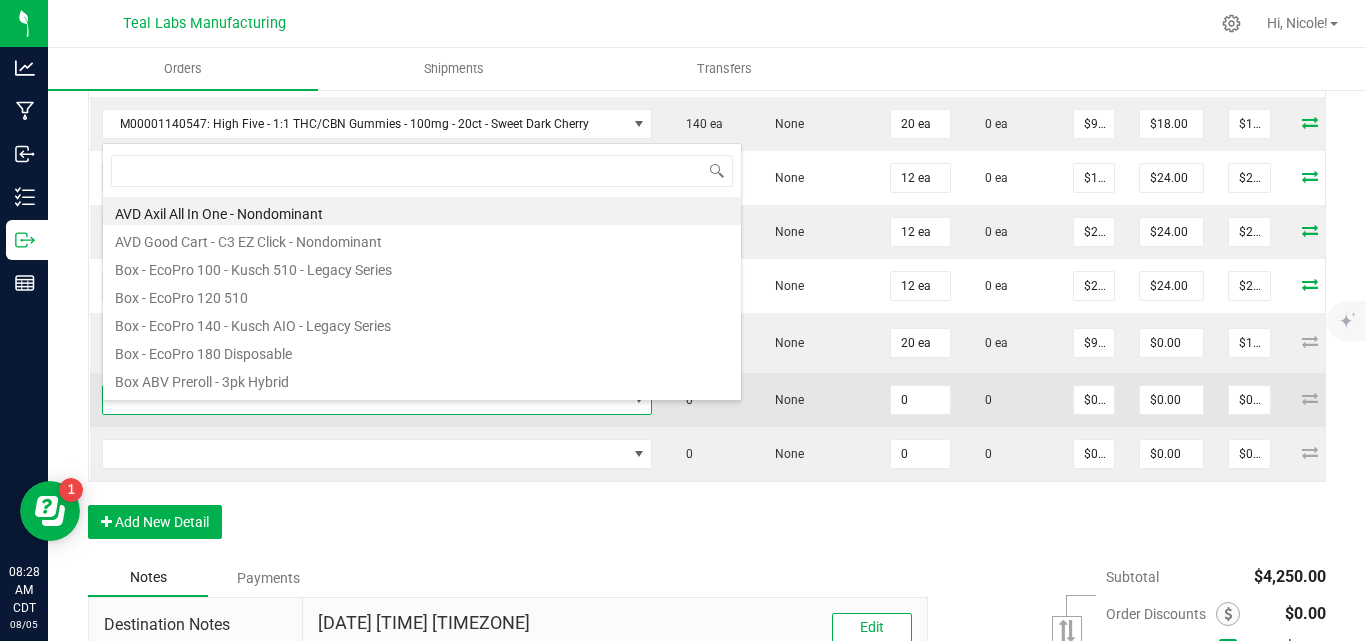 scroll, scrollTop: 99970, scrollLeft: 99456, axis: both 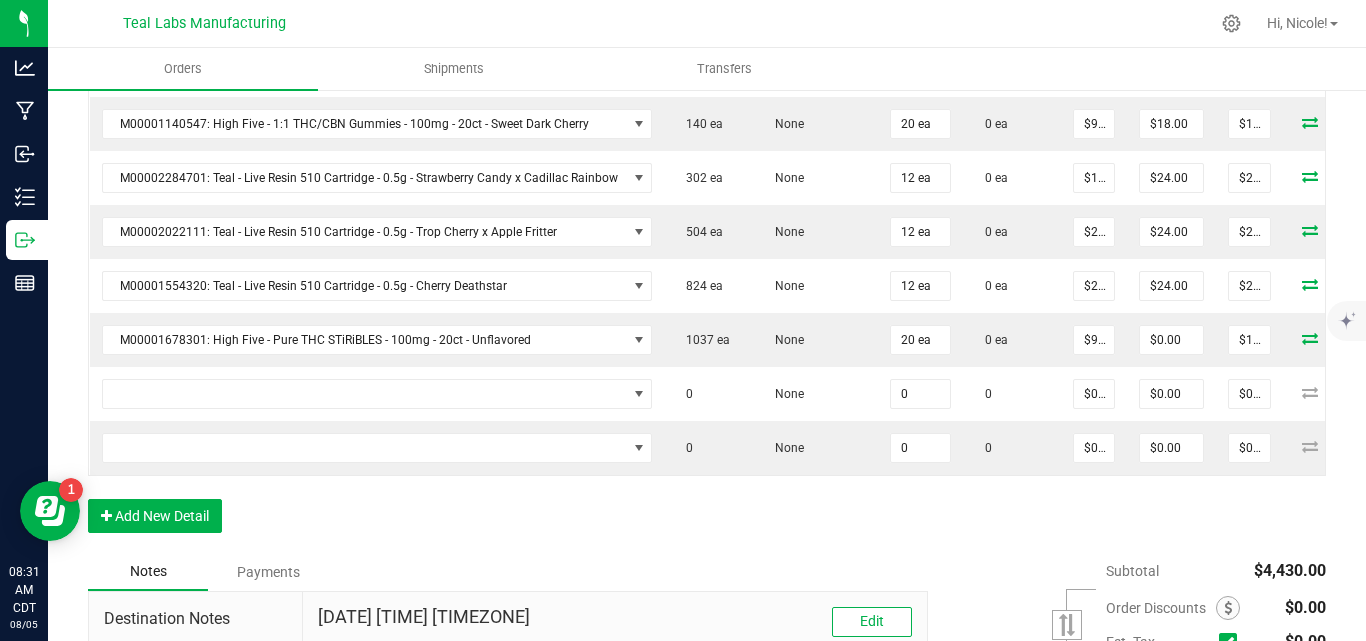 click on "Order Details Print All Labels Item  Sellable  Strain Qty Ordered Qty Allocated Unit Price Line Discount Total Actions M00001869450: Teal - Bubble Hash Infused Preroll - 1g - Purple Ice Water  446 ea   None  20 ea  0 ea  $10.00000 $0.00 $200.00 M00002324356: Teal - Diamond Infused Preroll - 1g - Tangerine Dream  1569 ea   None  20 ea  0 ea  $10.00000 $20.00 $180.00 M00002324487: Teal - Diamond Infused Preroll - 1g - Wedding Pie  2532 ea   None  20 ea  0 ea  $10.00000 $20.00 $180.00 M00001535588: Teal - Preroll - 1g - Flex Fuel  1038 ea   None  20 ea  0 ea  $6.00000 $12.00 $108.00 M00001535876: Teal - Preroll - 1g - Royal Slippers  1084 ea   None  20 ea  0 ea  $6.00000 $12.00 $108.00 M00001538747: Teal - Preroll - 1g - Bruce Banner  340 ea   None  20 ea  0 ea  $6.00000 $12.00 $108.00 M00002172129: Teal - Live Resin Badder - 1g - Strawberry Bubbles  97 ea   None  12 ea  0 ea  $20.00000 $27.00 $213.00 M00001710272: Teal - Live Resin Badder - 1g - Dark Rainbow x Hawaiian Fonta 0" at bounding box center (707, -133) 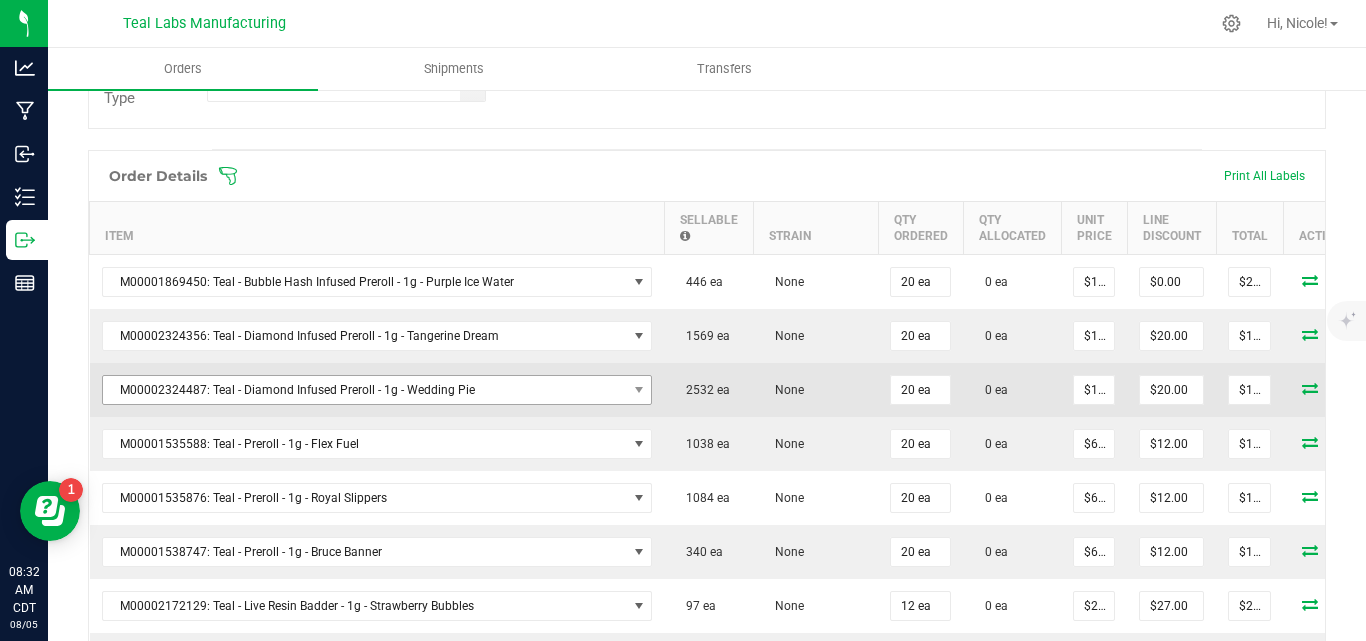 scroll, scrollTop: 577, scrollLeft: 0, axis: vertical 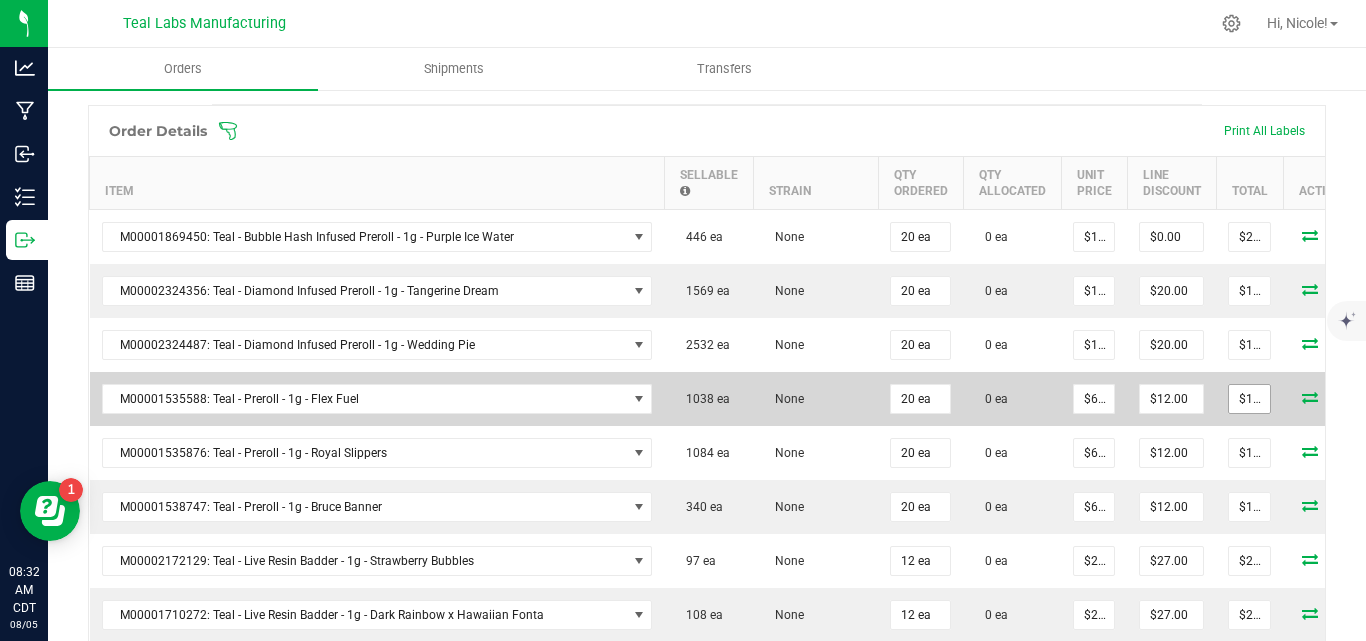 click on "$108.00" at bounding box center (1249, 399) 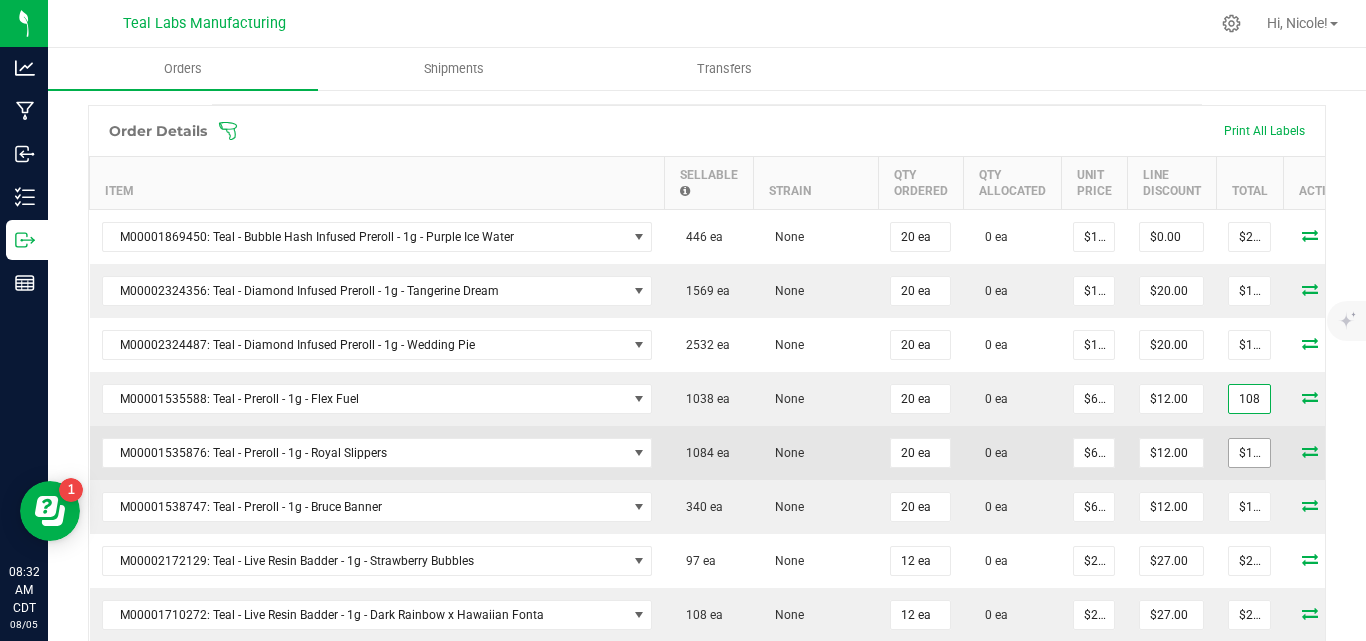 type on "$108.00" 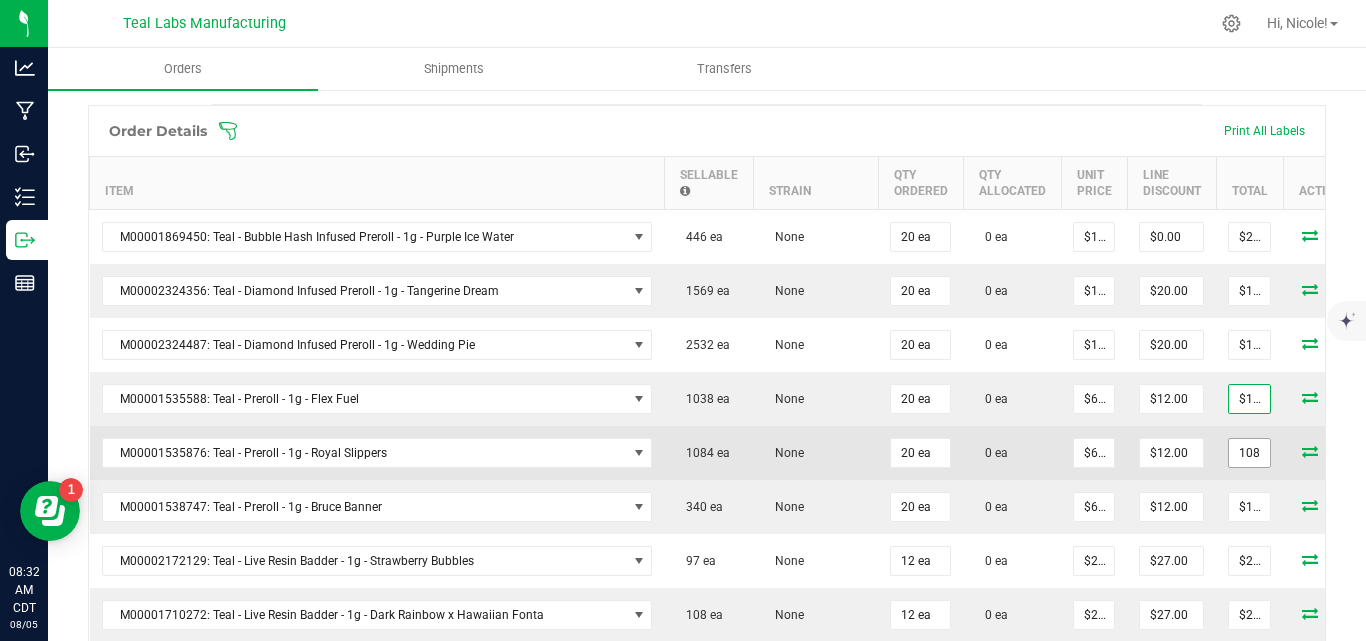 click on "108" at bounding box center [1249, 453] 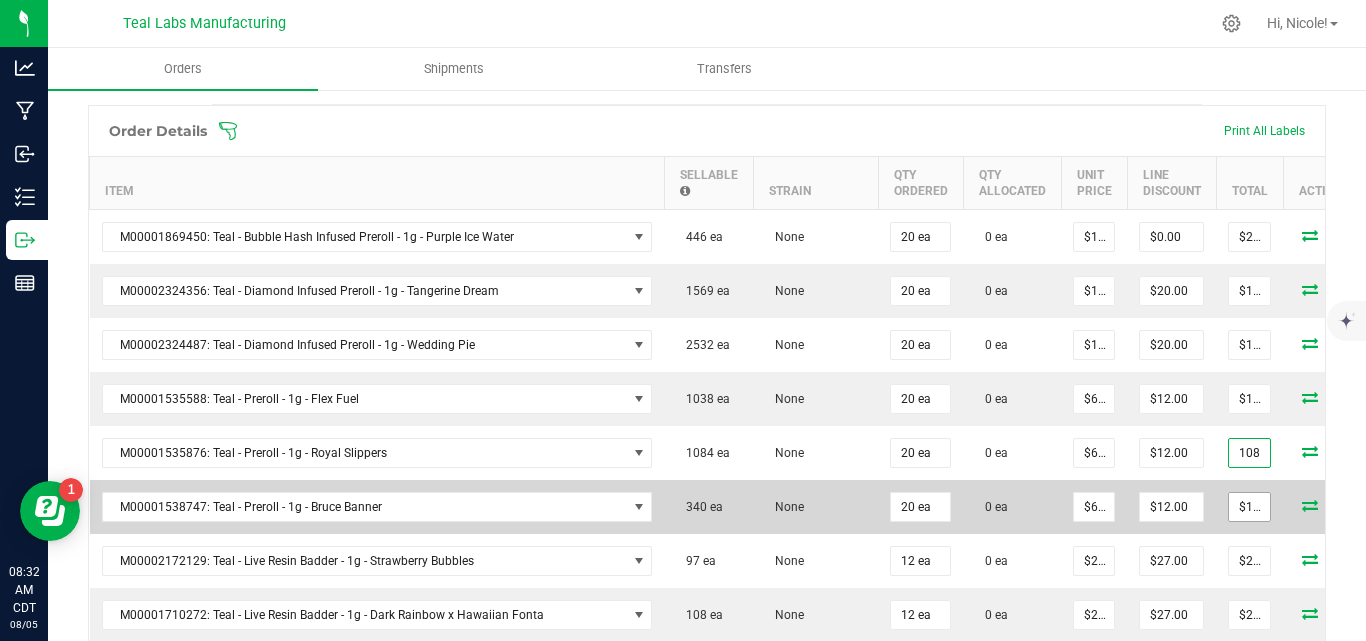 type on "$108.00" 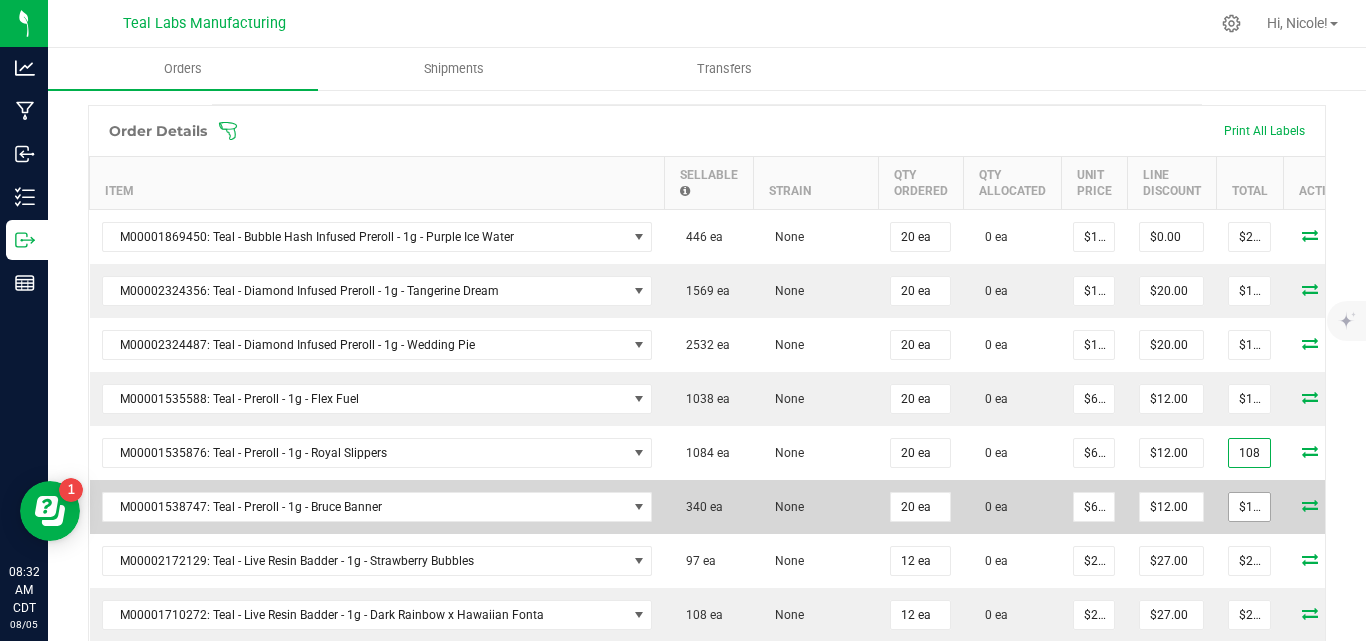 type on "108" 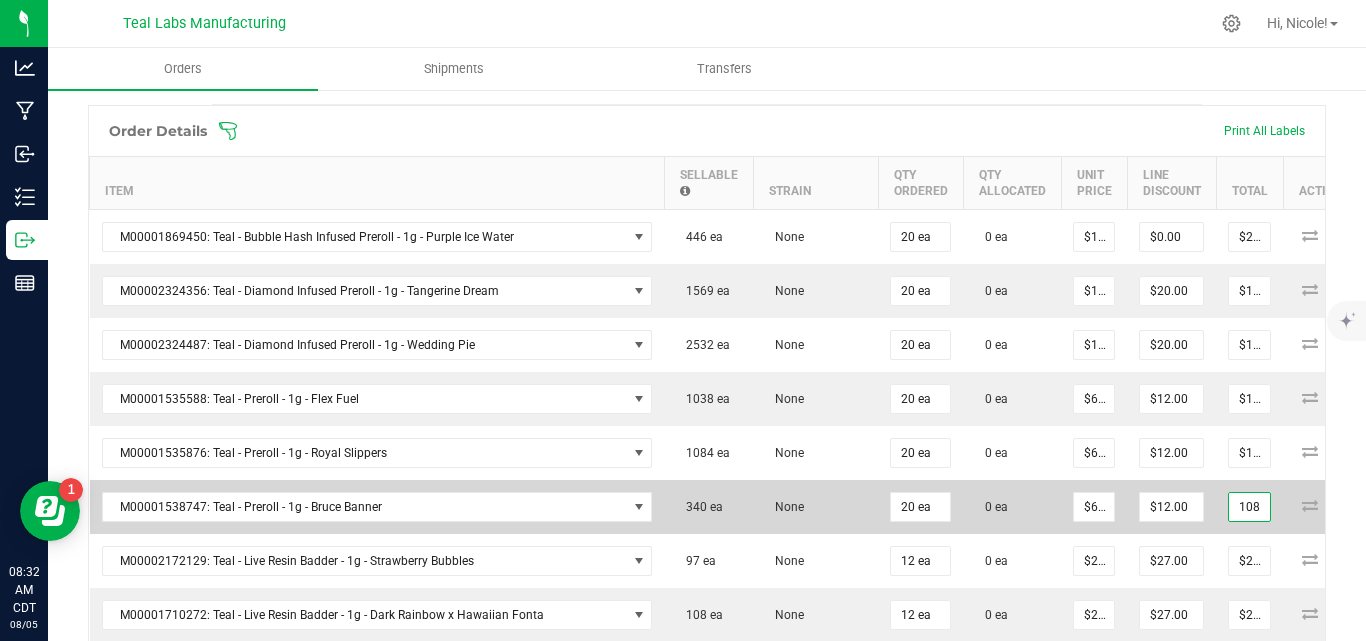 click on "108" at bounding box center [1249, 507] 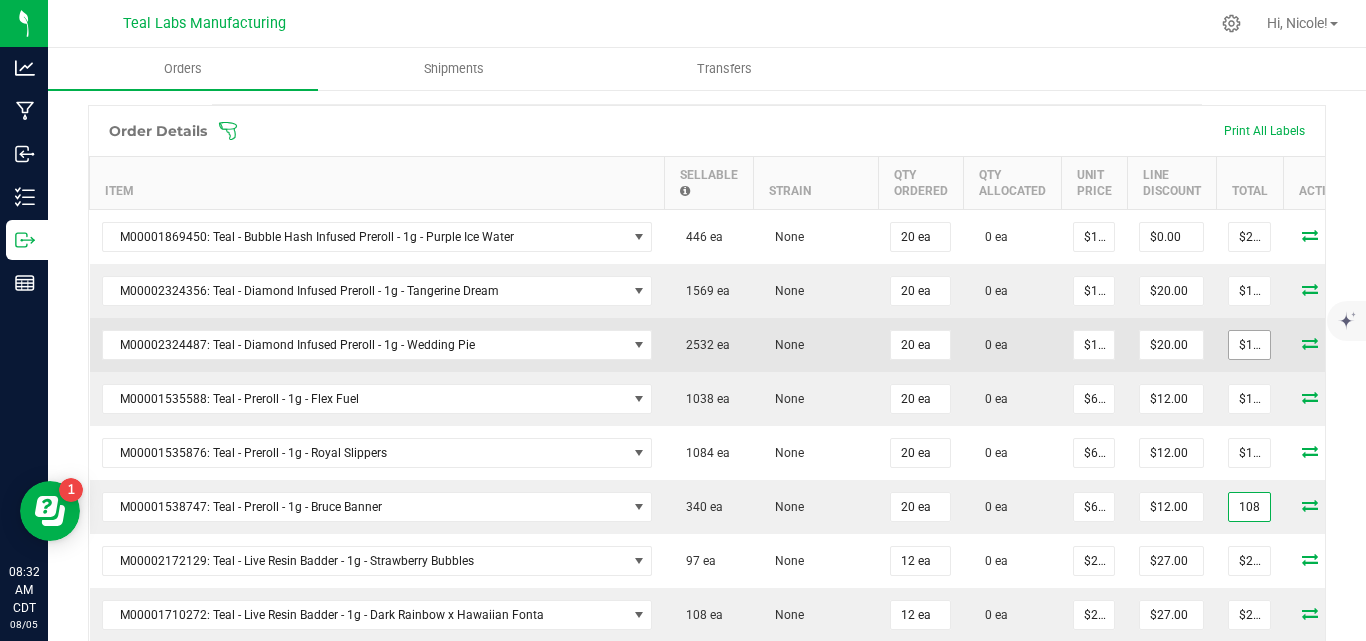 type on "180" 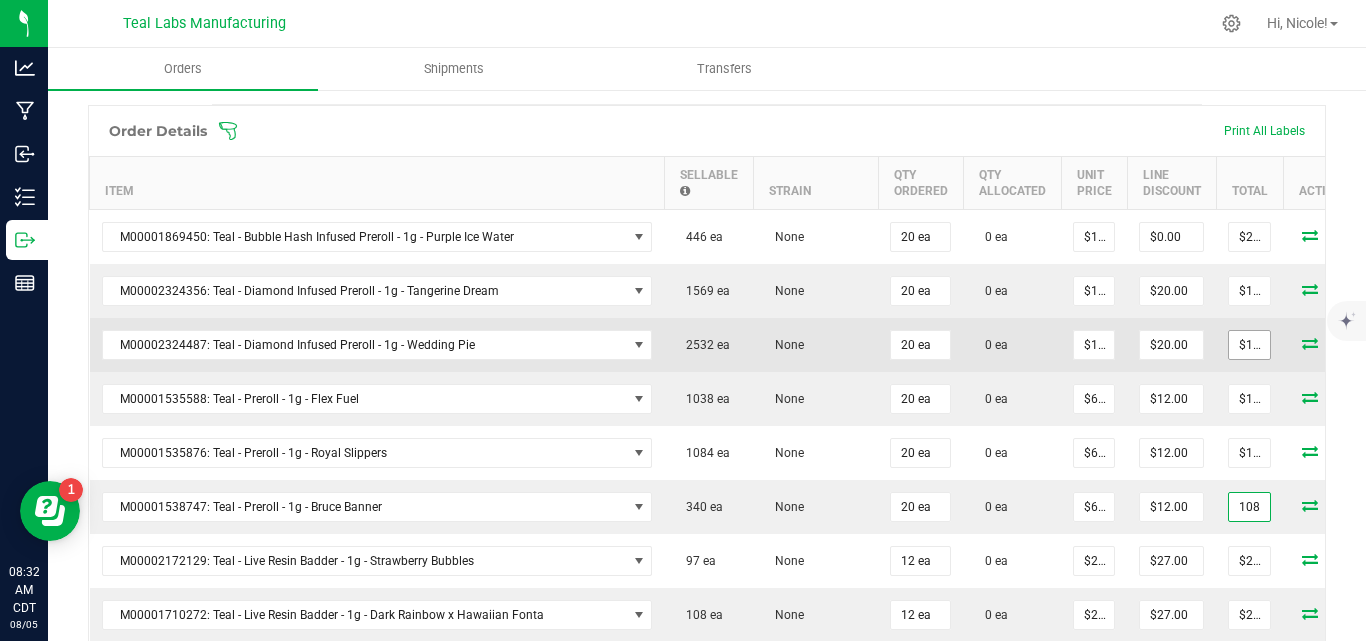 type on "$108.00" 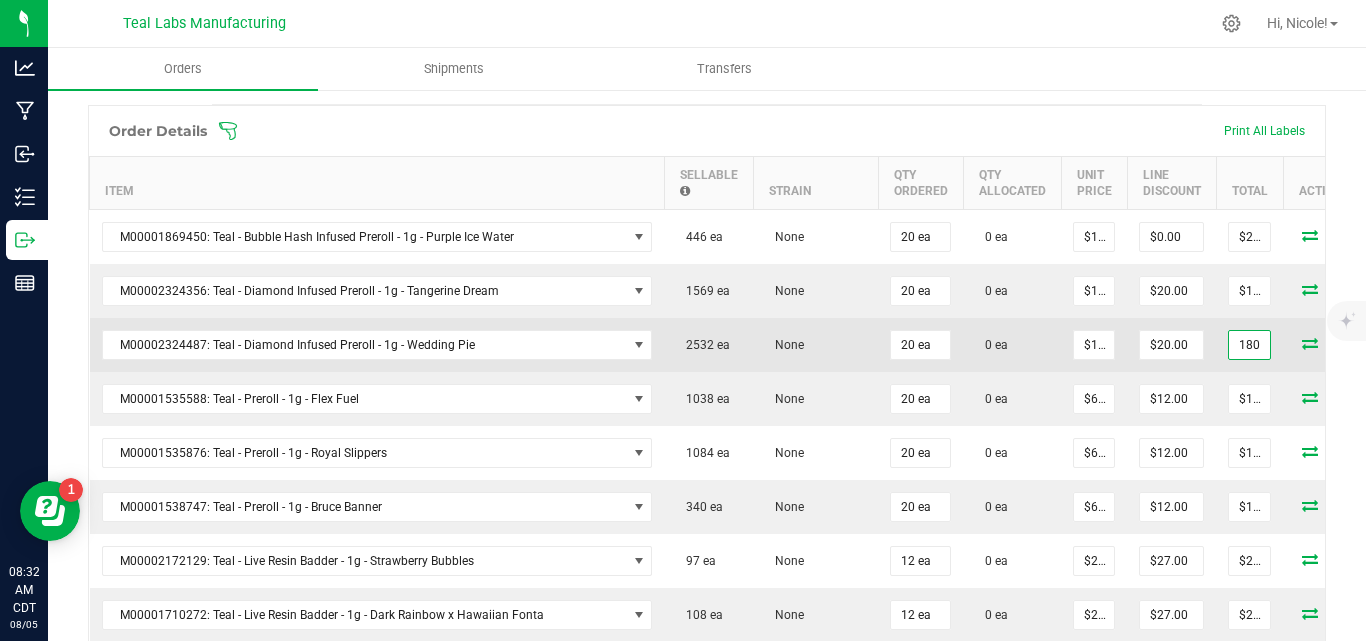 click on "180" at bounding box center (1249, 345) 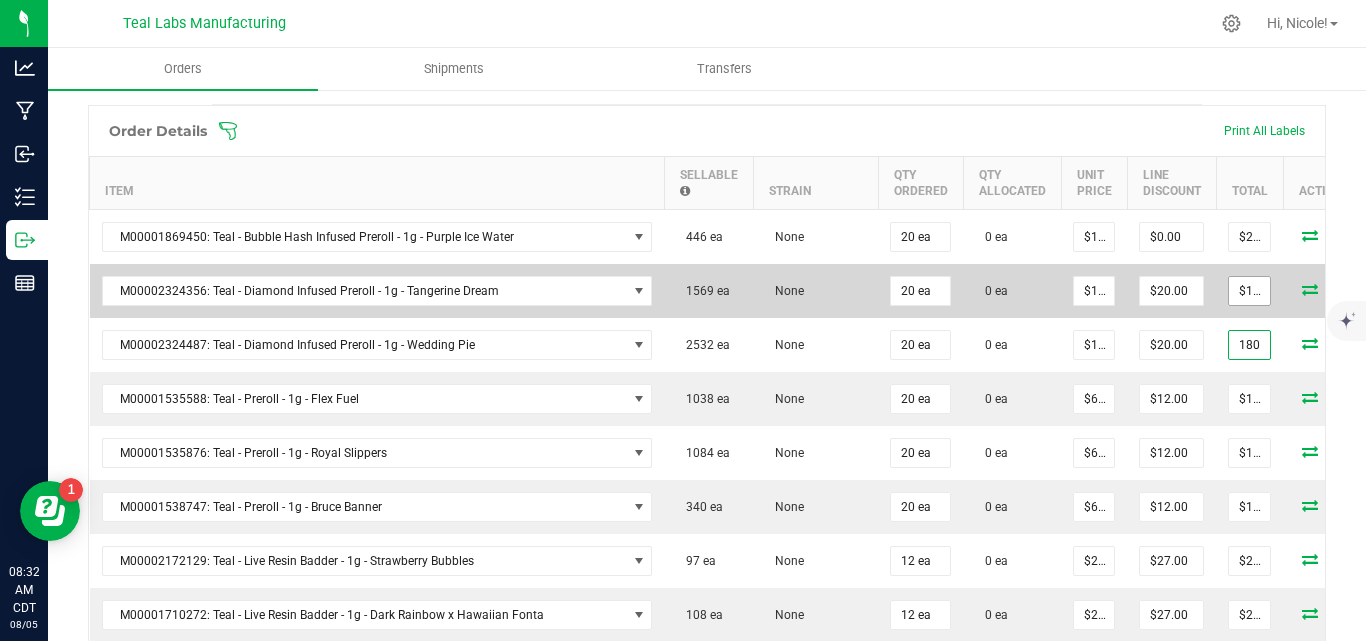 type on "180" 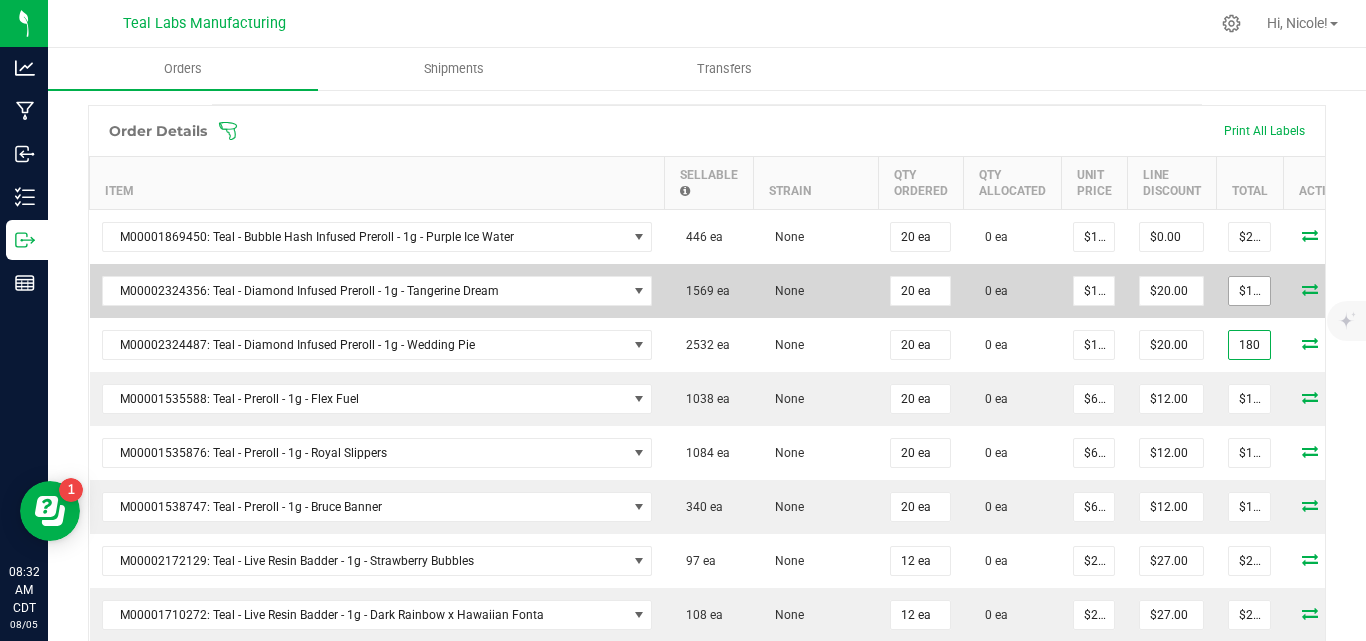 type on "$180.00" 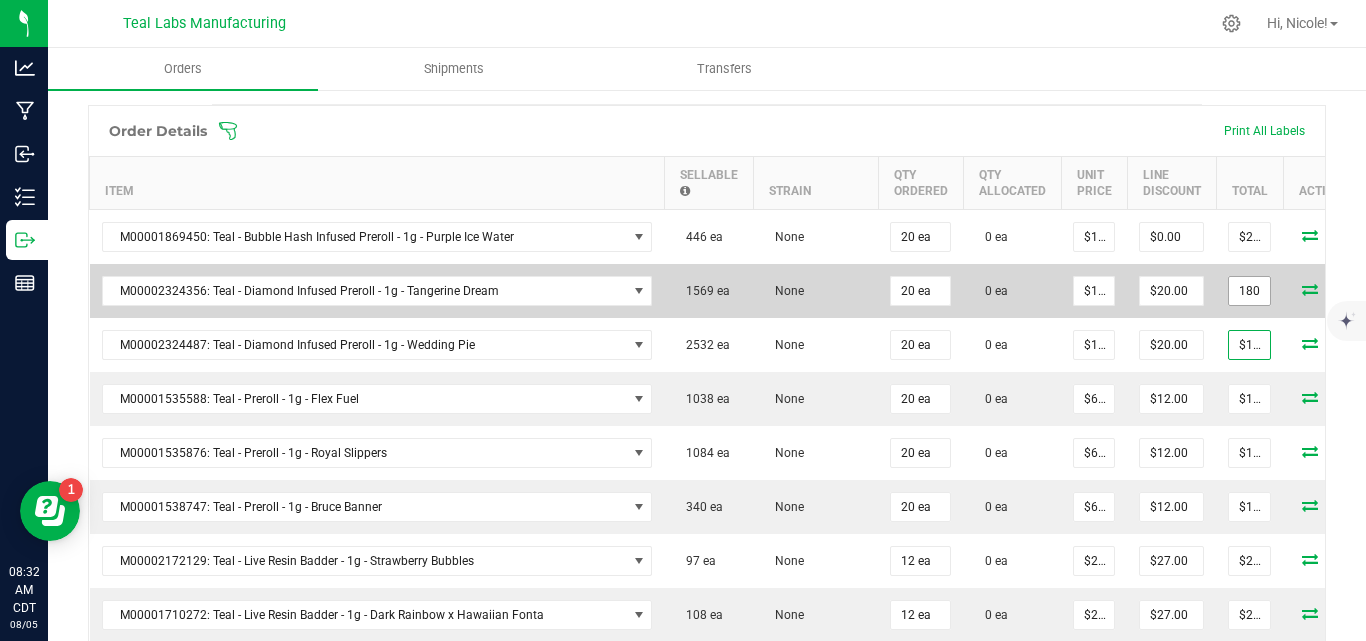 click on "180" at bounding box center (1249, 291) 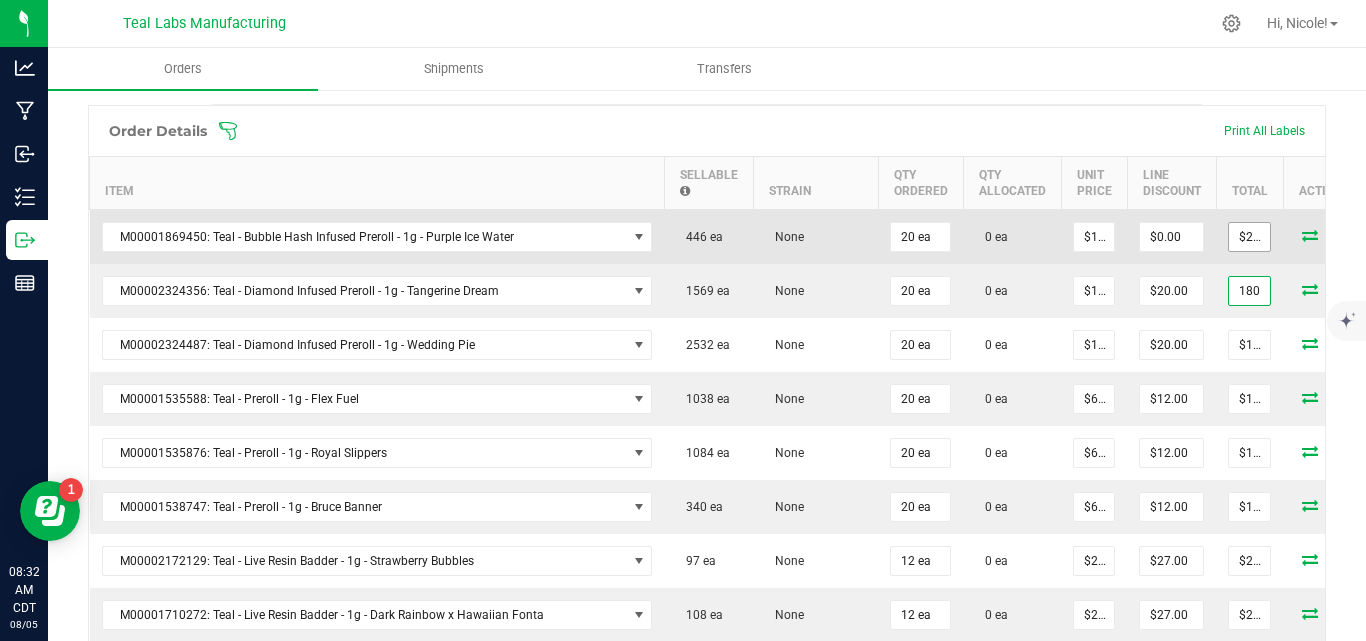 type on "200" 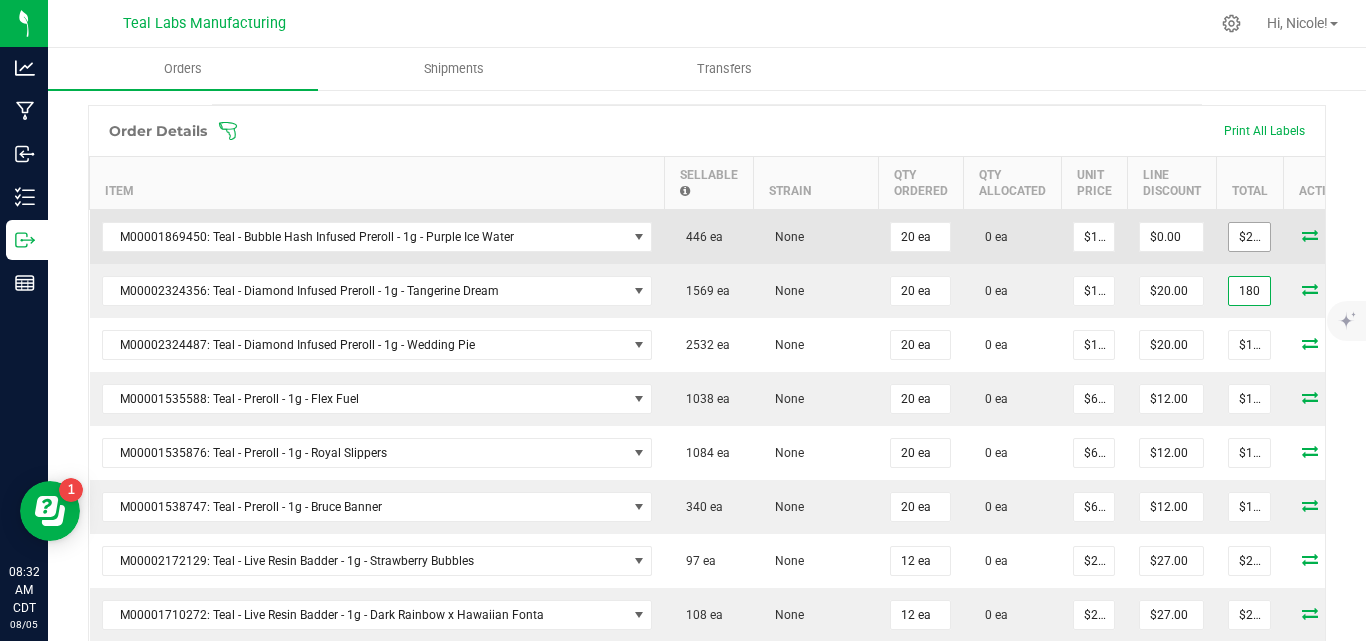 type on "$180.00" 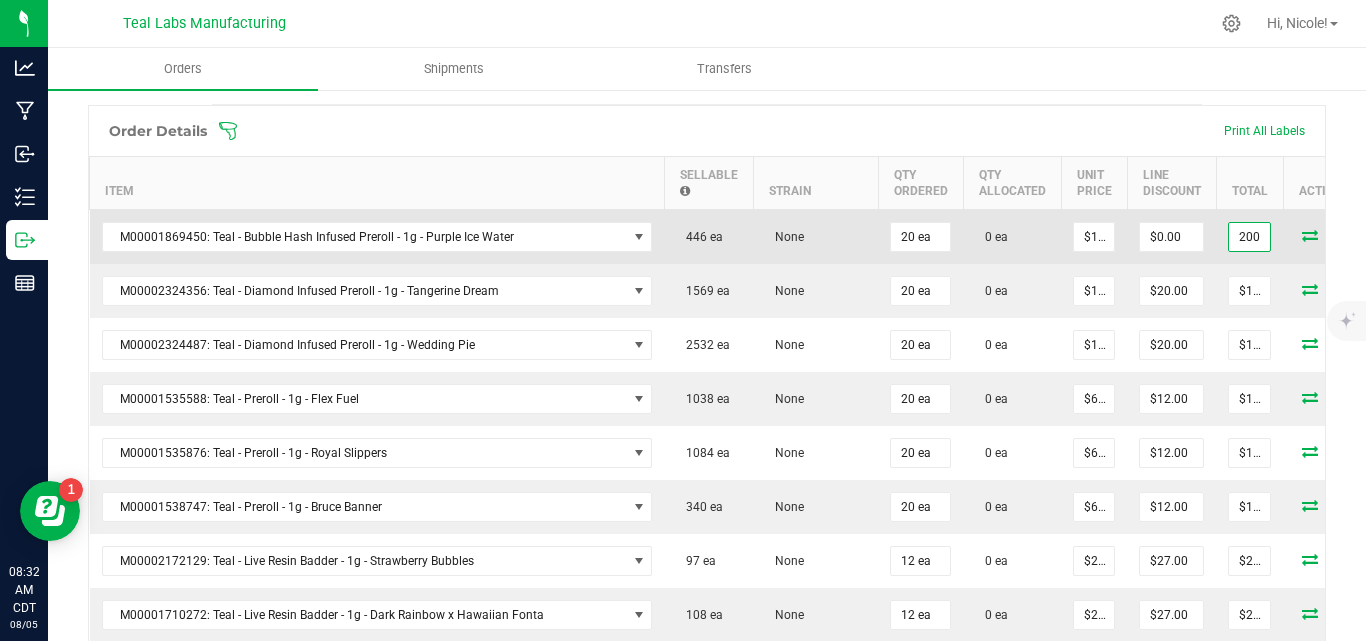 click on "200" at bounding box center [1249, 237] 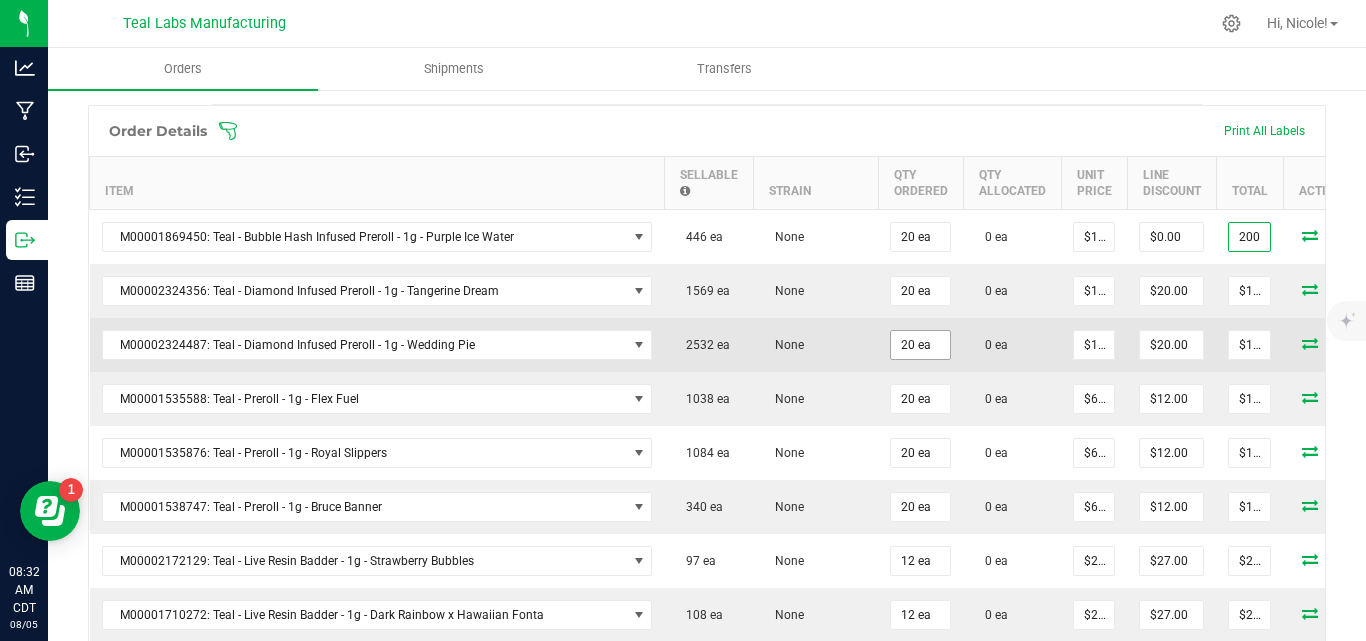 type on "$200.00" 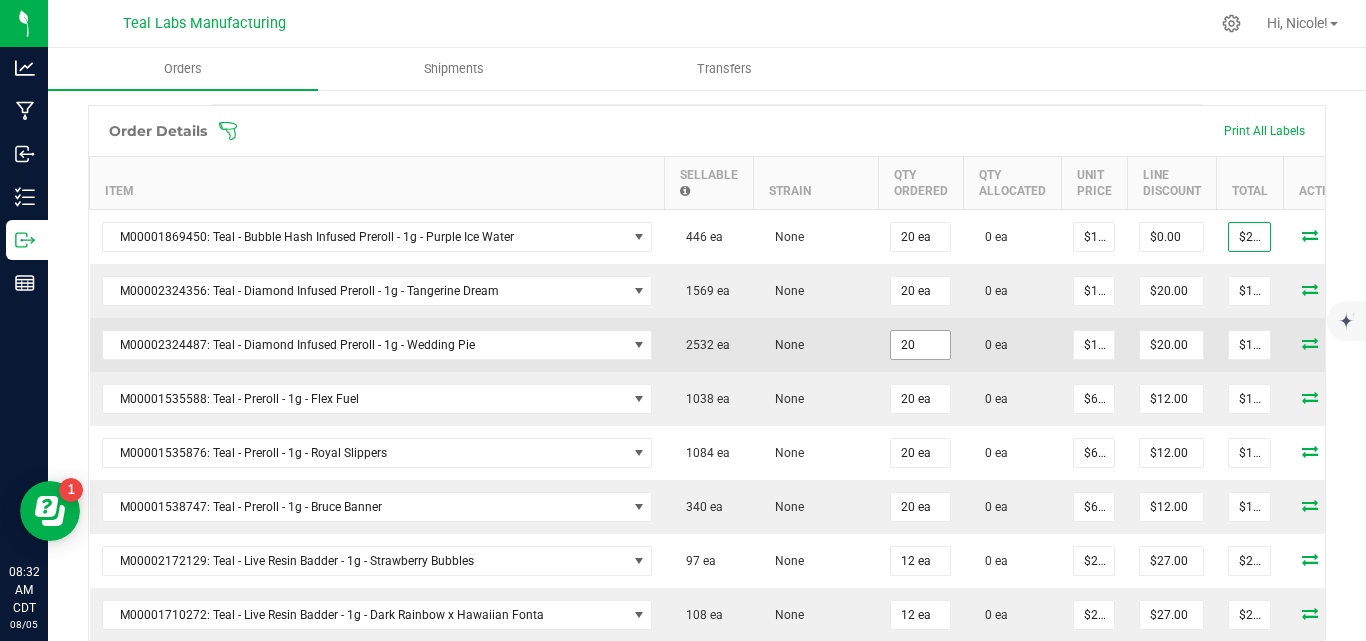 click on "20" at bounding box center (920, 345) 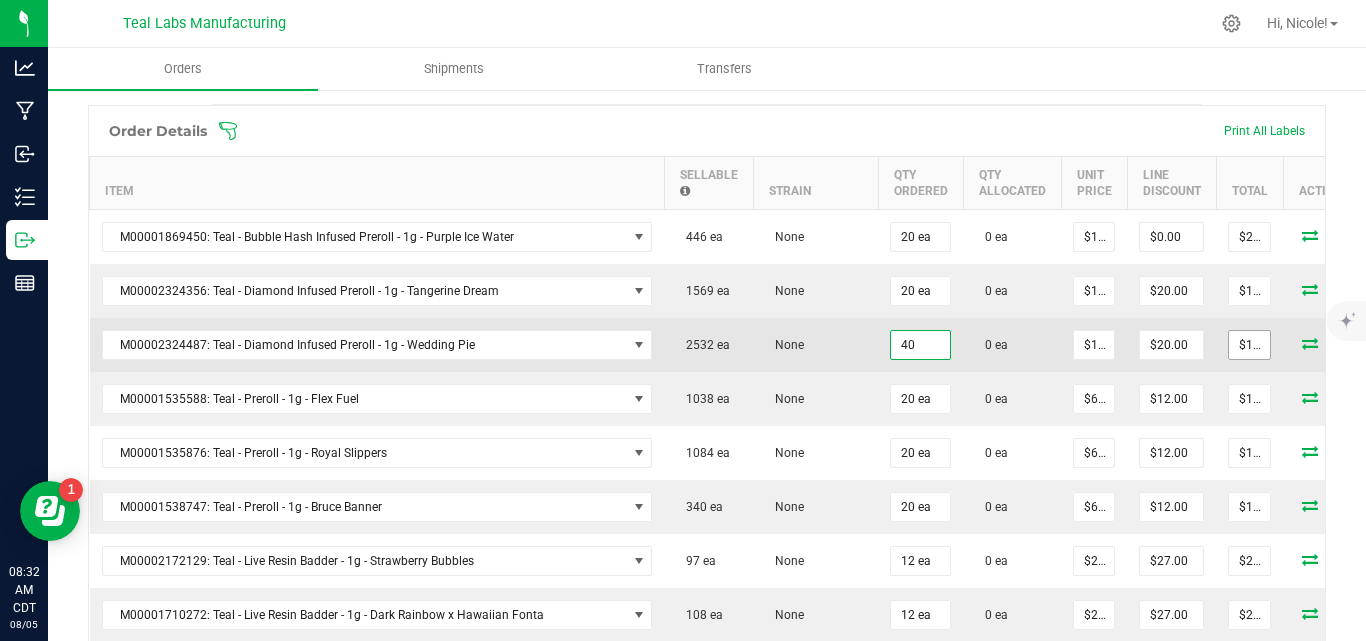 type on "40 ea" 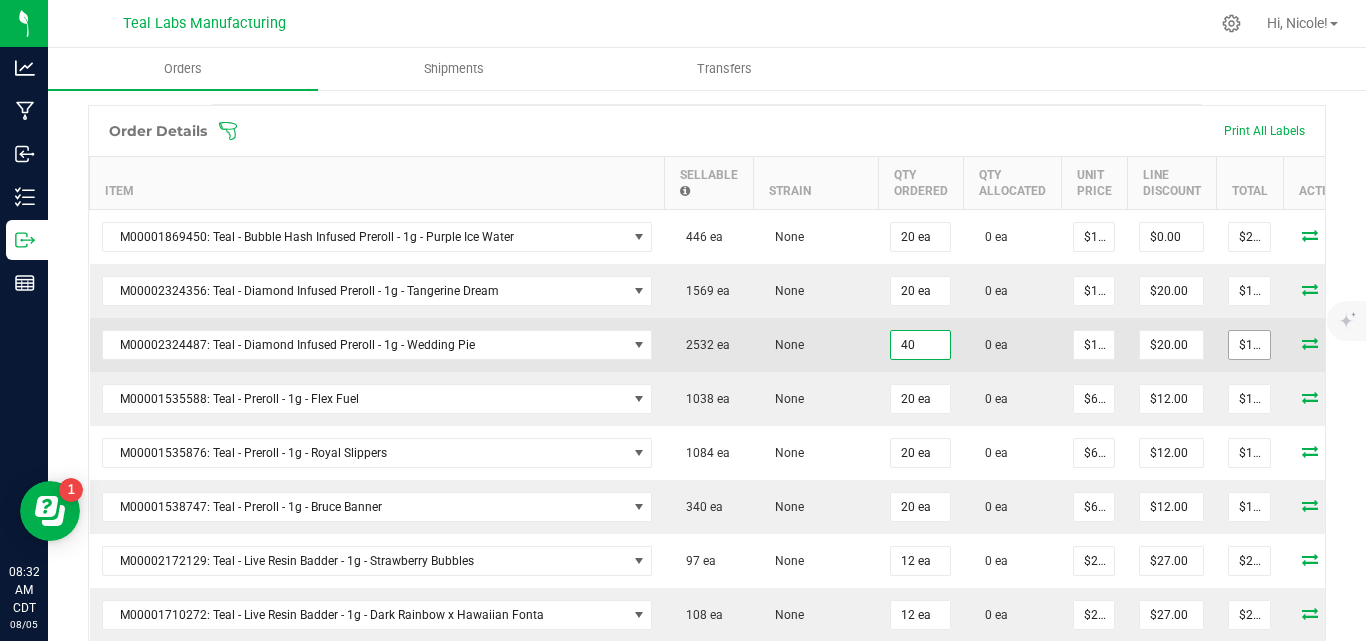 type on "380" 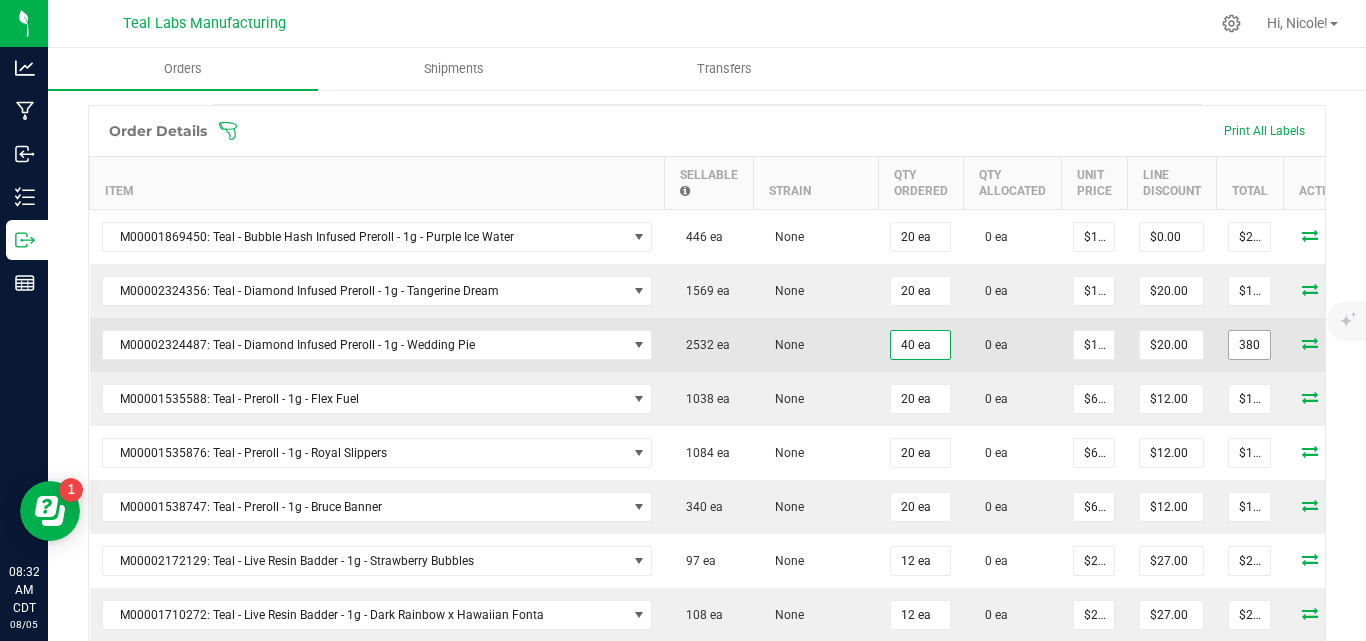 click on "380" at bounding box center (1249, 345) 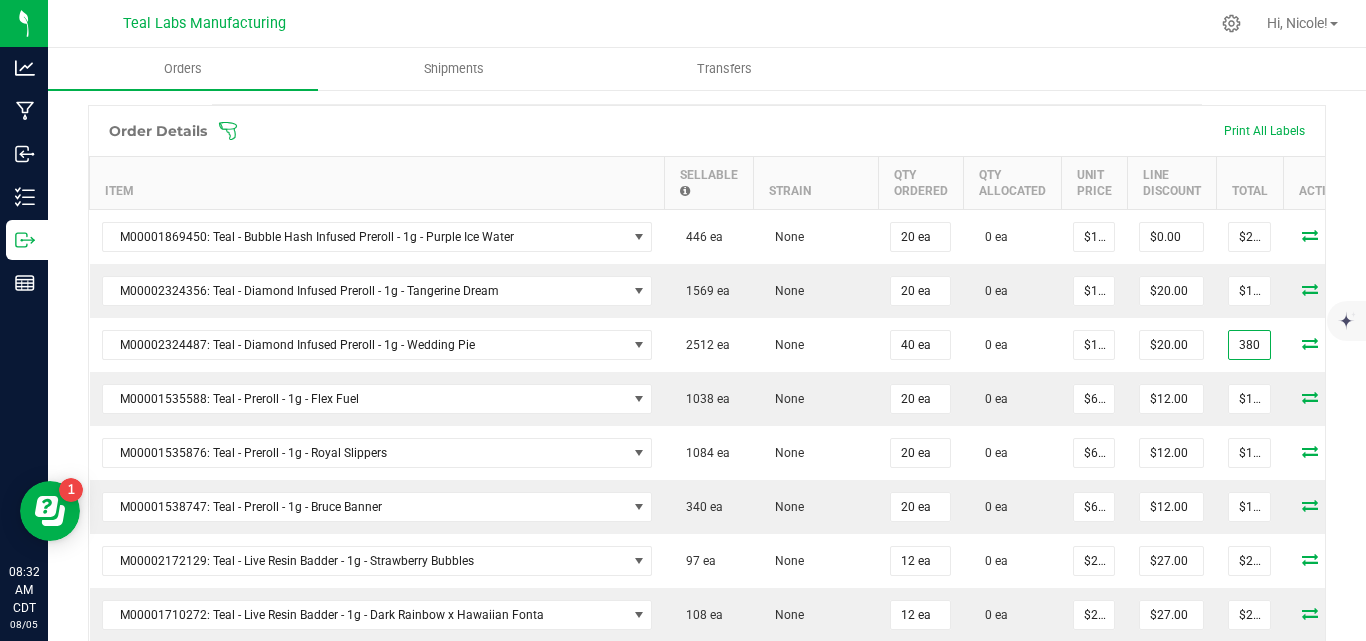 click on "380" at bounding box center [1249, 345] 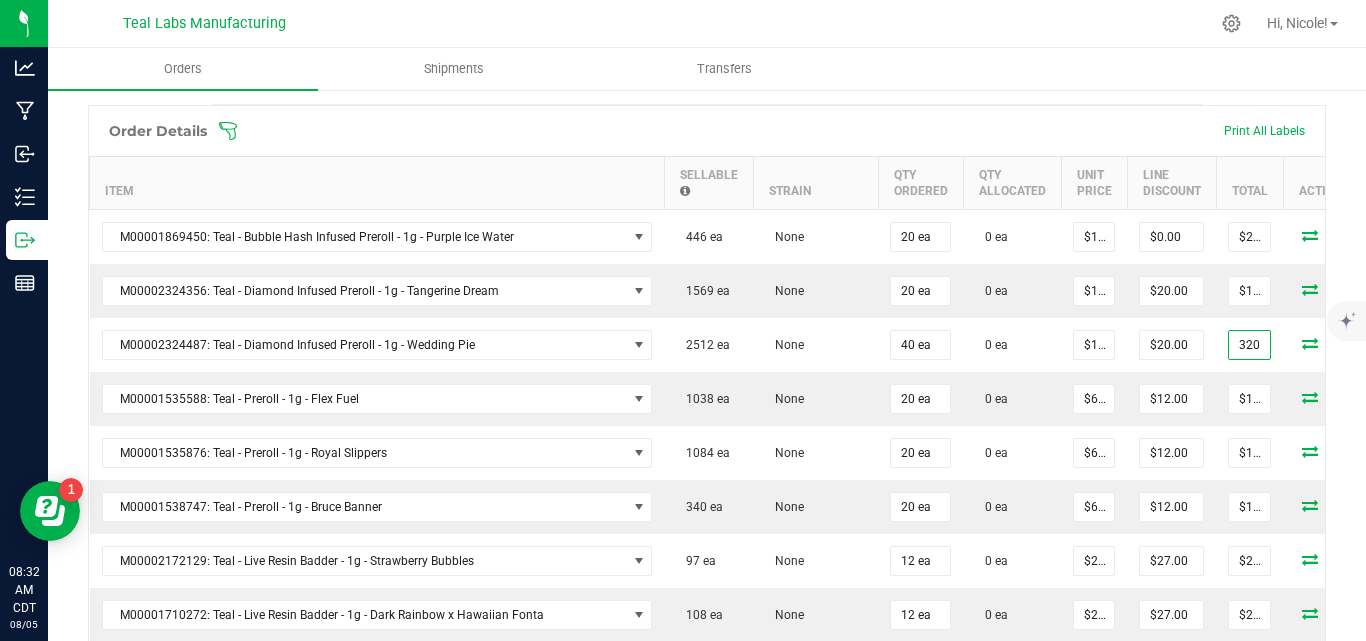 type on "320" 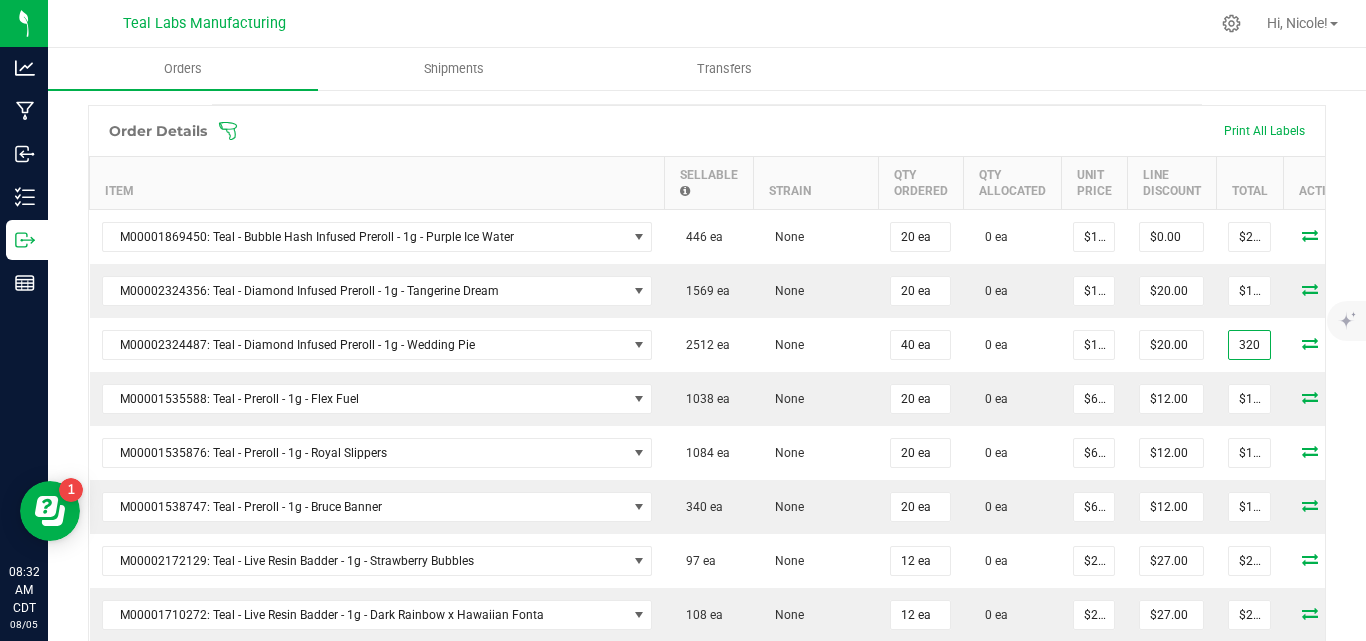 type on "$80.00" 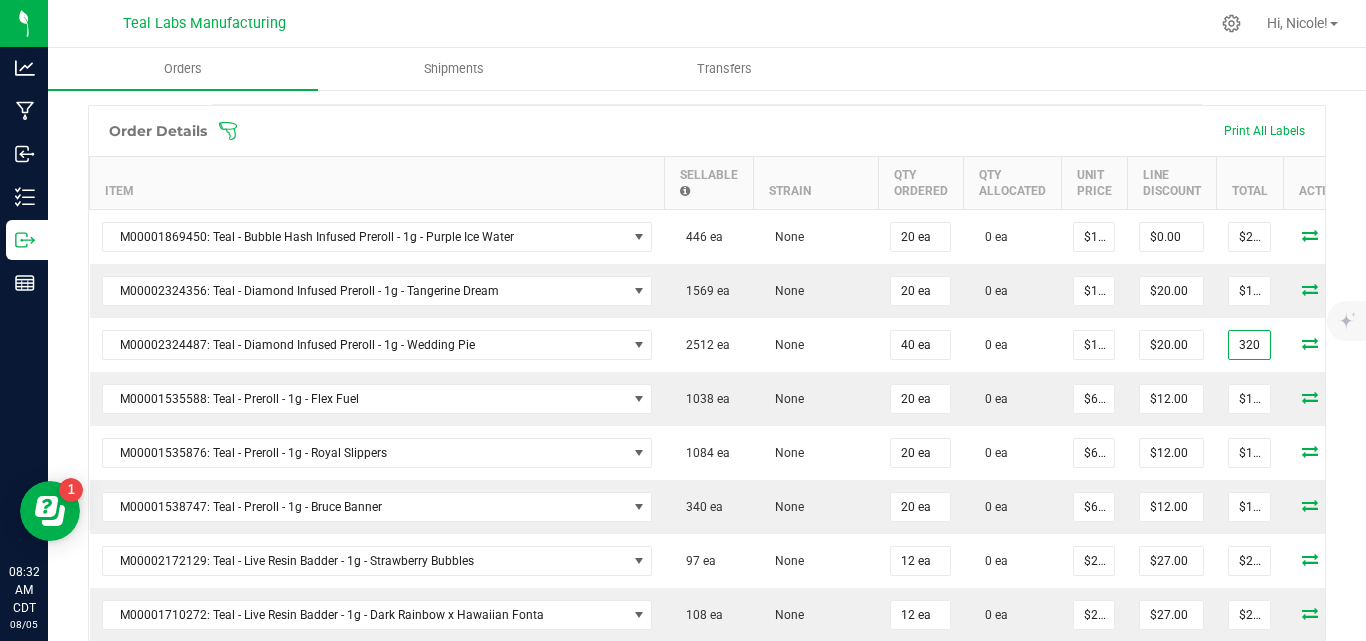 type on "$320.00" 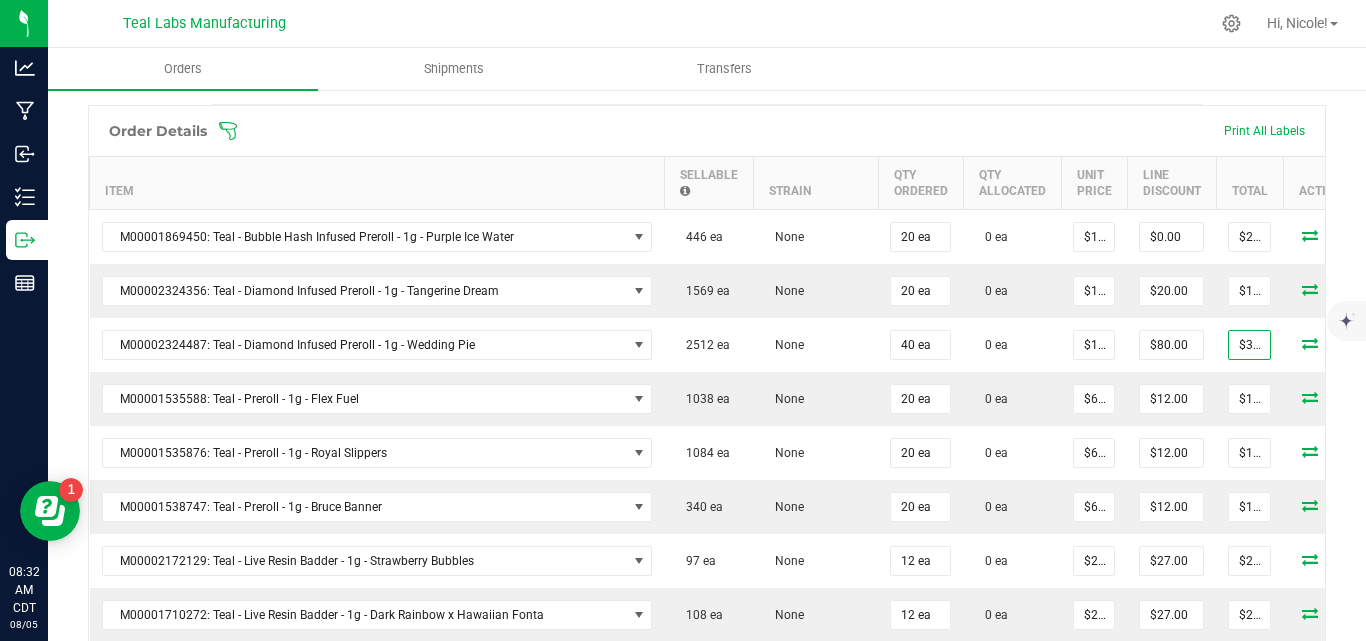 click on "Order Details Print All Labels" at bounding box center (707, 131) 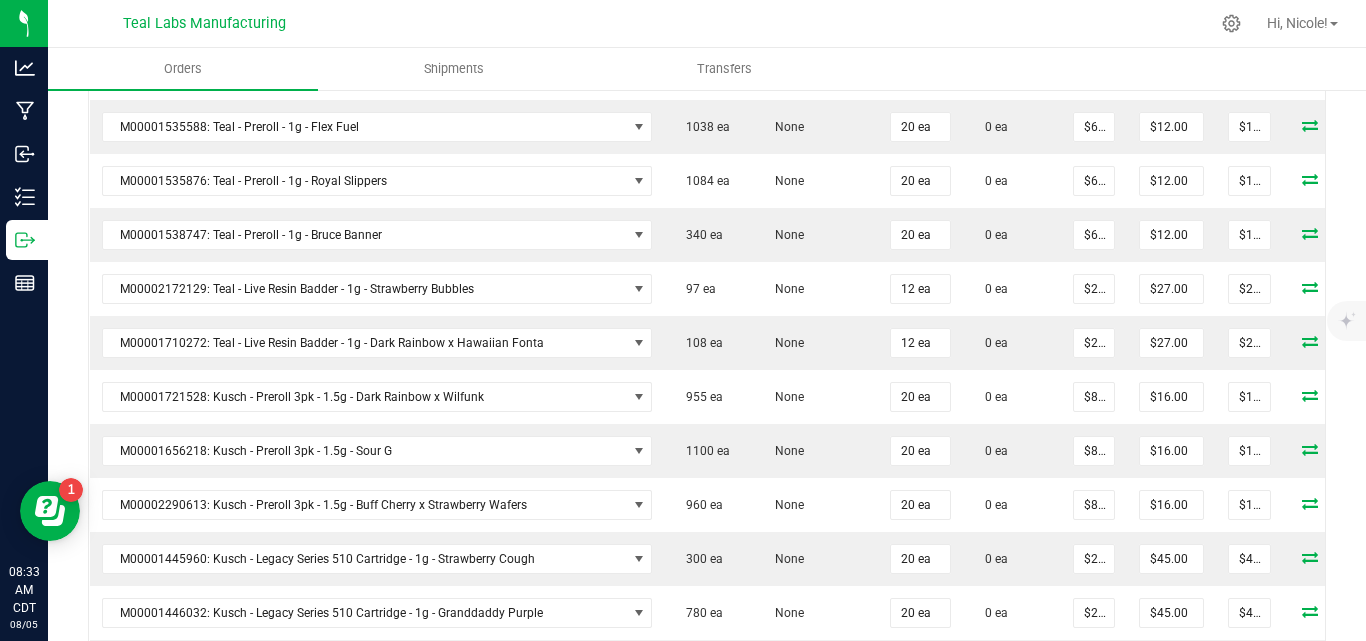 scroll, scrollTop: 581, scrollLeft: 0, axis: vertical 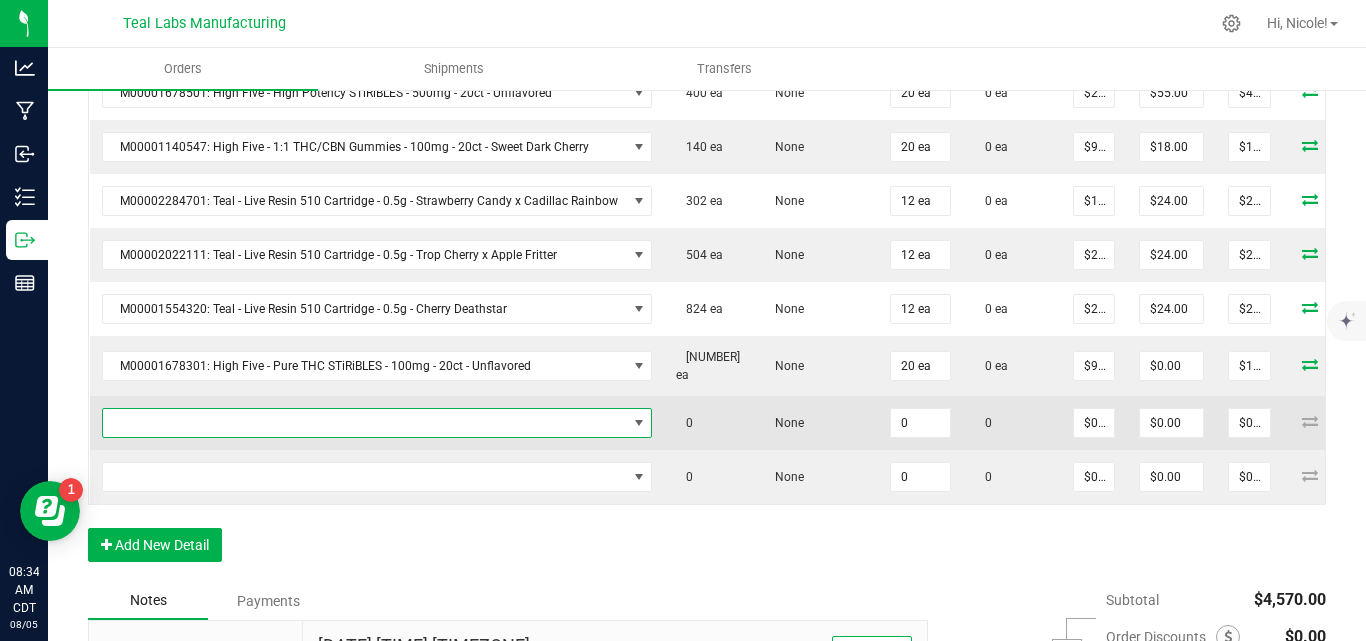 click at bounding box center [365, 423] 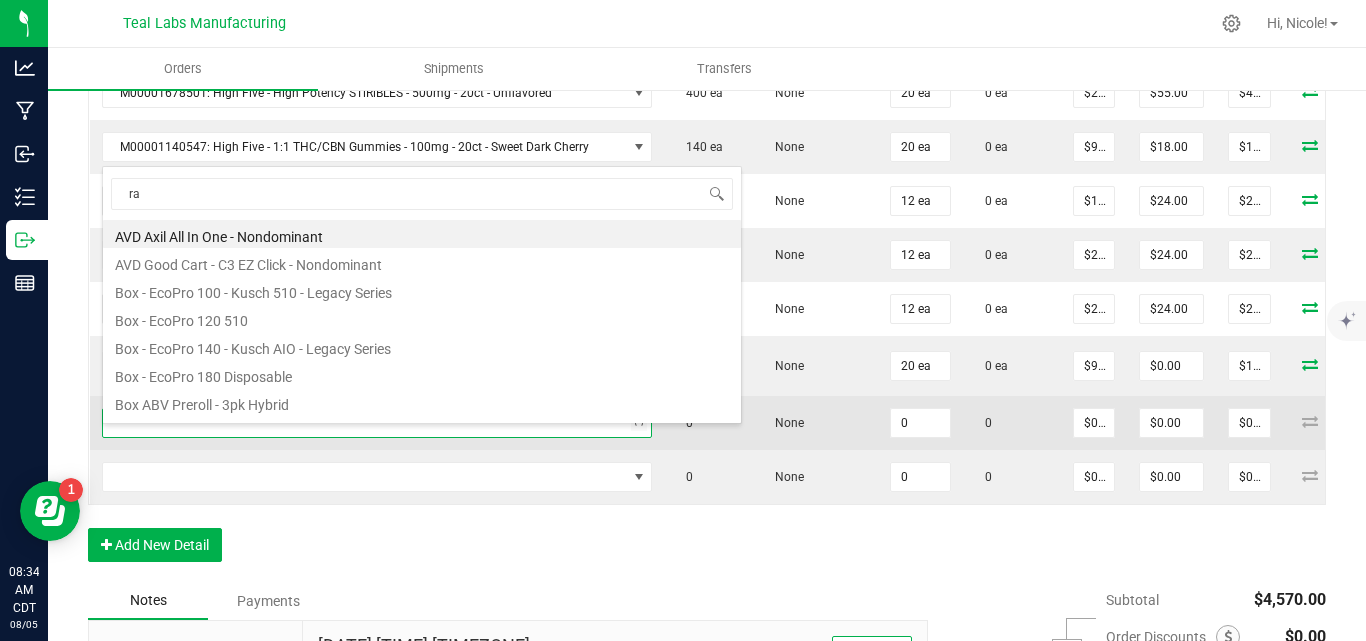 scroll, scrollTop: 0, scrollLeft: 0, axis: both 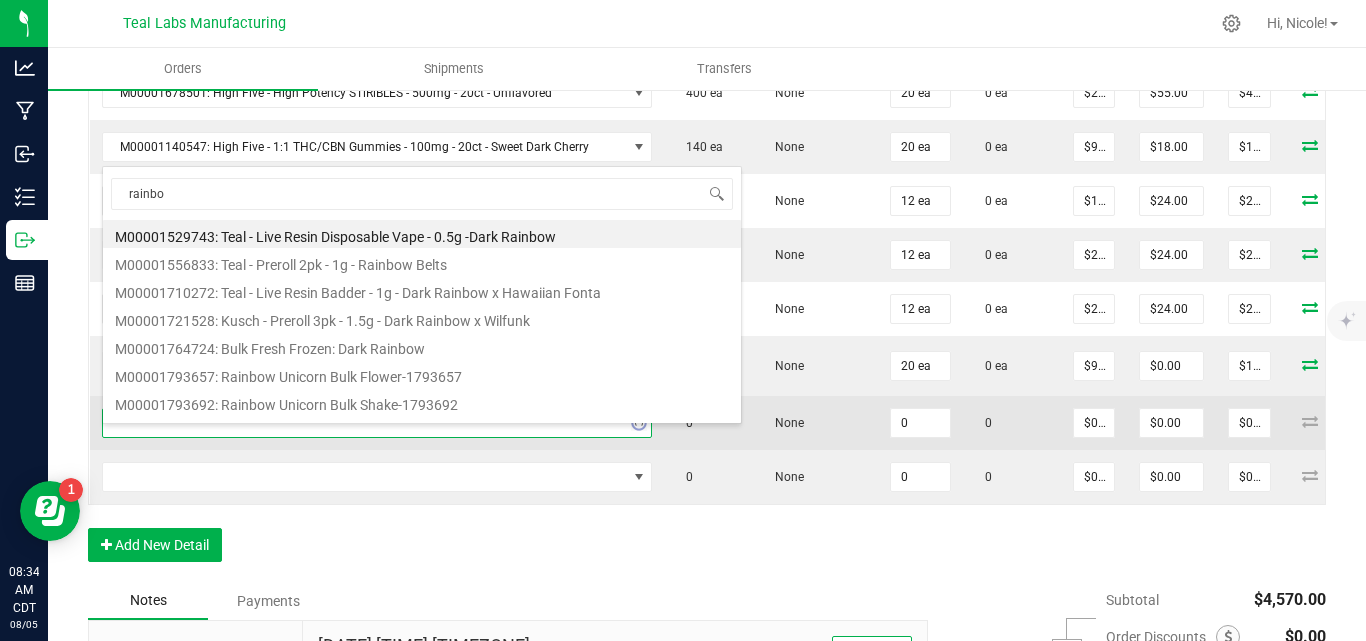 type on "rainbow" 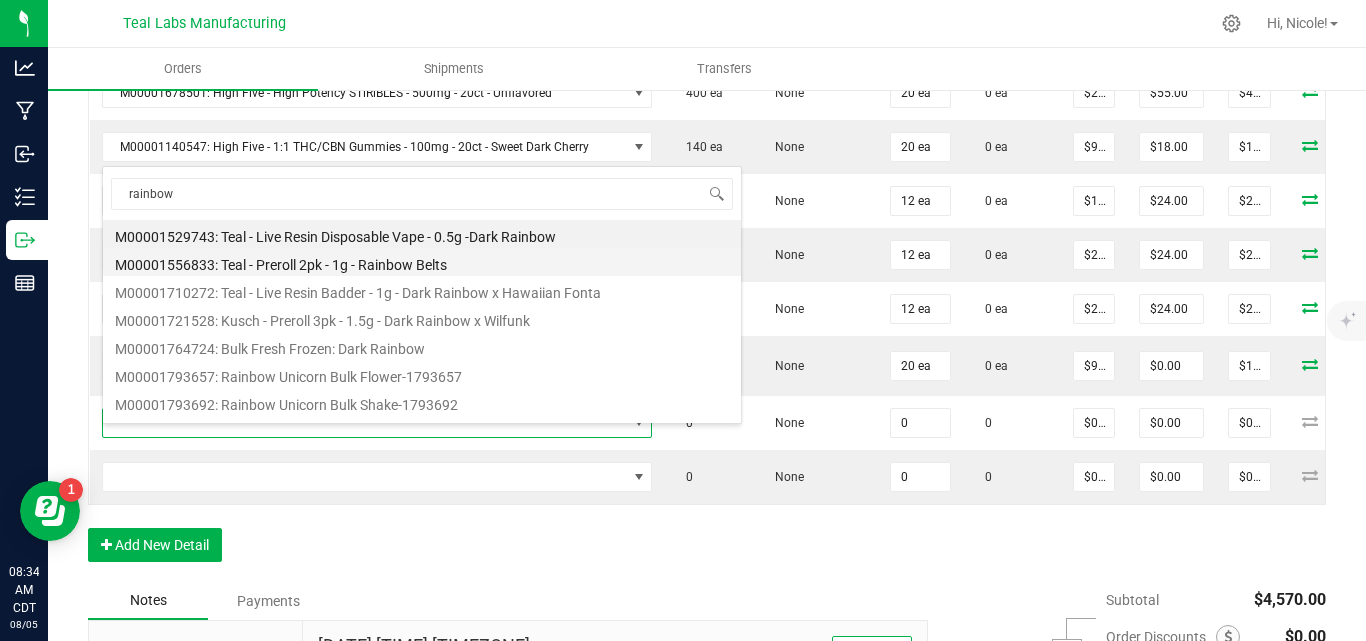 click on "M00001556833: Teal - Preroll 2pk - 1g - Rainbow Belts" at bounding box center (422, 262) 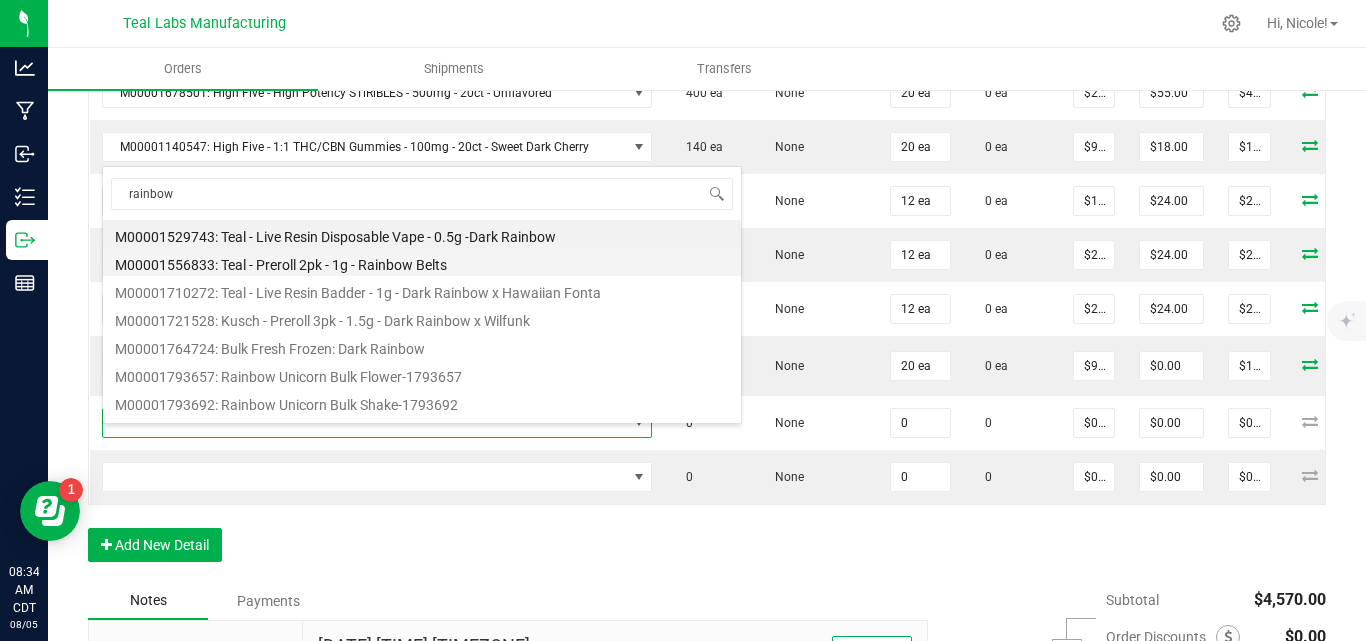 type on "0 ea" 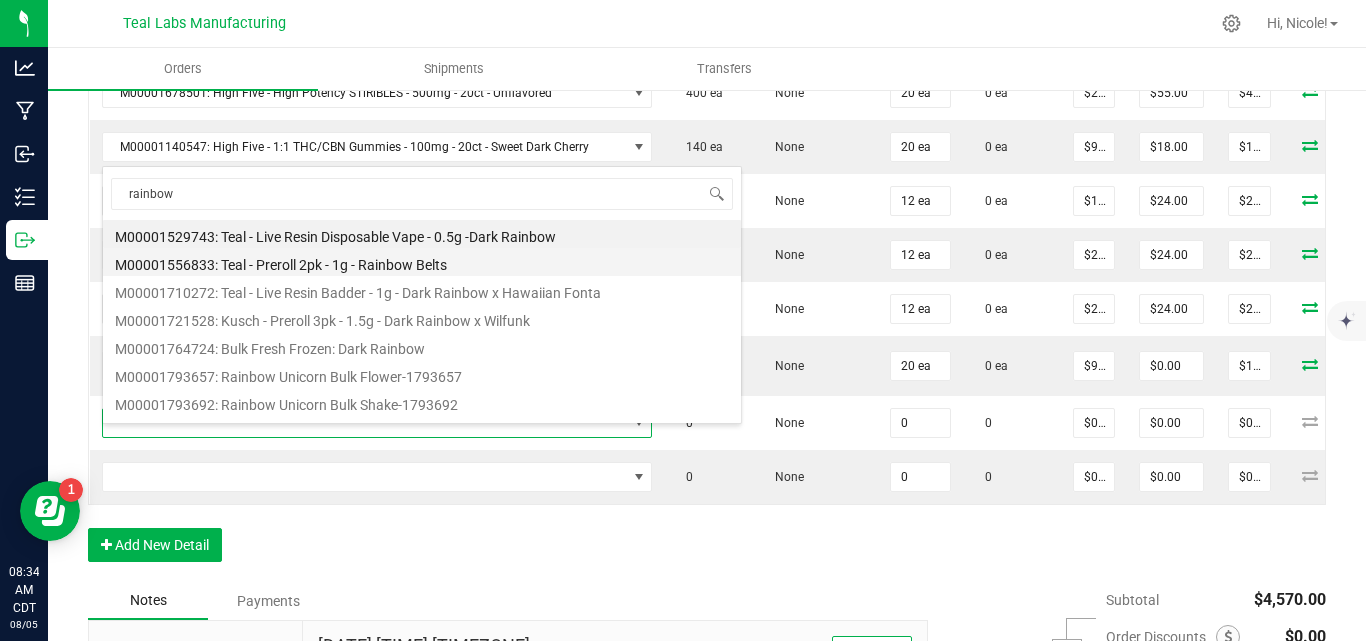 type on "$6.00000" 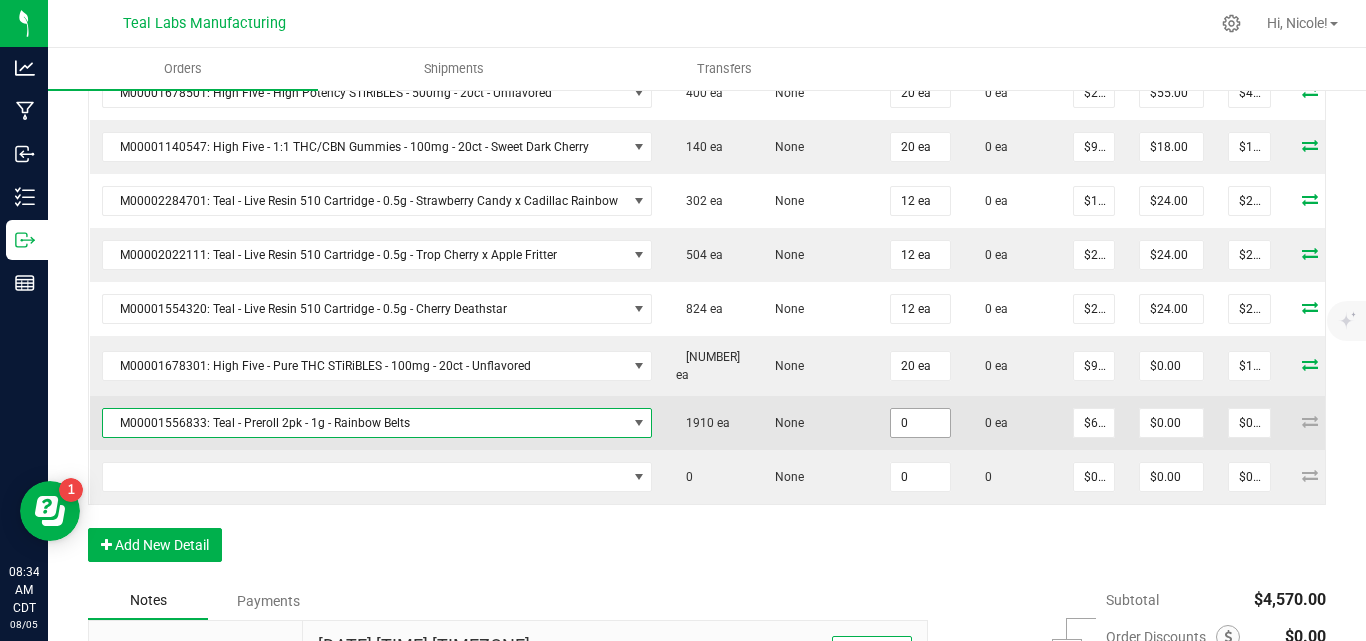 click on "0" at bounding box center (920, 423) 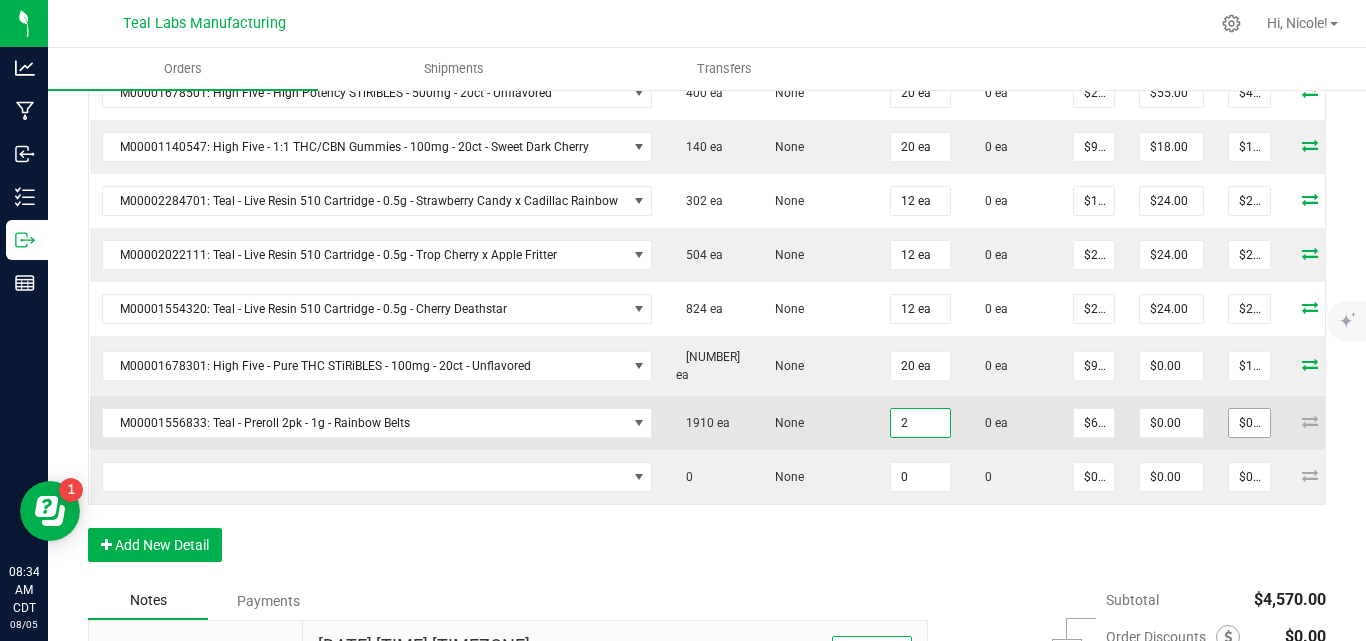 type on "2 ea" 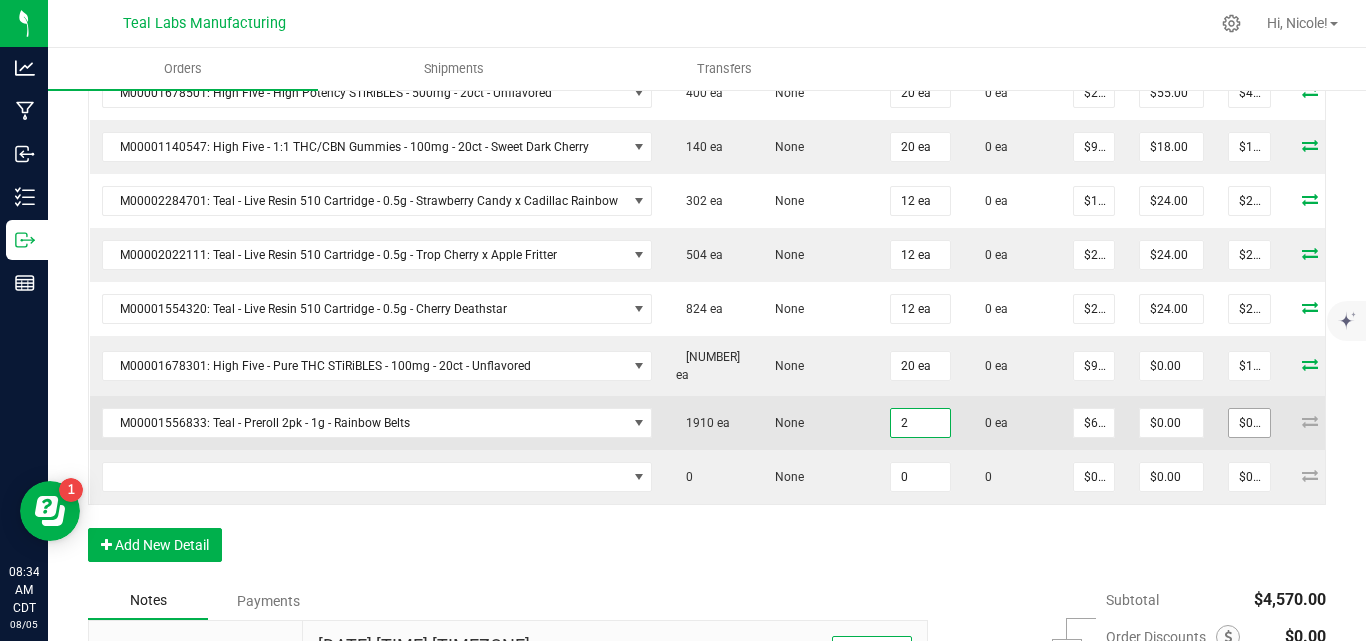 type on "12" 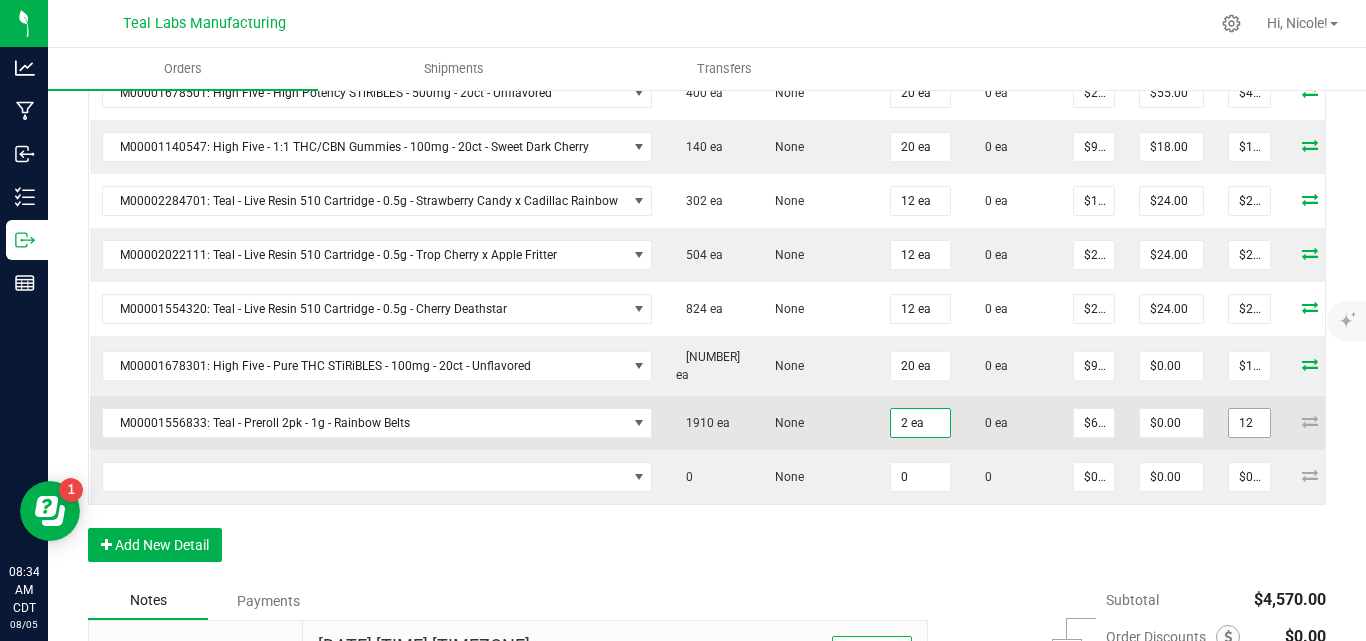 click on "12" at bounding box center [1249, 423] 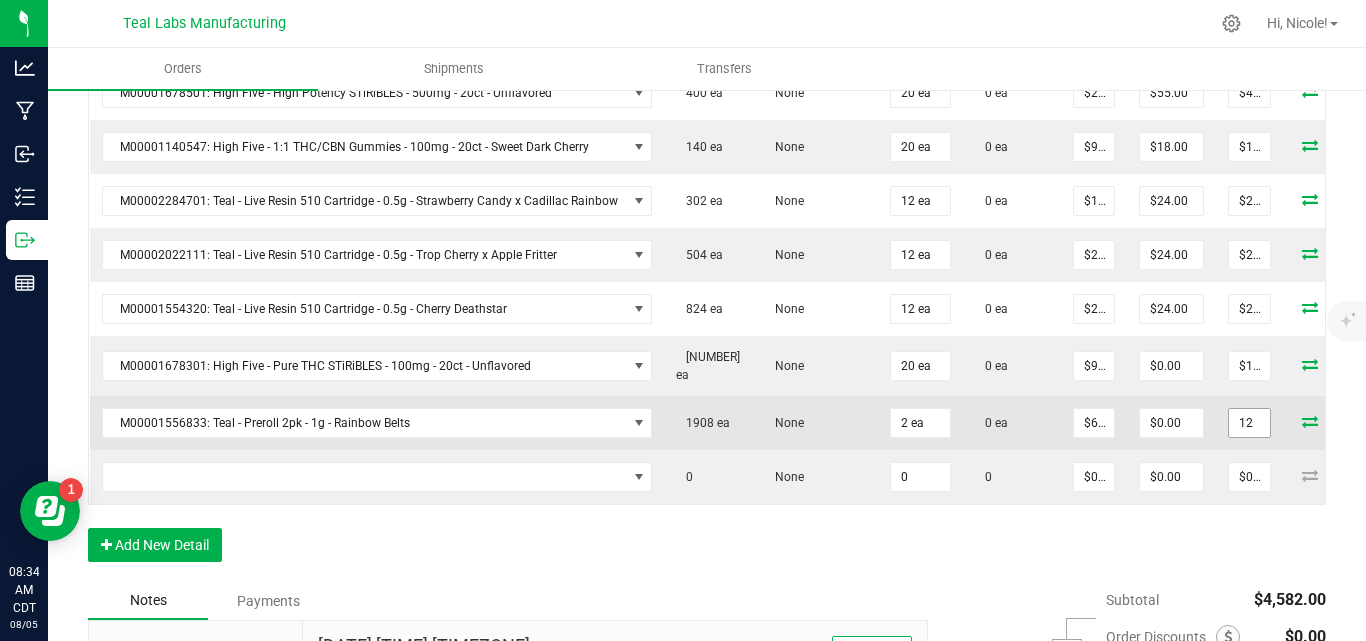 click on "12" at bounding box center (1249, 423) 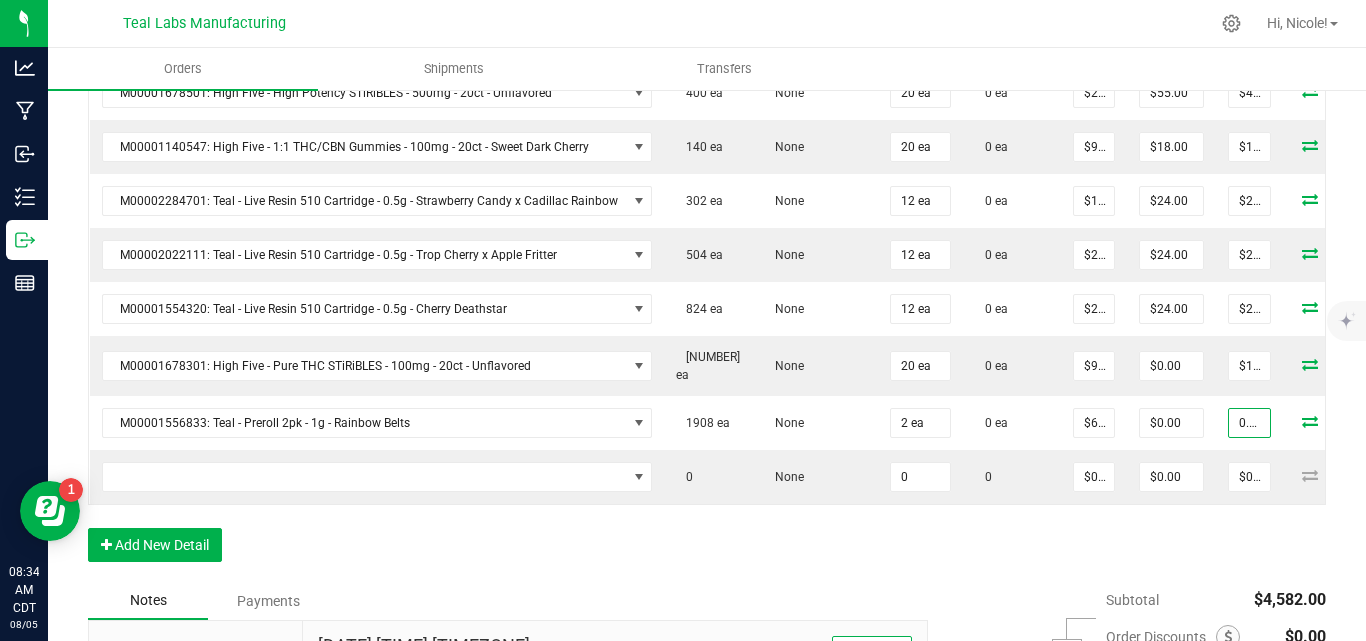 type on "0.02" 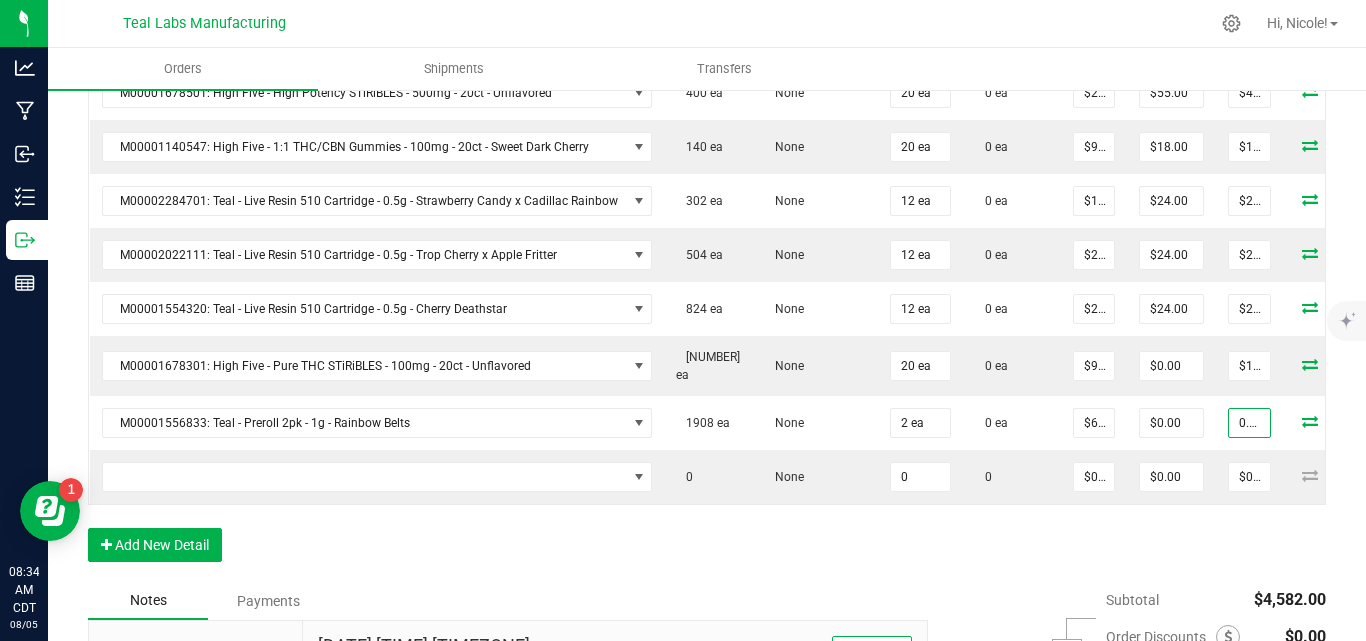 type on "$0.01000" 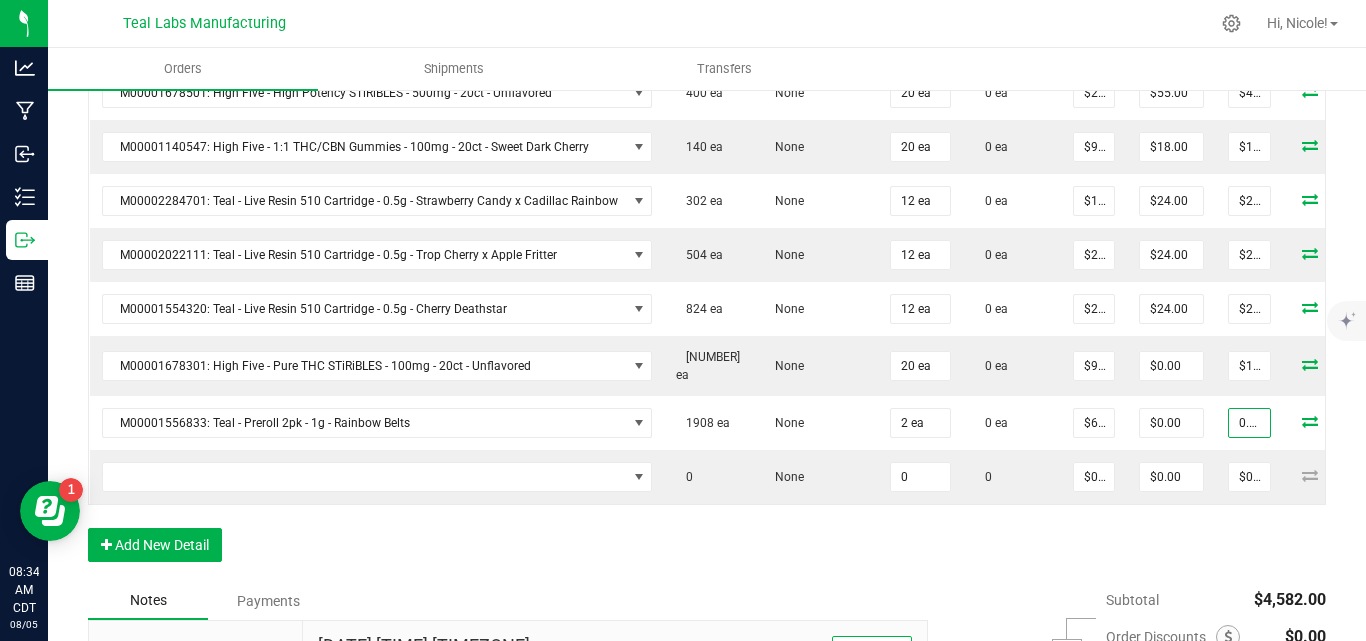 type on "$0.02" 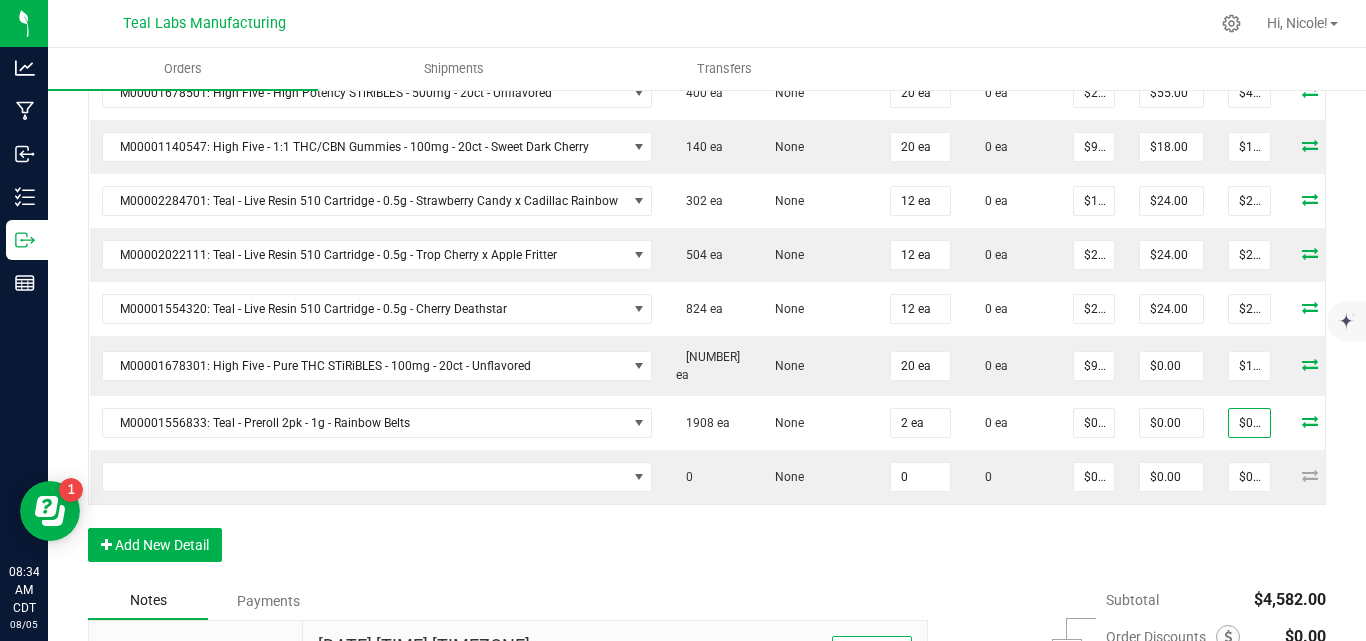 click on "Order Details Print All Labels Item  Sellable  Strain Qty Ordered Qty Allocated Unit Price Line Discount Total Actions M00001869450: Teal - Bubble Hash Infused Preroll - 1g - Purple Ice Water  446 ea   None  20 ea  0 ea  $10.00000 $0.00 $200.00 M00002324356: Teal - Diamond Infused Preroll - 1g - Tangerine Dream  1569 ea   None  20 ea  0 ea  $10.00000 $20.00 $180.00 M00002324487: Teal - Diamond Infused Preroll - 1g - Wedding Pie  2512 ea   None  40 ea  0 ea  $10.00000 $80.00 $320.00 M00001535588: Teal - Preroll - 1g - Flex Fuel  1038 ea   None  20 ea  0 ea  $6.00000 $12.00 $108.00 M00001535876: Teal - Preroll - 1g - Royal Slippers  1084 ea   None  20 ea  0 ea  $6.00000 $12.00 $108.00 M00001538747: Teal - Preroll - 1g - Bruce Banner  340 ea   None  20 ea  0 ea  $6.00000 $12.00 $108.00 M00002172129: Teal - Live Resin Badder - 1g - Strawberry Bubbles  97 ea   None  12 ea  0 ea  $20.00000 $27.00 $213.00 M00001710272: Teal - Live Resin Badder - 1g - Dark Rainbow x Hawaiian Fonta 0" at bounding box center [707, -107] 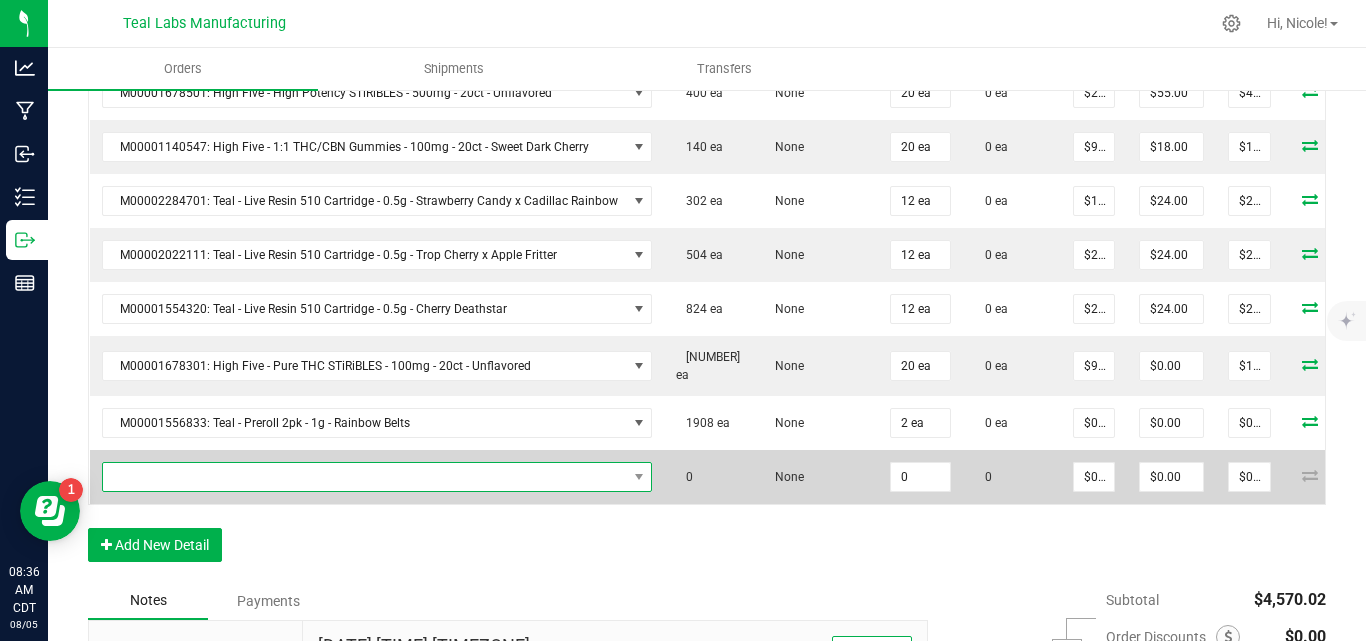 click at bounding box center (365, 477) 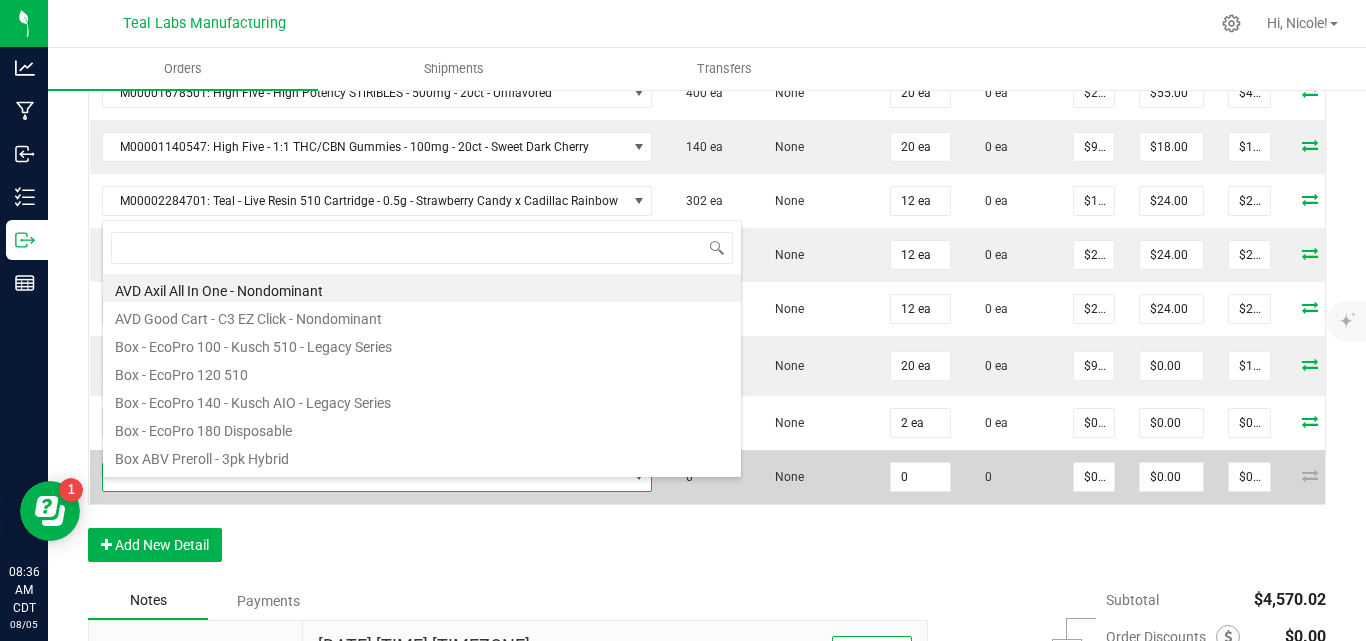 scroll, scrollTop: 0, scrollLeft: 0, axis: both 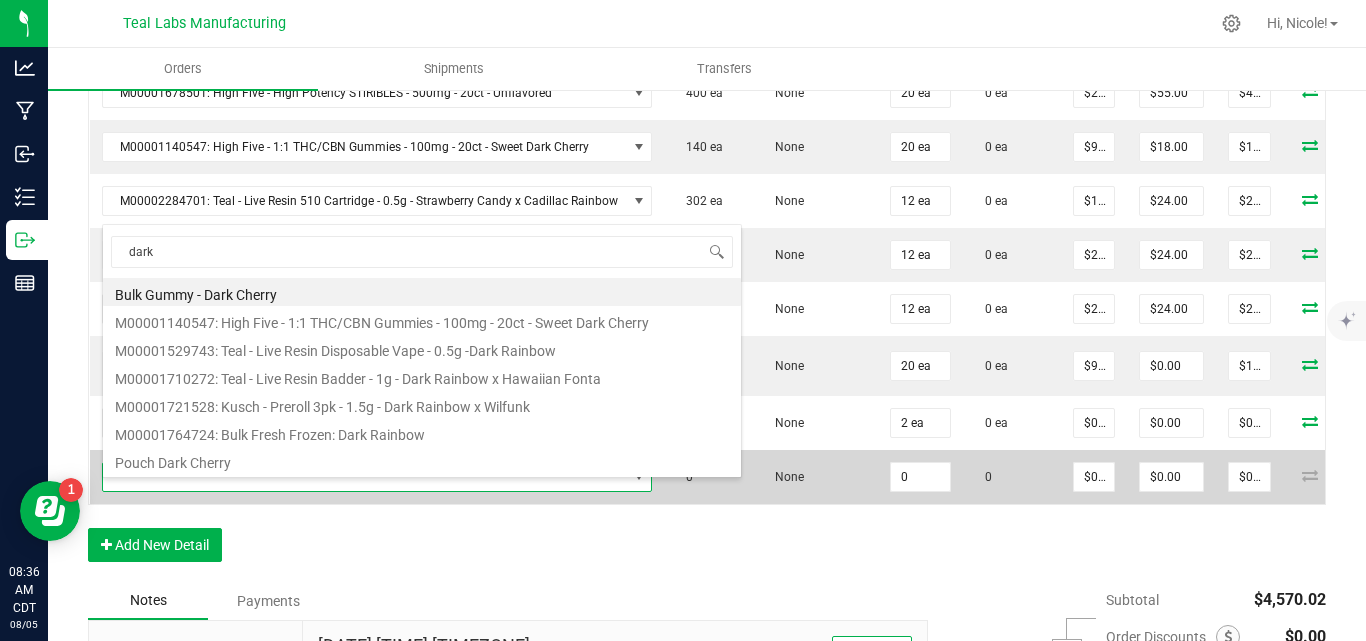 type on "dark" 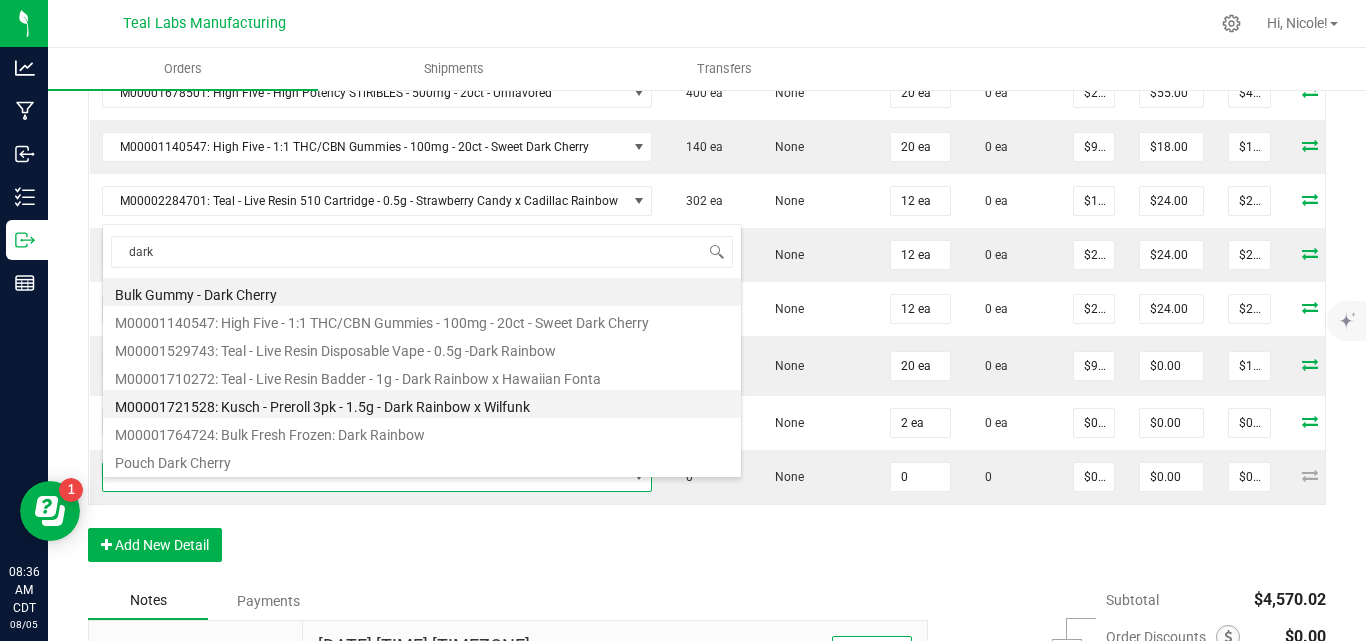 click on "M00001721528: Kusch - Preroll 3pk - 1.5g - Dark Rainbow x Wilfunk" at bounding box center (422, 404) 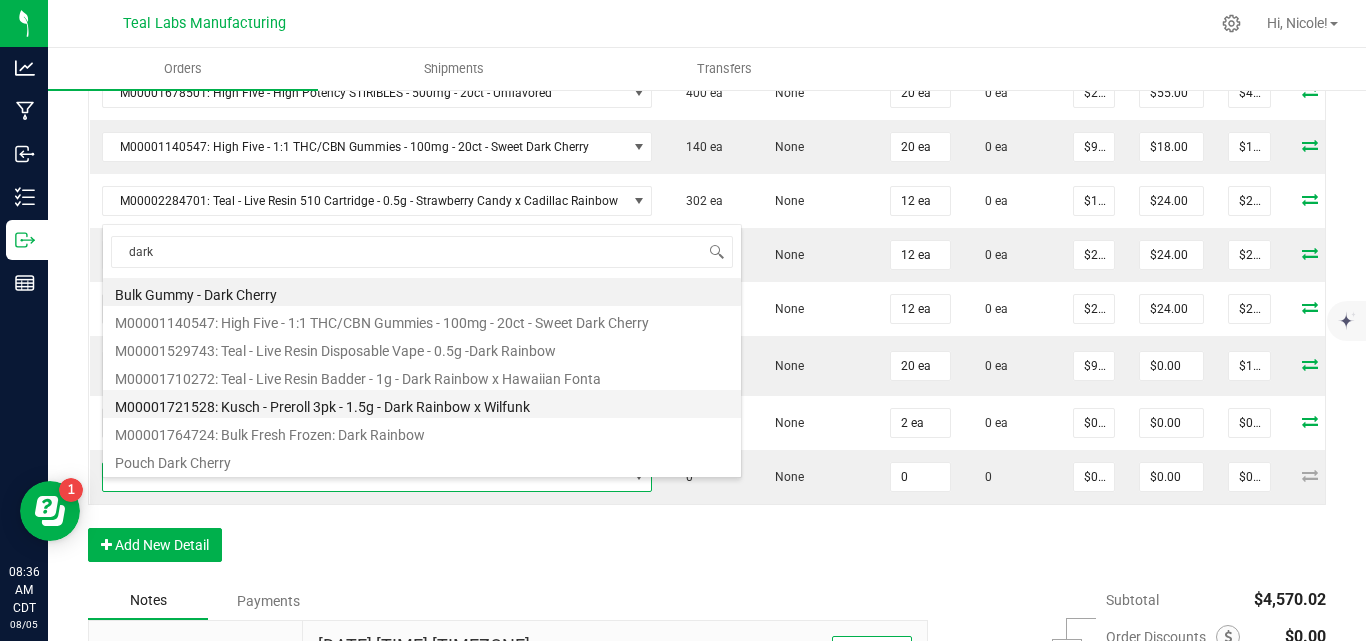 type on "0 ea" 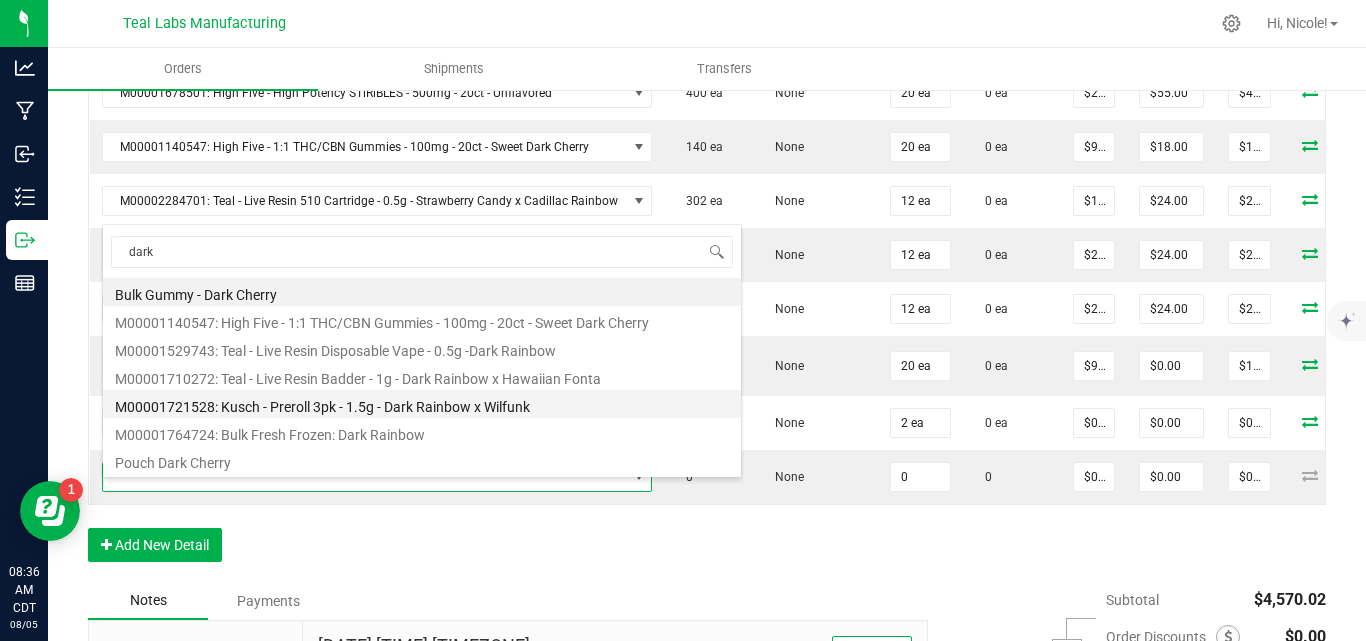 type on "$8.00000" 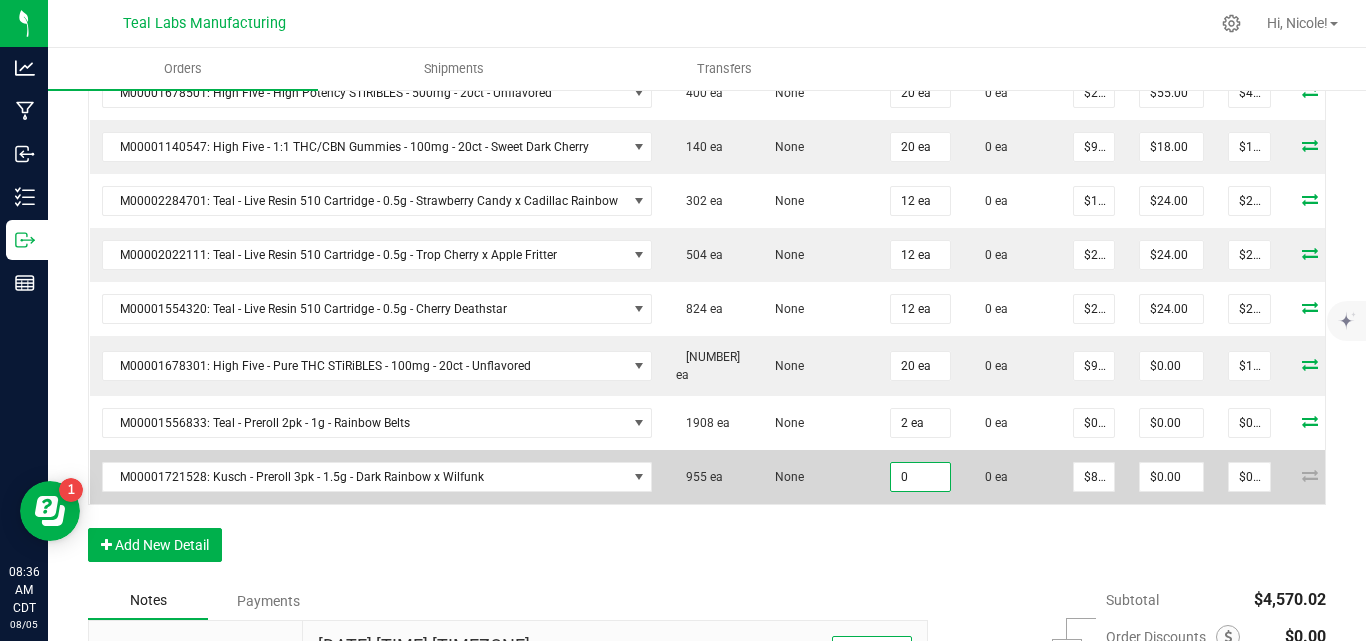 click on "0" at bounding box center (920, 477) 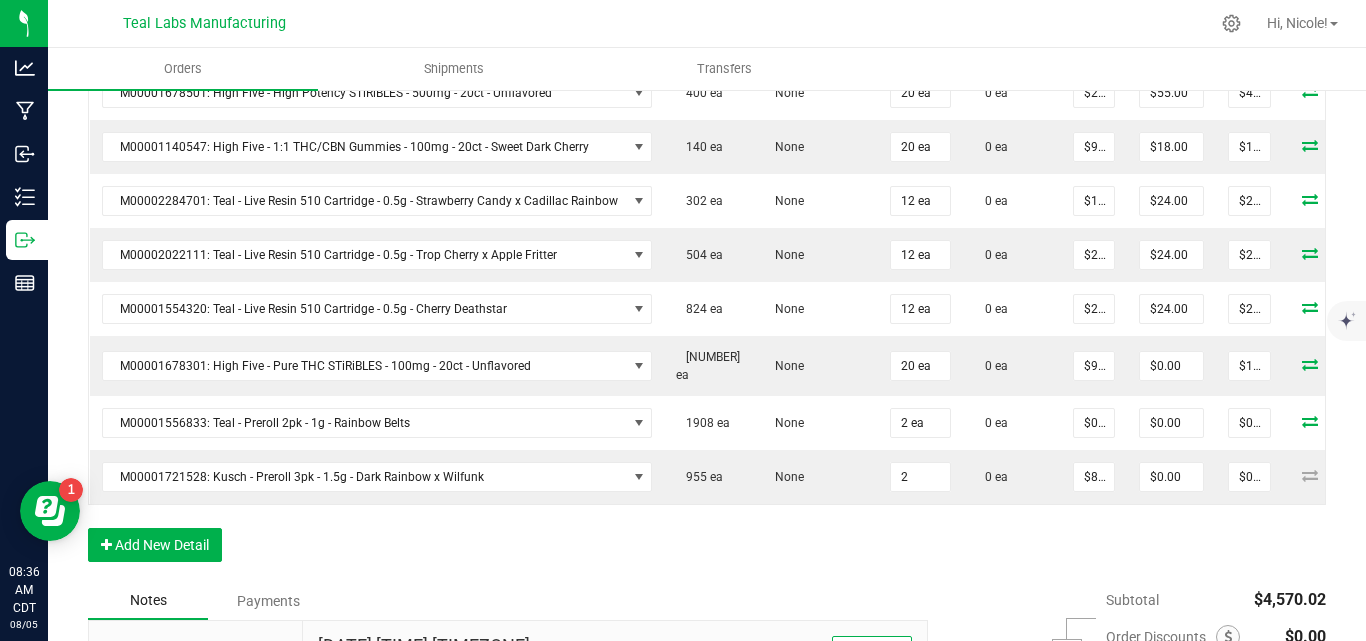 type on "2 ea" 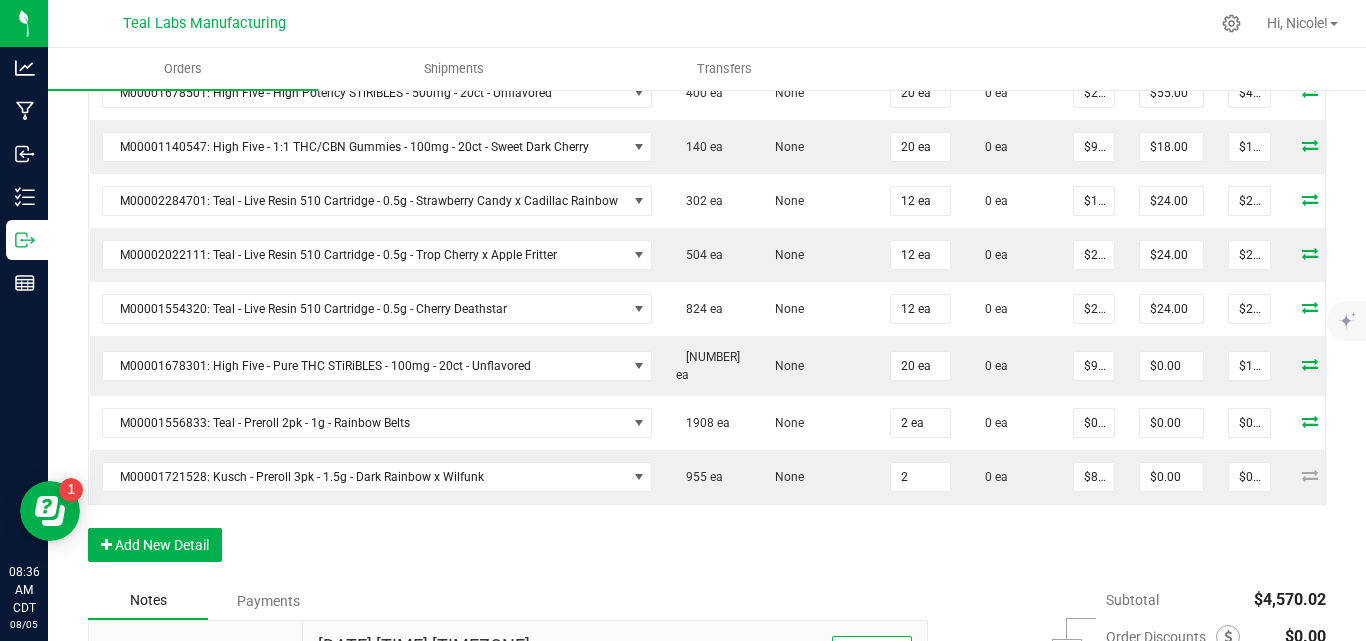 type on "$16.00" 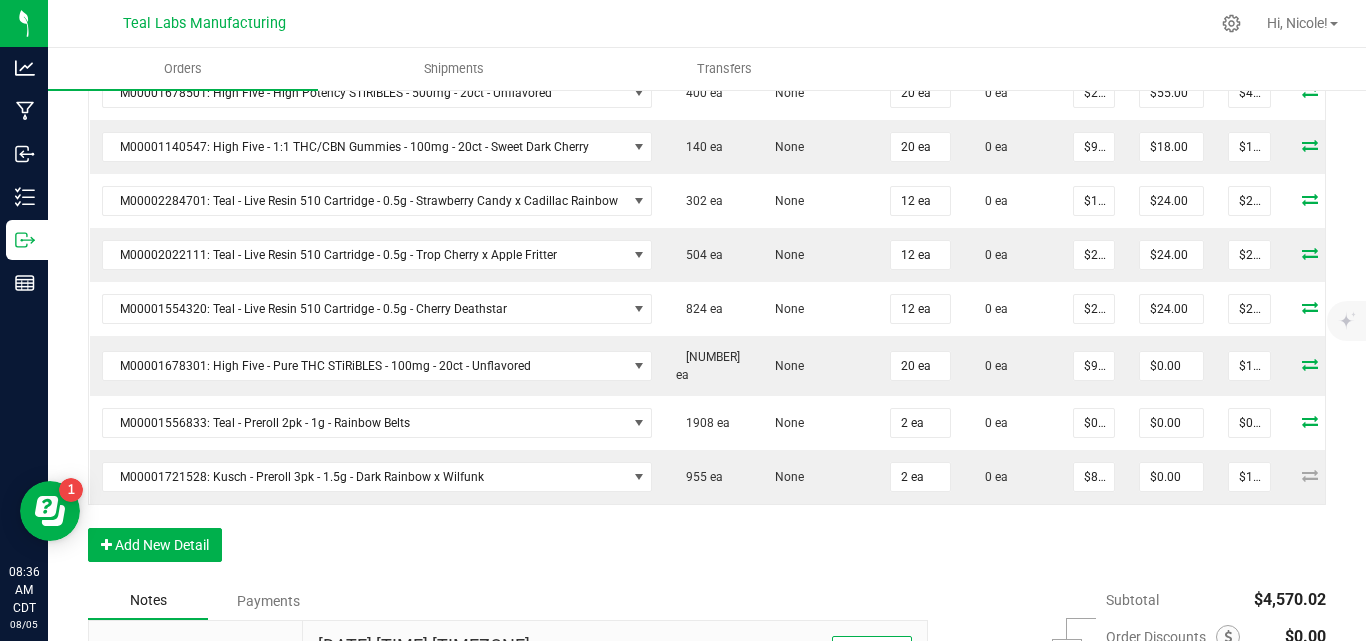 click on "Order Details Print All Labels Item  Sellable  Strain Qty Ordered Qty Allocated Unit Price Line Discount Total Actions M00001869450: Teal - Bubble Hash Infused Preroll - 1g - Purple Ice Water  446 ea   None  20 ea  0 ea  $10.00000 $0.00 $200.00 M00002324356: Teal - Diamond Infused Preroll - 1g - Tangerine Dream  1569 ea   None  20 ea  0 ea  $10.00000 $20.00 $180.00 M00002324487: Teal - Diamond Infused Preroll - 1g - Wedding Pie  2512 ea   None  40 ea  0 ea  $10.00000 $80.00 $320.00 M00001535588: Teal - Preroll - 1g - Flex Fuel  1038 ea   None  20 ea  0 ea  $6.00000 $12.00 $108.00 M00001535876: Teal - Preroll - 1g - Royal Slippers  1084 ea   None  20 ea  0 ea  $6.00000 $12.00 $108.00 M00001538747: Teal - Preroll - 1g - Bruce Banner  340 ea   None  20 ea  0 ea  $6.00000 $12.00 $108.00 M00002172129: Teal - Live Resin Badder - 1g - Strawberry Bubbles  97 ea   None  12 ea  0 ea  $20.00000 $27.00 $213.00 M00001710272: Teal - Live Resin Badder - 1g - Dark Rainbow x Hawaiian Fonta" at bounding box center (707, -107) 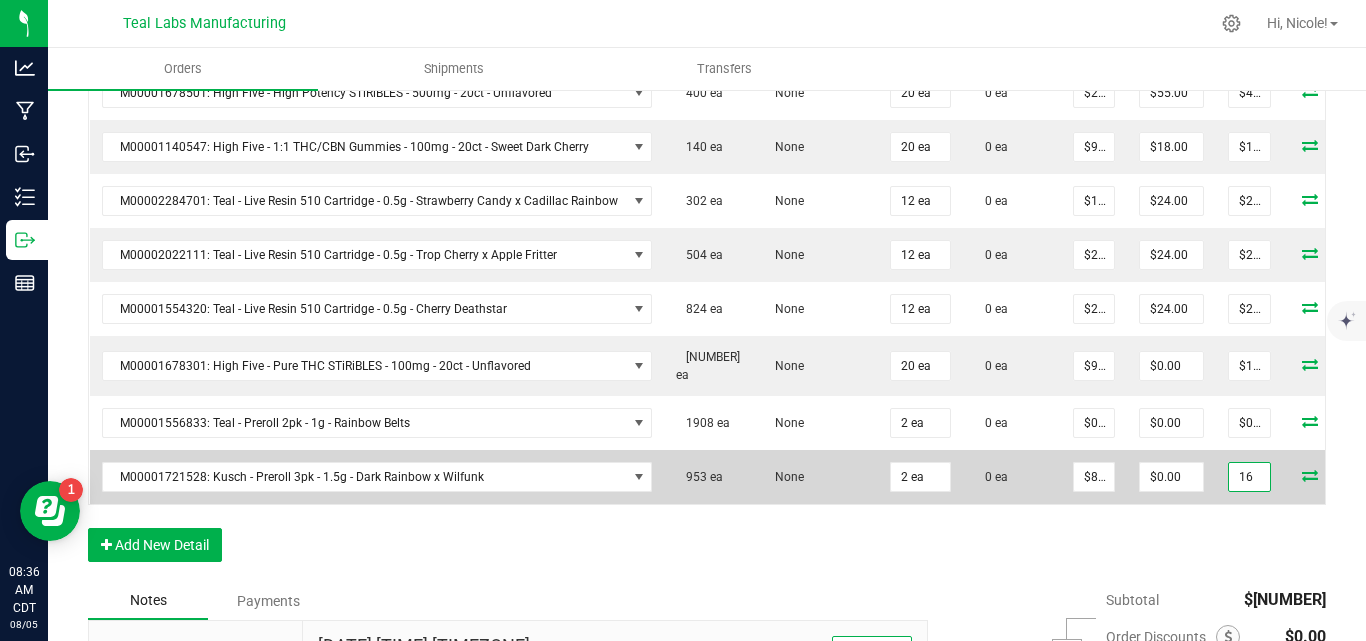 click on "16" at bounding box center (1249, 477) 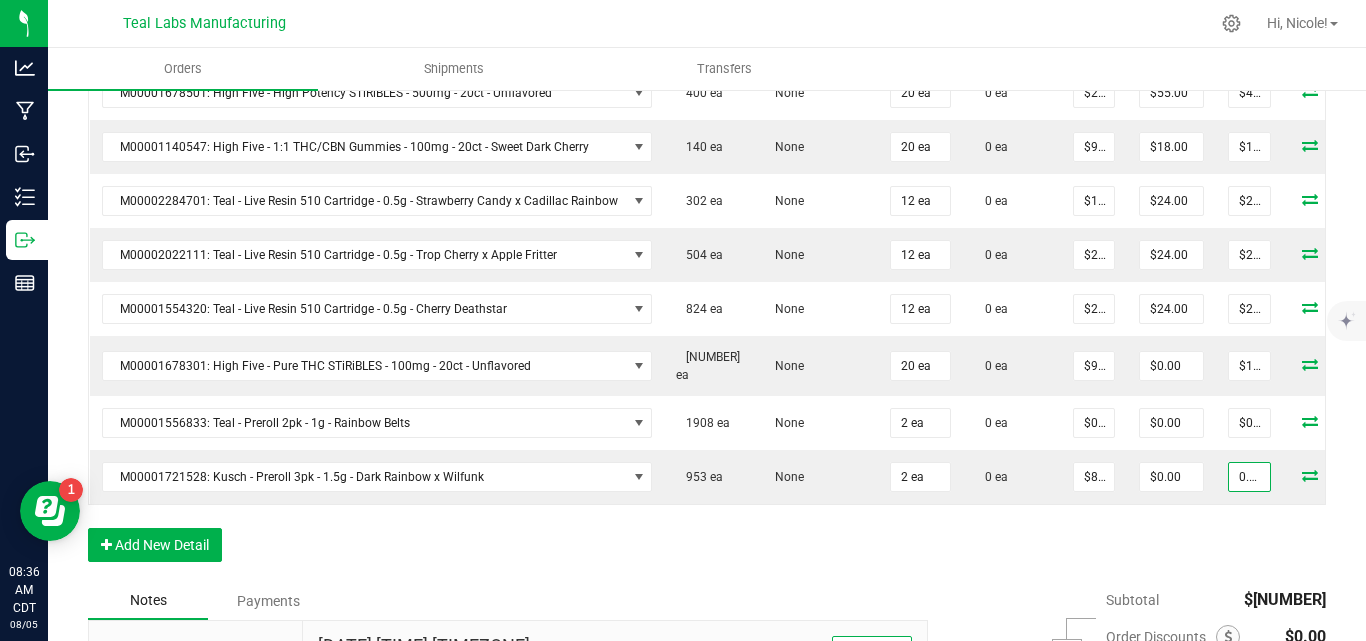 type on "0.02" 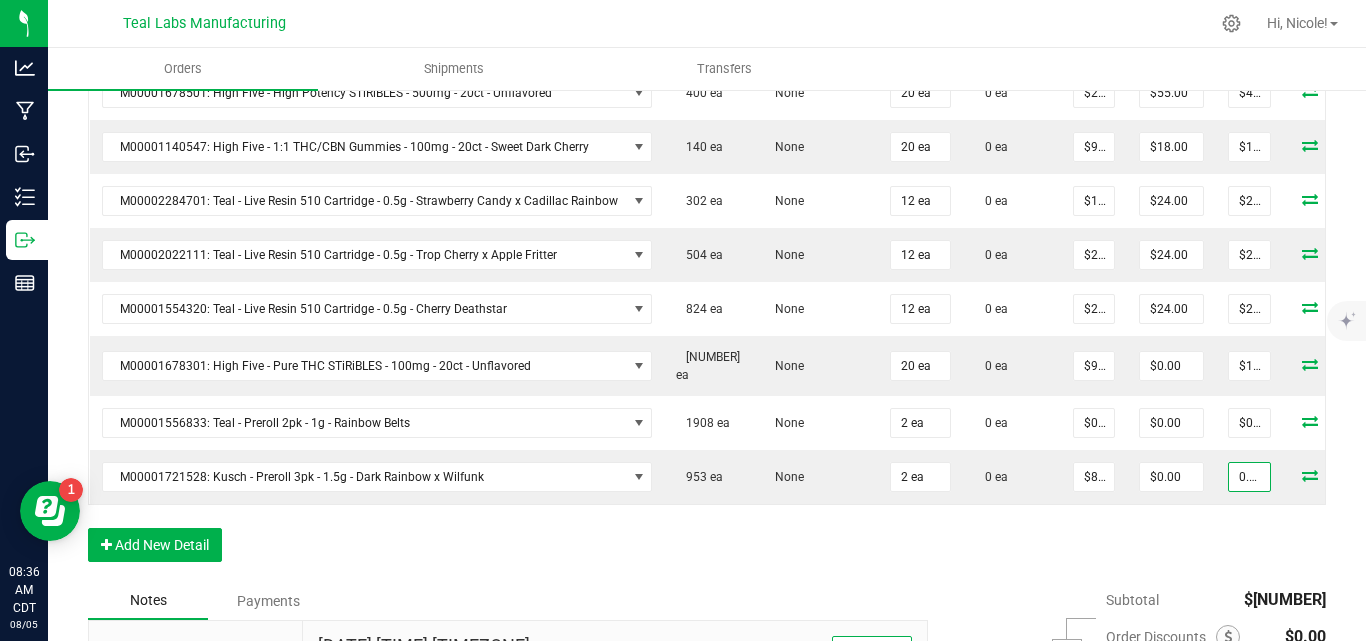 type on "$0.01000" 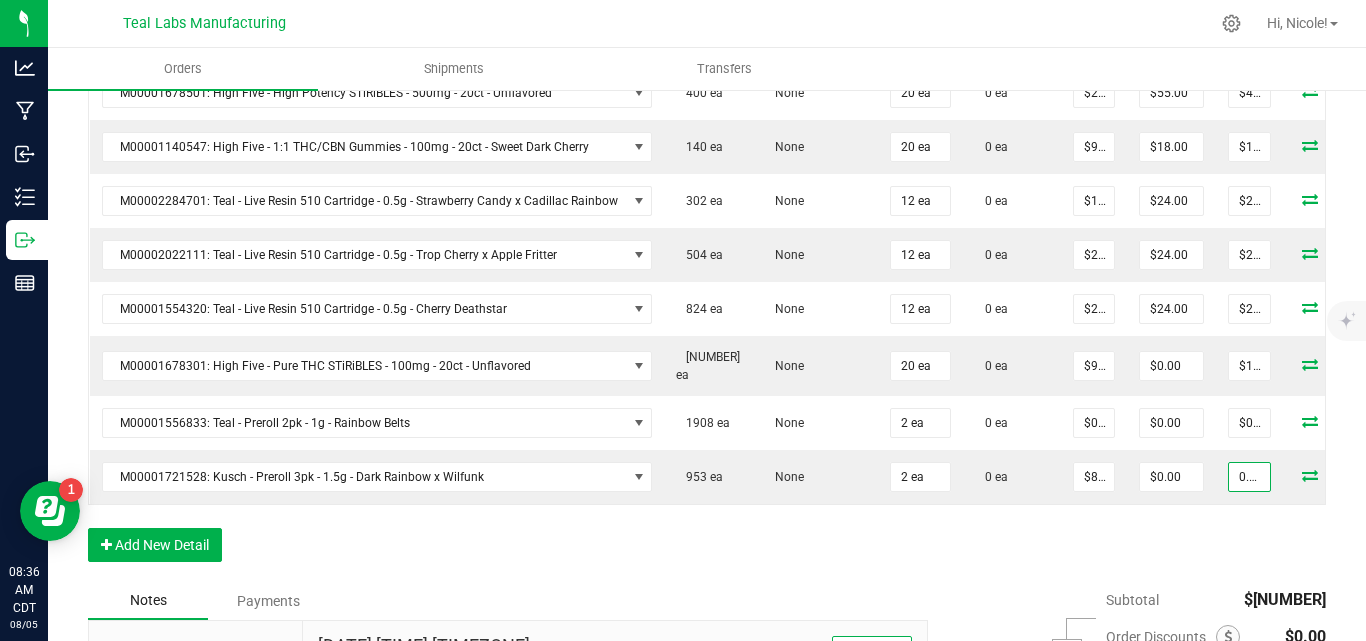 type on "$0.02" 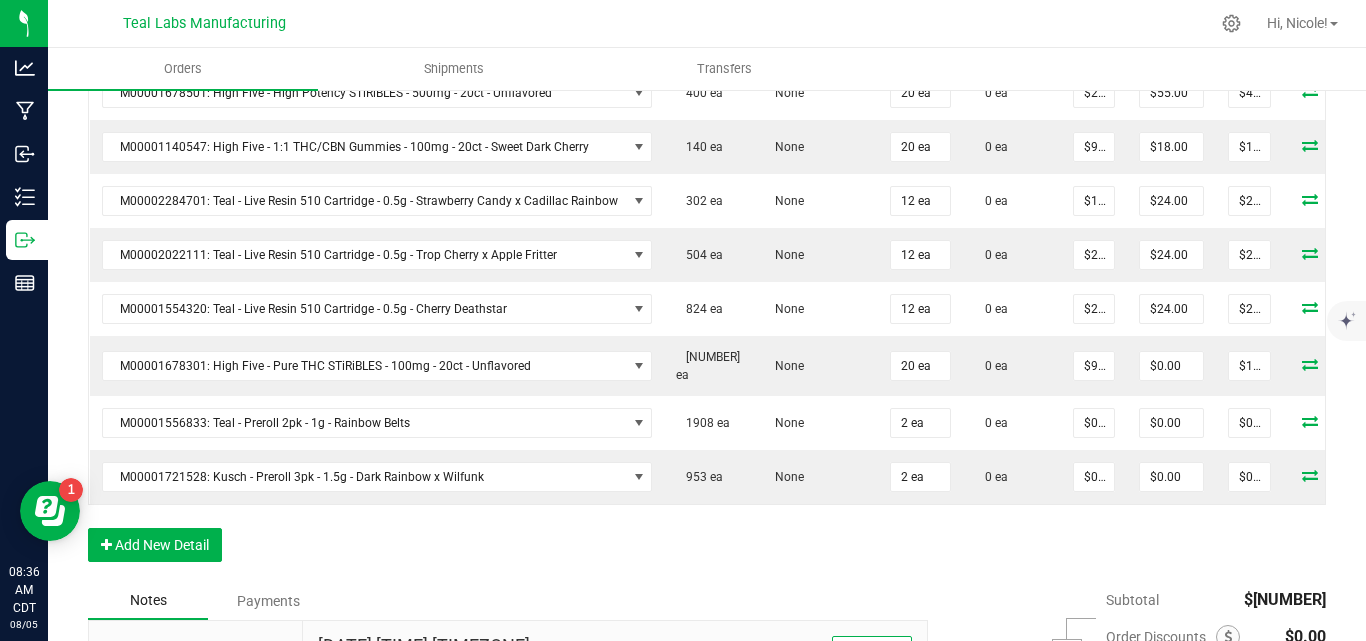 click on "Order Details Print All Labels Item  Sellable  Strain Qty Ordered Qty Allocated Unit Price Line Discount Total Actions M00001869450: Teal - Bubble Hash Infused Preroll - 1g - Purple Ice Water  446 ea   None  20 ea  0 ea  $10.00000 $0.00 $200.00 M00002324356: Teal - Diamond Infused Preroll - 1g - Tangerine Dream  1569 ea   None  20 ea  0 ea  $10.00000 $20.00 $180.00 M00002324487: Teal - Diamond Infused Preroll - 1g - Wedding Pie  2512 ea   None  40 ea  0 ea  $10.00000 $80.00 $320.00 M00001535588: Teal - Preroll - 1g - Flex Fuel  1038 ea   None  20 ea  0 ea  $6.00000 $12.00 $108.00 M00001535876: Teal - Preroll - 1g - Royal Slippers  1084 ea   None  20 ea  0 ea  $6.00000 $12.00 $108.00 M00001538747: Teal - Preroll - 1g - Bruce Banner  340 ea   None  20 ea  0 ea  $6.00000 $12.00 $108.00 M00002172129: Teal - Live Resin Badder - 1g - Strawberry Bubbles  97 ea   None  12 ea  0 ea  $20.00000 $27.00 $213.00 M00001710272: Teal - Live Resin Badder - 1g - Dark Rainbow x Hawaiian Fonta" at bounding box center [707, -107] 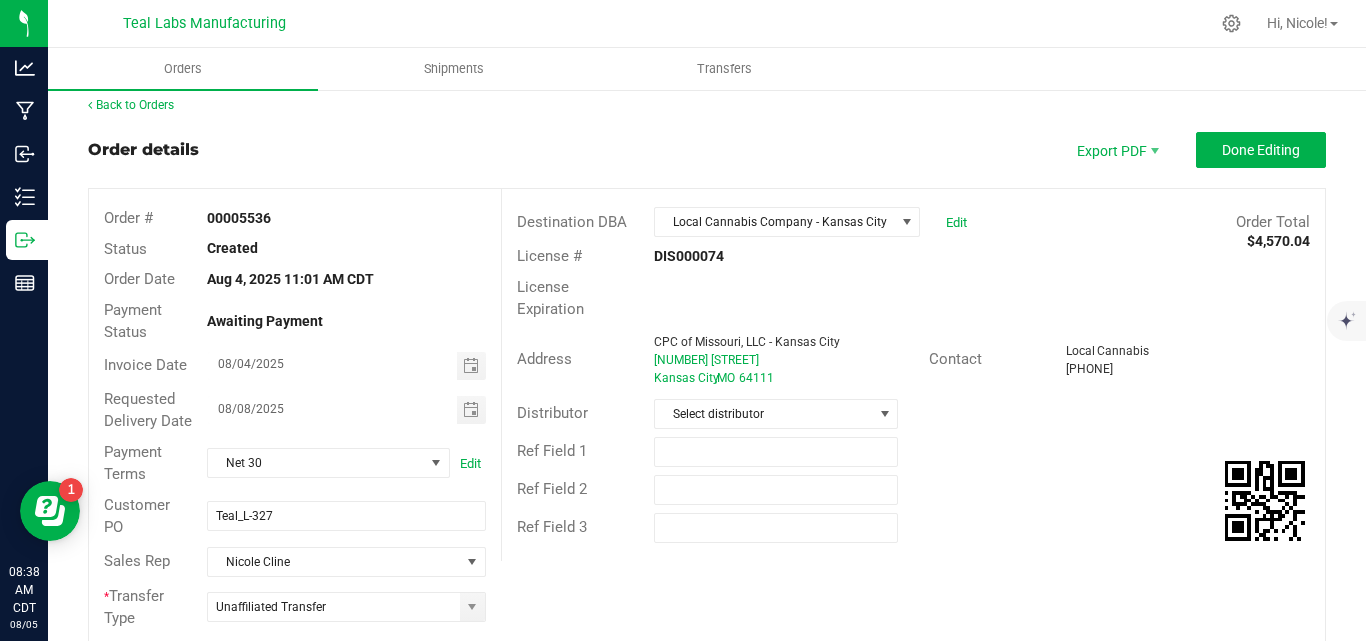 scroll, scrollTop: 0, scrollLeft: 0, axis: both 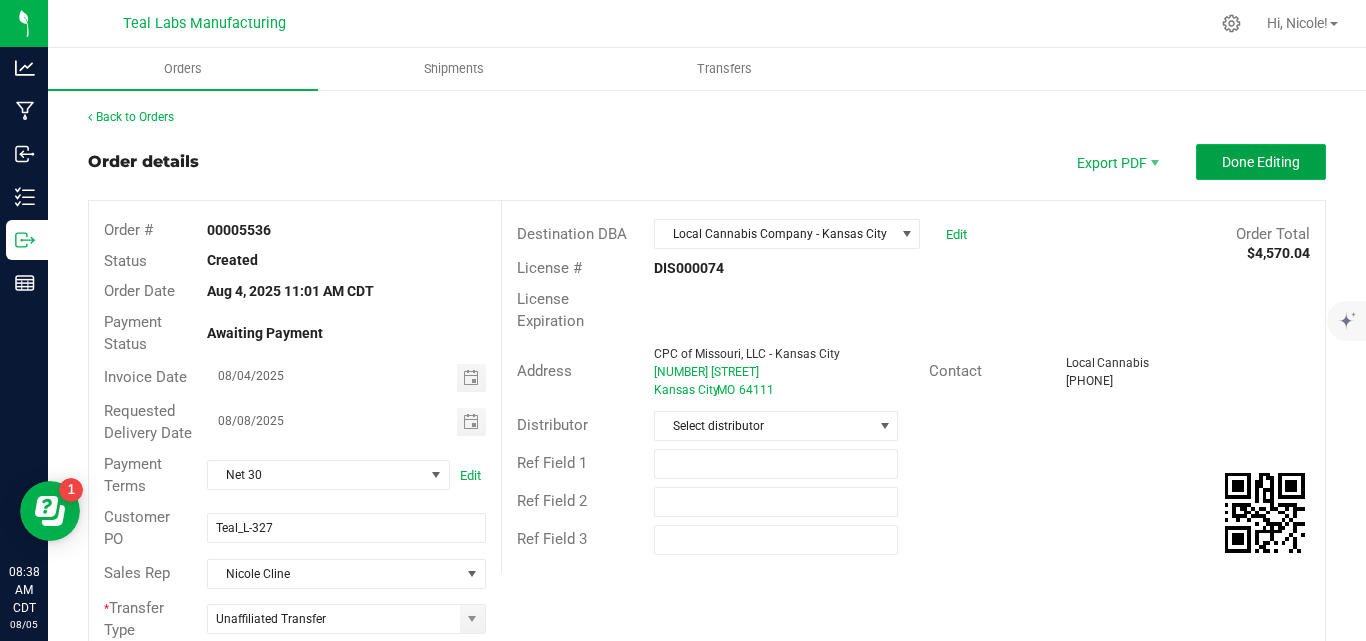 click on "Done Editing" at bounding box center (1261, 162) 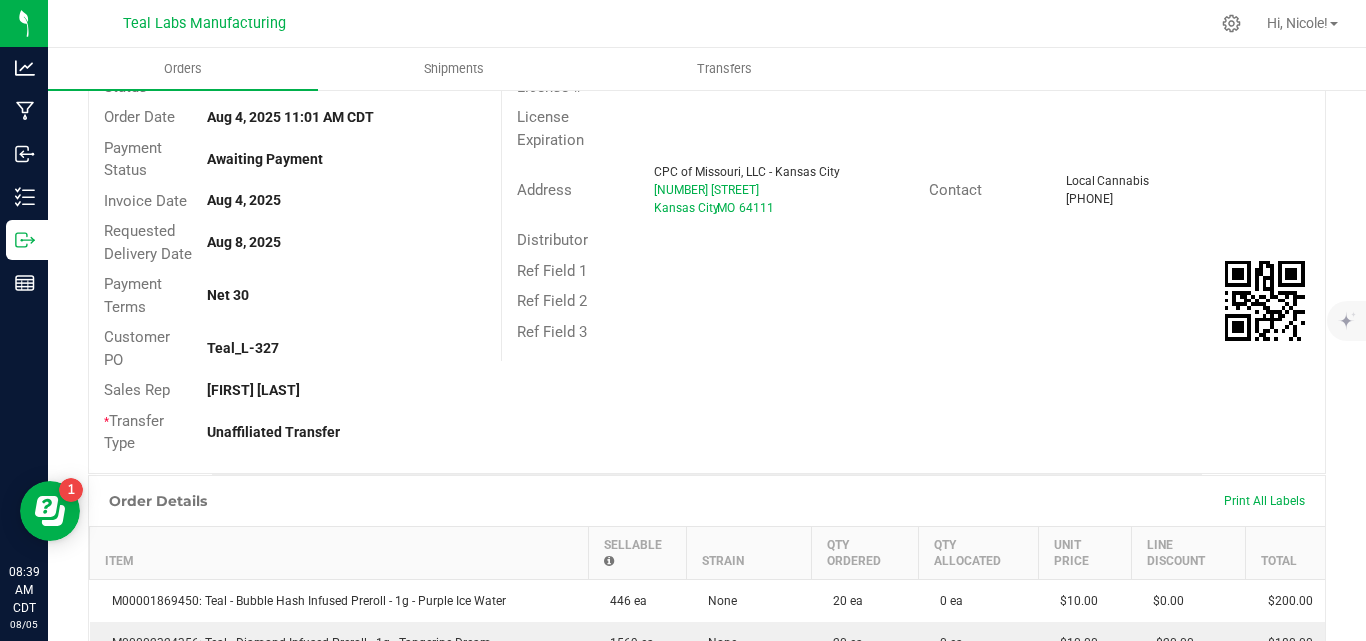 scroll, scrollTop: 0, scrollLeft: 0, axis: both 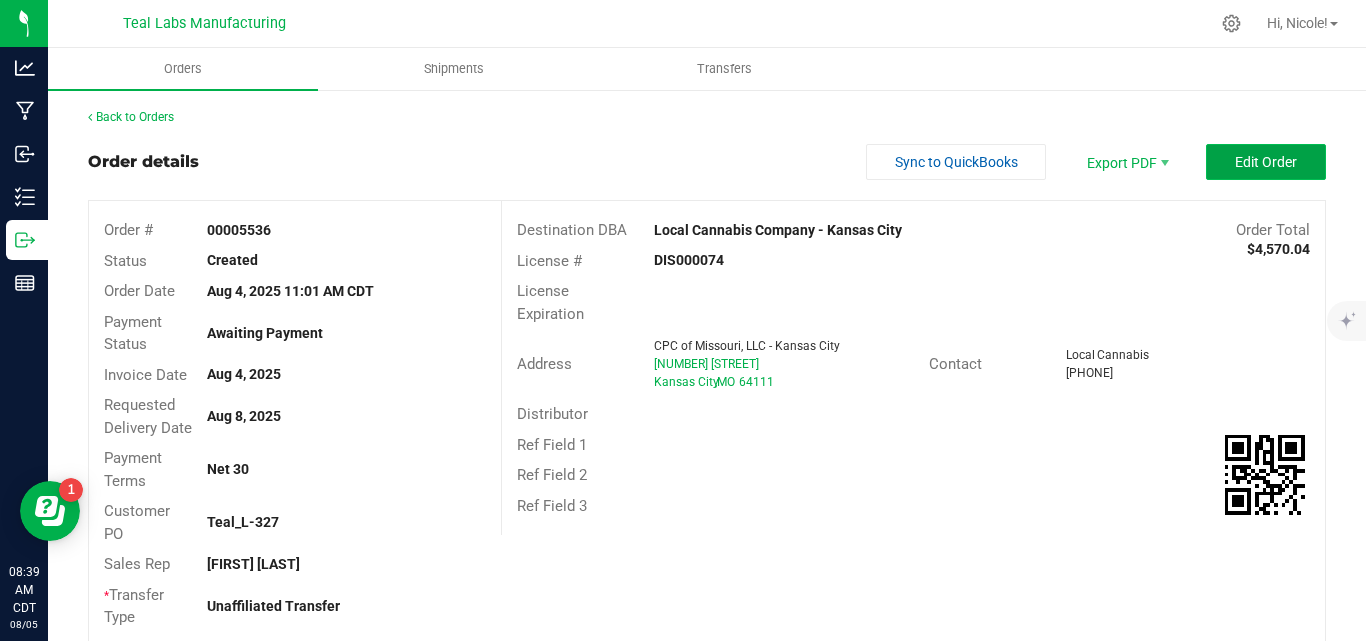 click on "Edit Order" at bounding box center (1266, 162) 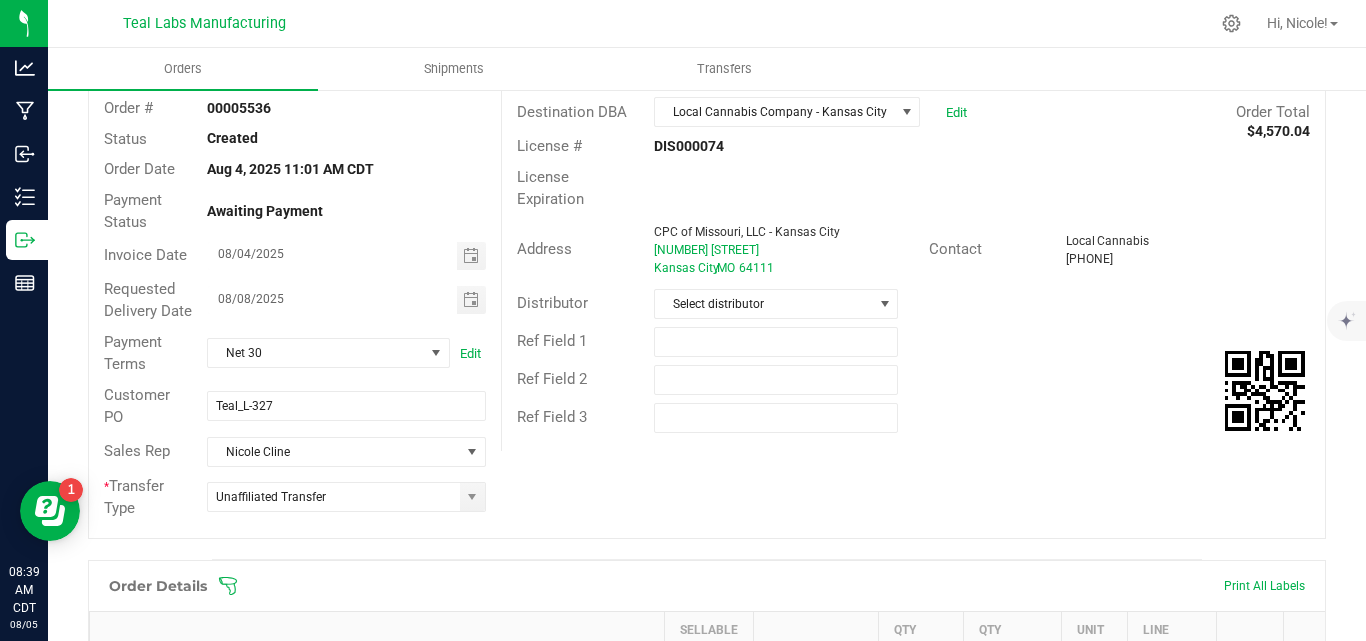 scroll, scrollTop: 400, scrollLeft: 0, axis: vertical 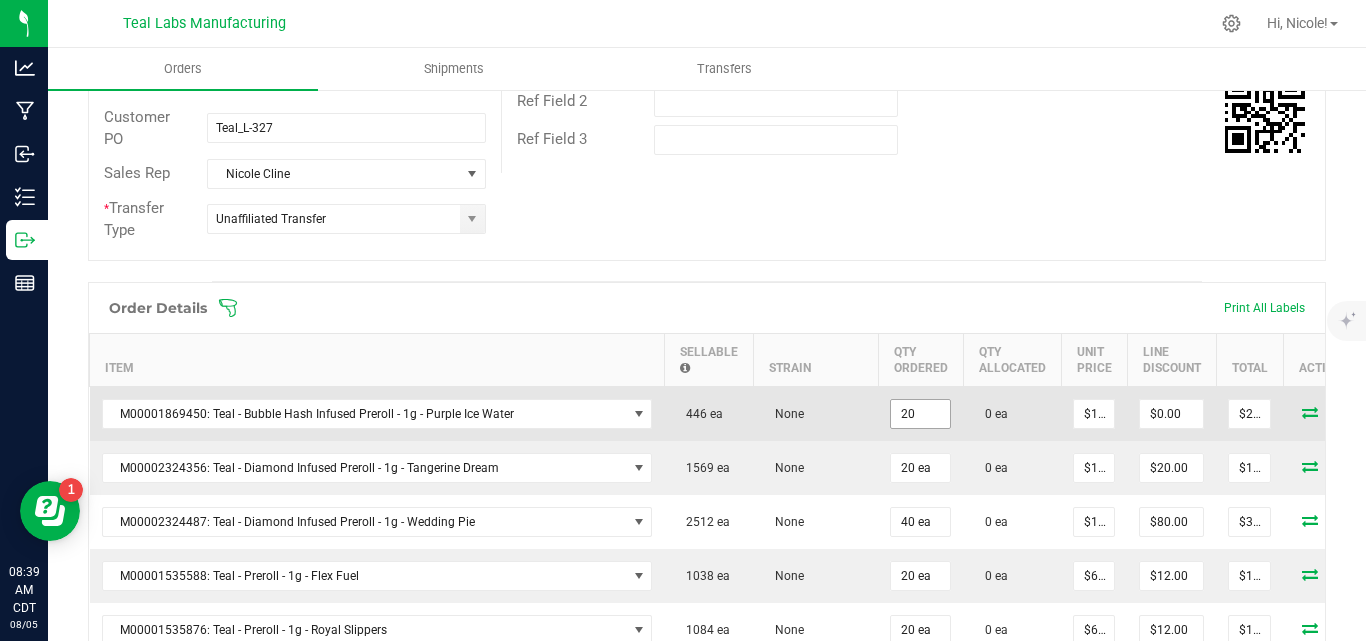 click on "20" at bounding box center (920, 414) 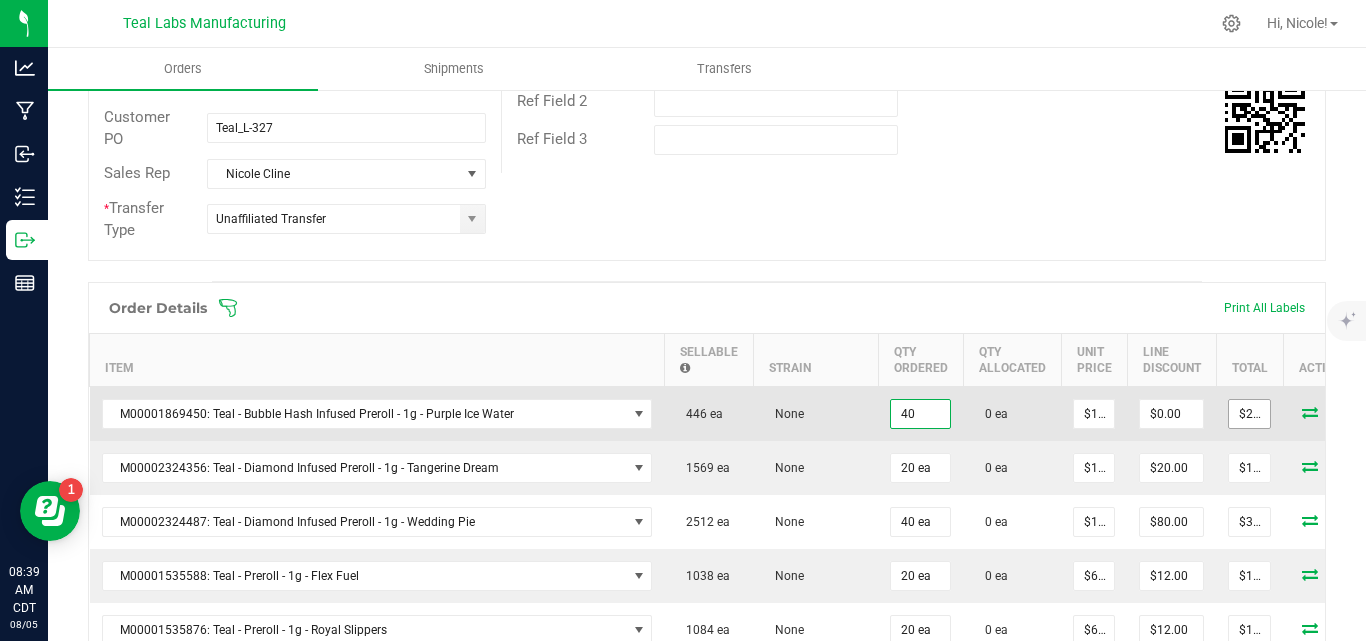 type on "40 ea" 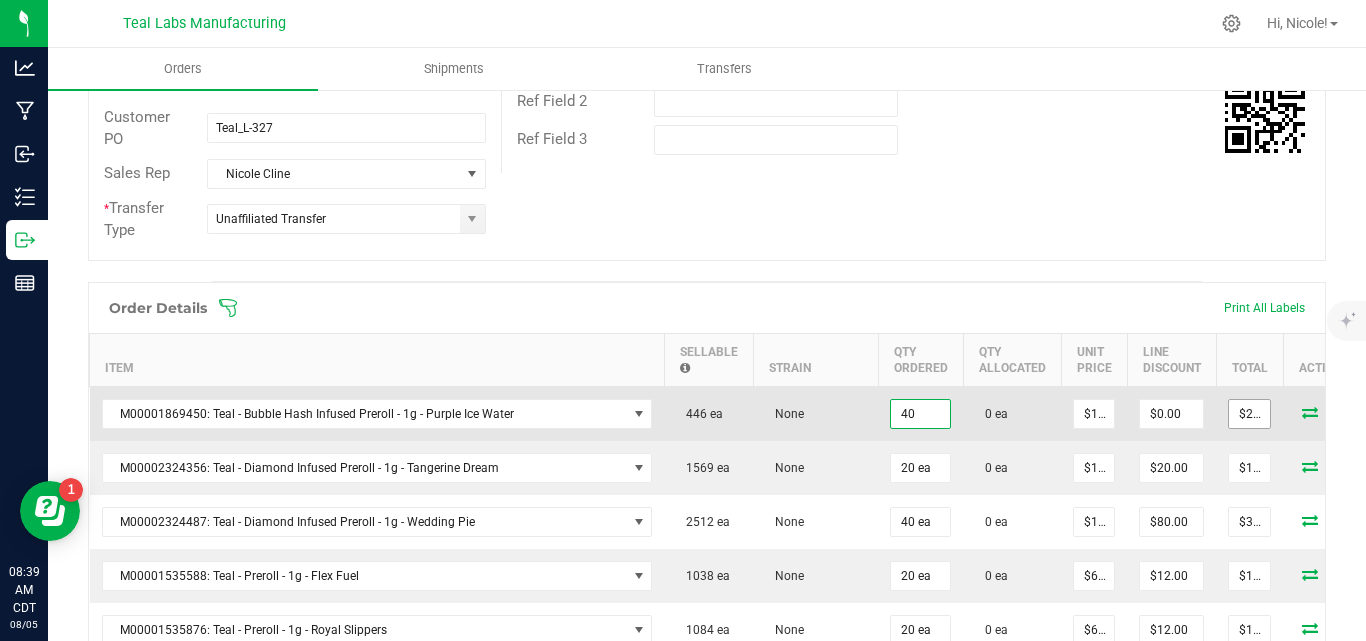 type on "400" 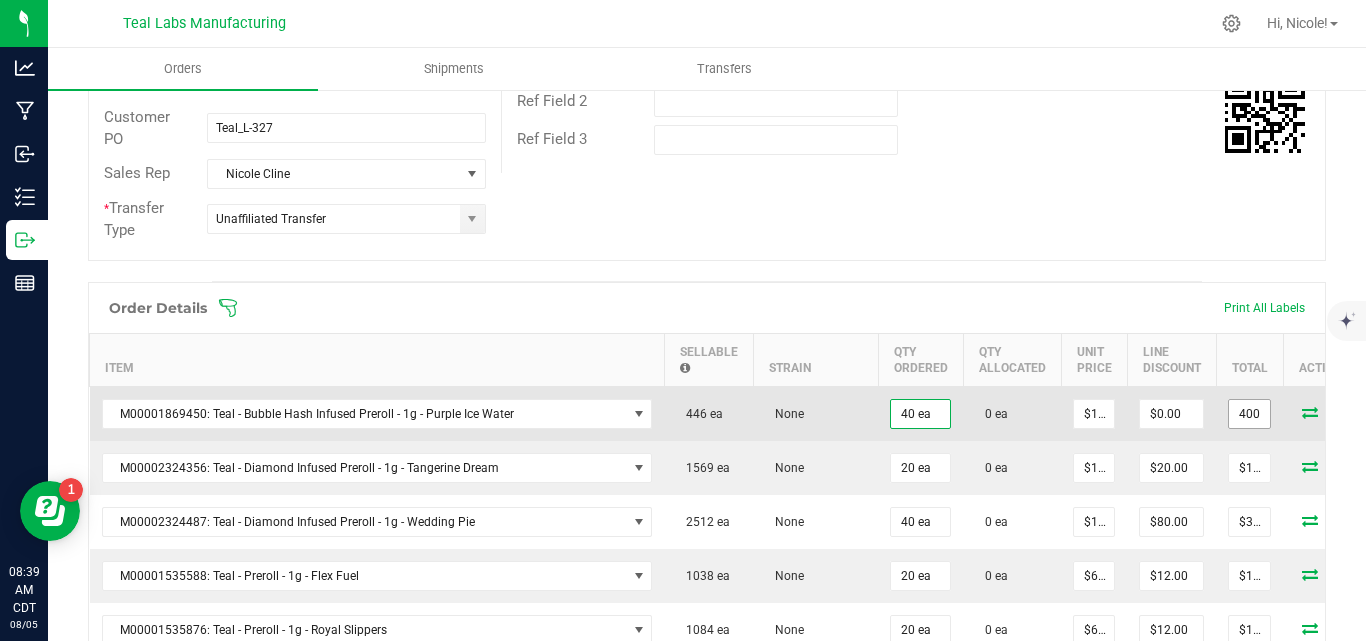 click on "400" at bounding box center (1249, 414) 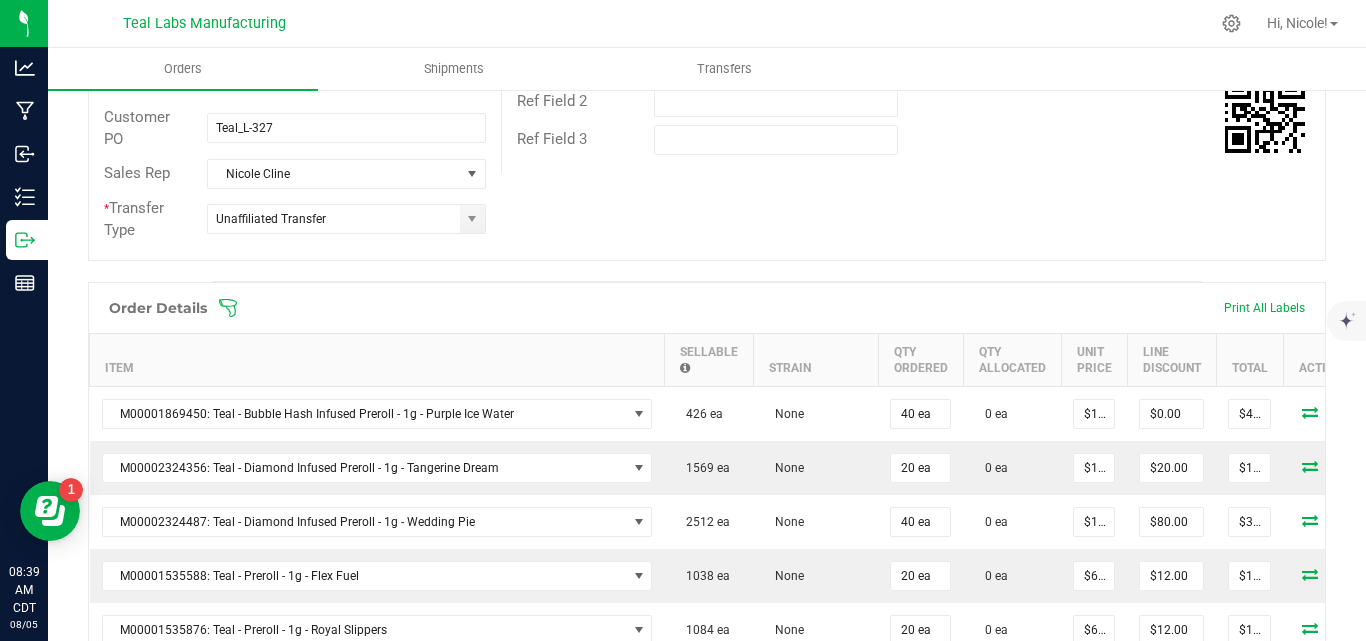 click on "Order #   00005536   Status   Created   Order Date   [MONTH] [DAY], [YEAR] [HOUR]:[MINUTE] [AM/PM] [TIMEZONE]   Payment Status   Awaiting Payment   Invoice Date  [MM]/[DD]/[YEAR]  Requested Delivery Date  [MM]/[DD]/[YEAR]  Payment Terms  Net 30  Edit   Customer PO  Teal_L-327  Sales Rep  [PERSON] *  Transfer Type  Unaffiliated Transfer  Destination DBA  Local Cannabis Company - [CITY]  Edit   Order Total   $4,770.04   License #   DIS000074   License Expiration   Address  CPC of Missouri, LLC - [CITY] 1004 W 45th Street Kansas City  ,  MO 64111  Contact  Local Cannabis  ([PHONE])   Distributor  Select distributor  Ref Field 1   Ref Field 2   Ref Field 3" at bounding box center (707, 30) 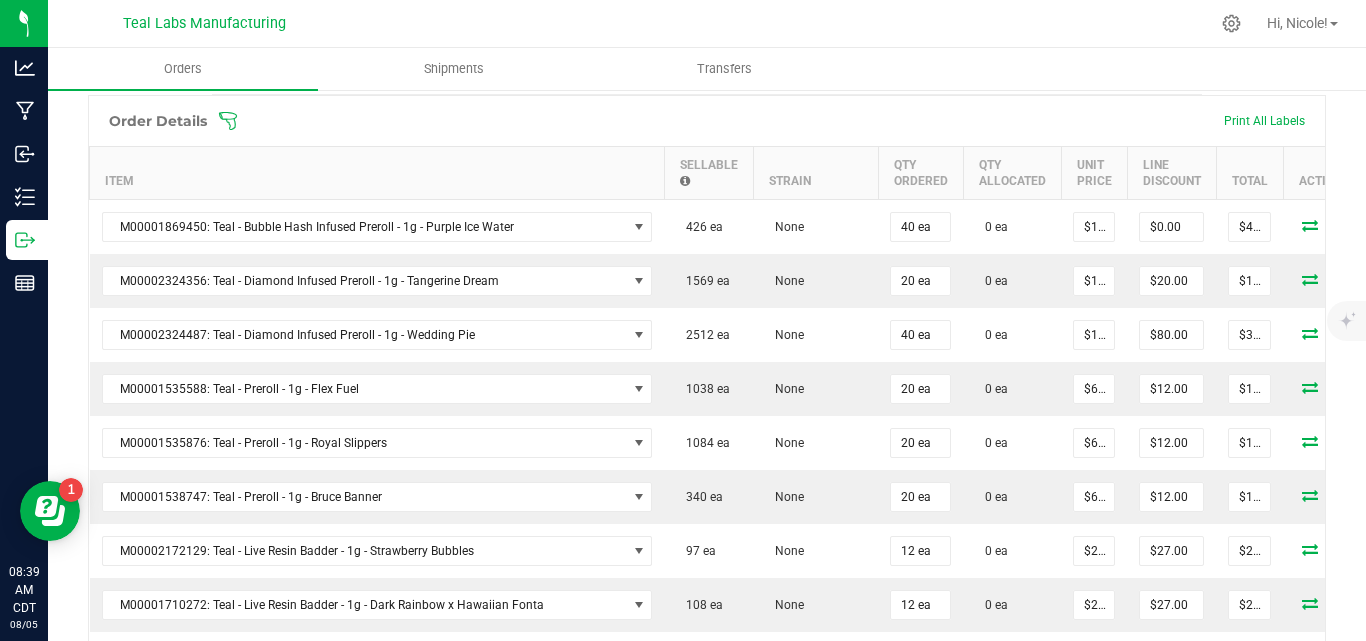 scroll, scrollTop: 583, scrollLeft: 0, axis: vertical 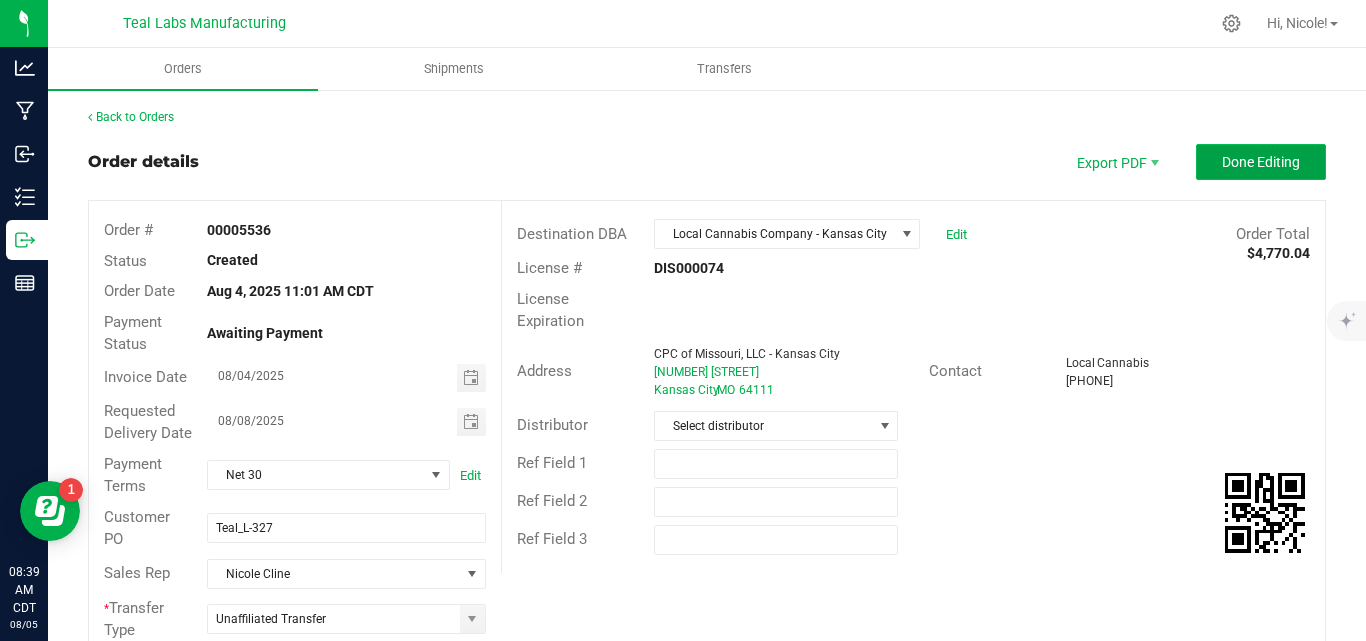 click on "Done Editing" at bounding box center [1261, 162] 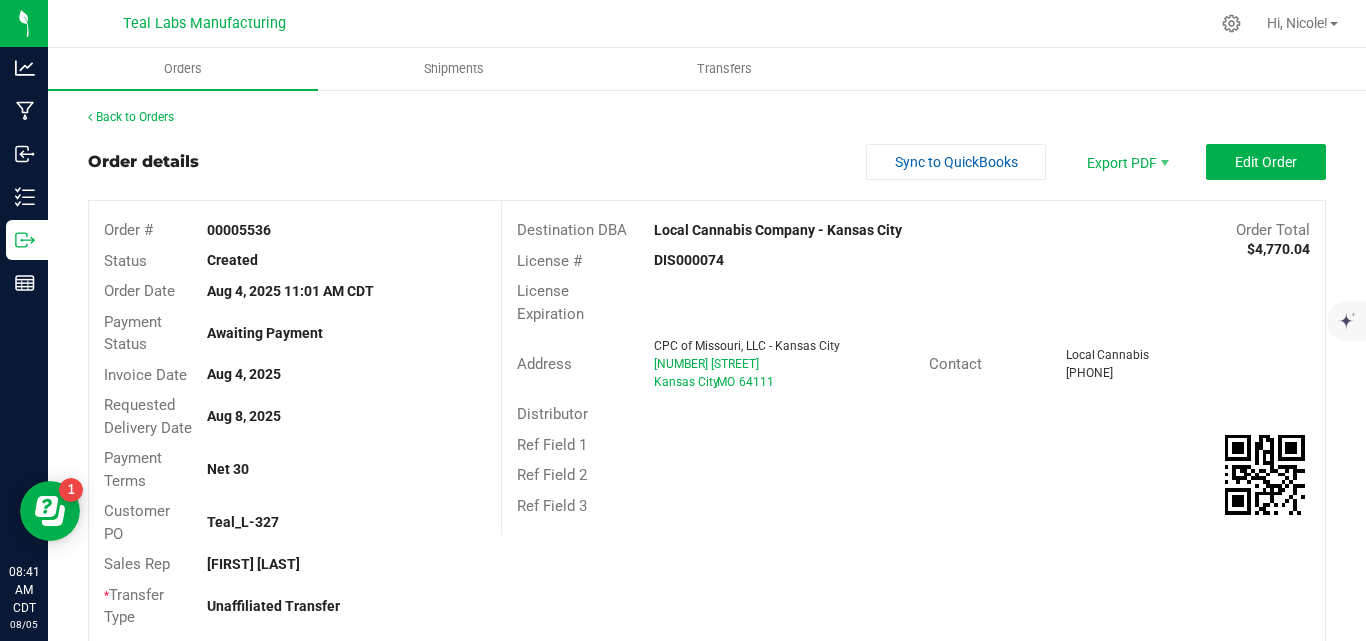 click on "Order details   Sync to QuickBooks   Export PDF   Edit Order" at bounding box center [707, 162] 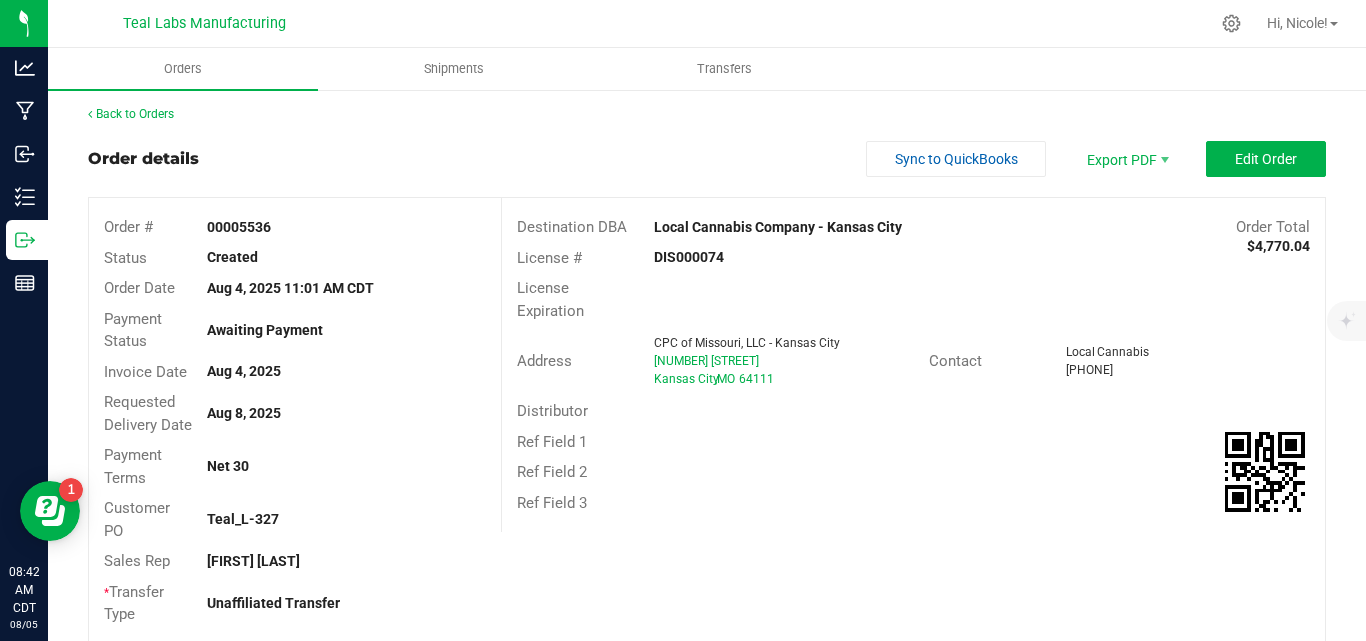 scroll, scrollTop: 0, scrollLeft: 0, axis: both 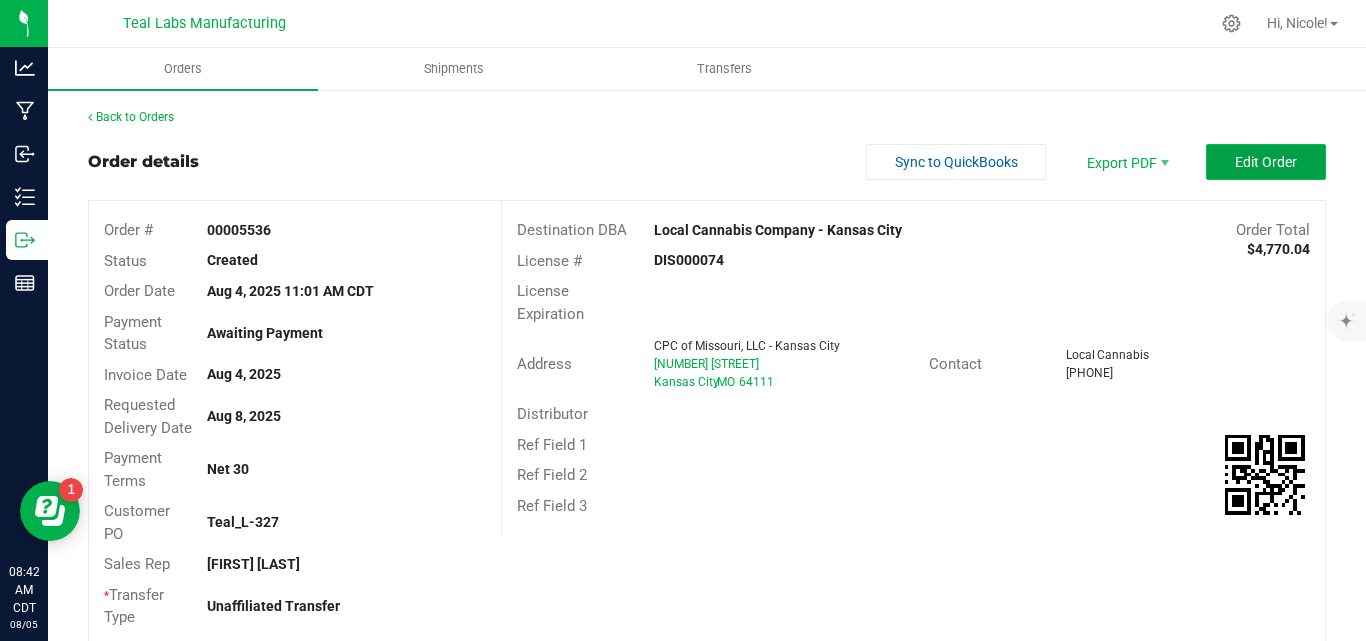 click on "Edit Order" at bounding box center (1266, 162) 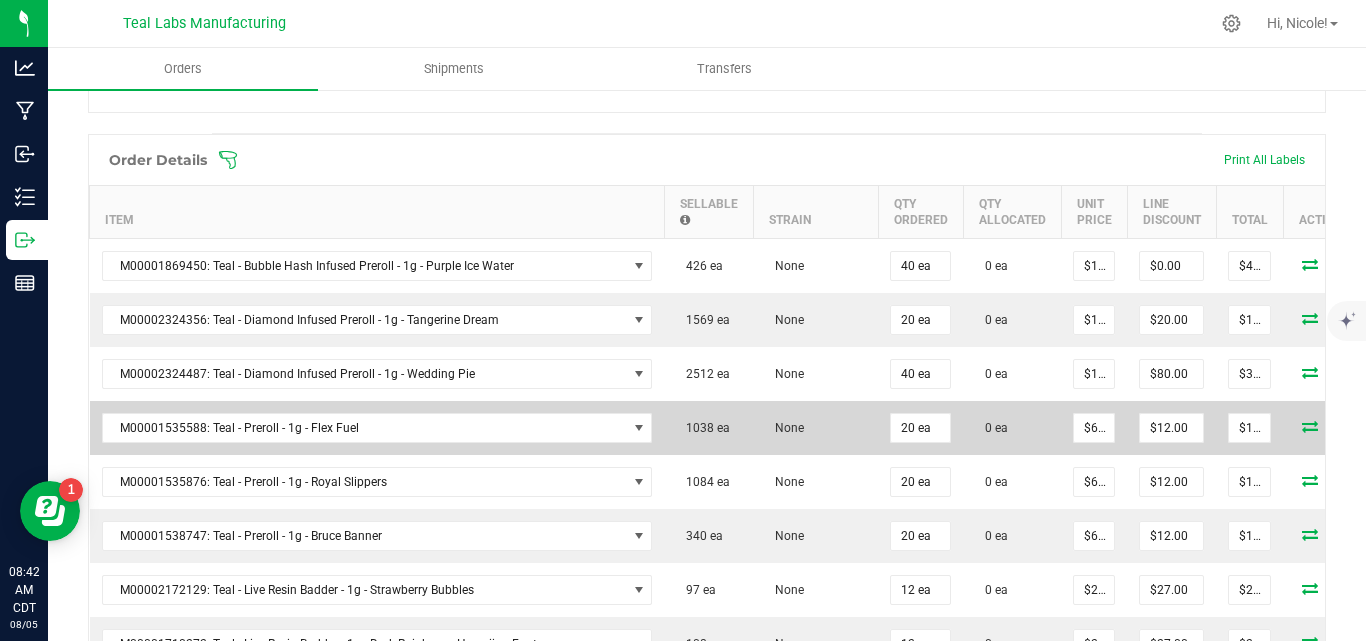 scroll, scrollTop: 500, scrollLeft: 0, axis: vertical 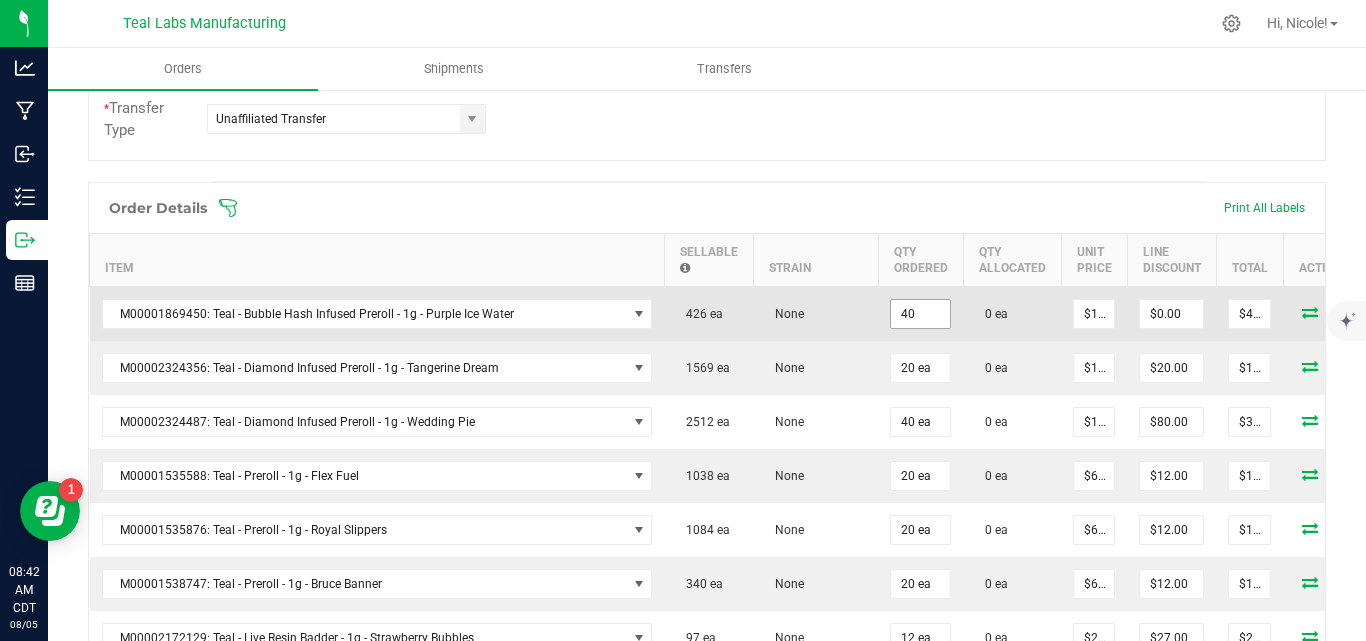 click on "40" at bounding box center [920, 314] 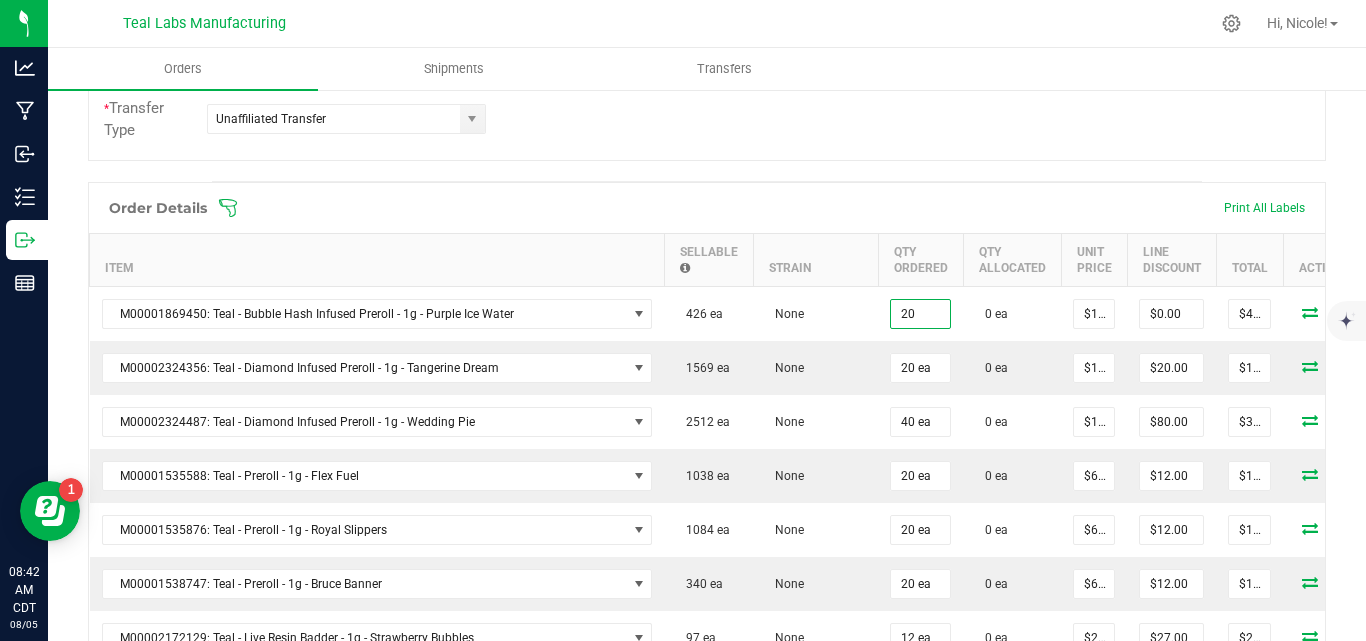 type on "20 ea" 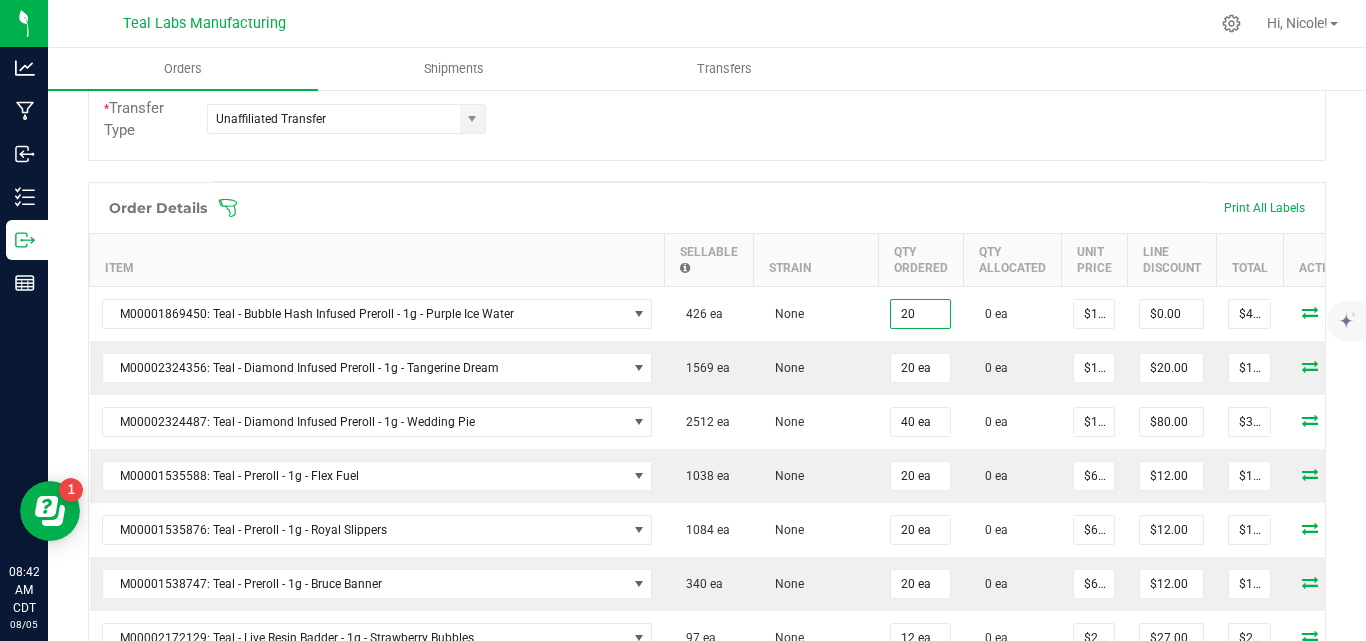 type on "$200.00" 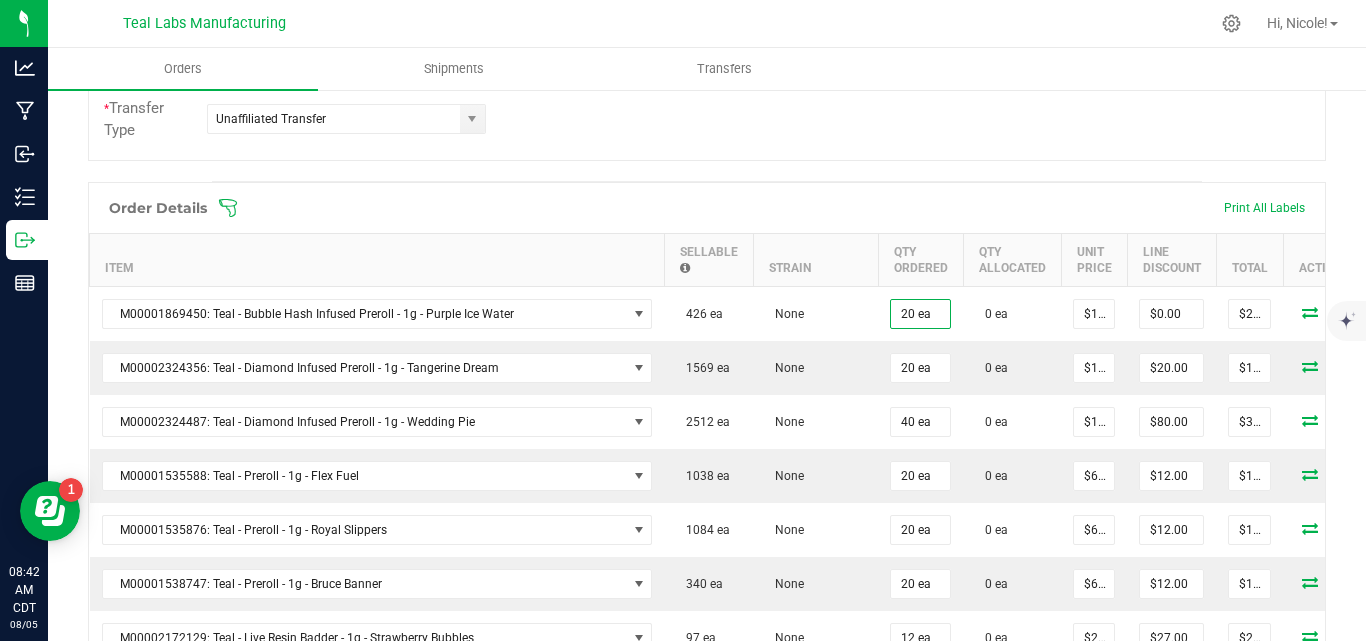 click on "Order #   00005536   Status   Created   Order Date   [MONTH] [DAY], [YEAR] [HOUR]:[MINUTE] [AM/PM] [TIMEZONE]   Payment Status   Awaiting Payment   Invoice Date  [MM]/[DD]/[YEAR]  Requested Delivery Date  [MM]/[DD]/[YEAR]  Payment Terms  Net 30  Edit   Customer PO  Teal_L-327  Sales Rep  [PERSON] *  Transfer Type  Unaffiliated Transfer  Destination DBA  Local Cannabis Company - [CITY]  Edit   Order Total   $4,770.04   License #   DIS000074   License Expiration   Address  CPC of Missouri, LLC - [CITY] 1004 W 45th Street Kansas City  ,  MO 64111  Contact  Local Cannabis  ([PHONE])   Distributor  Select distributor  Ref Field 1   Ref Field 2   Ref Field 3" at bounding box center (707, -70) 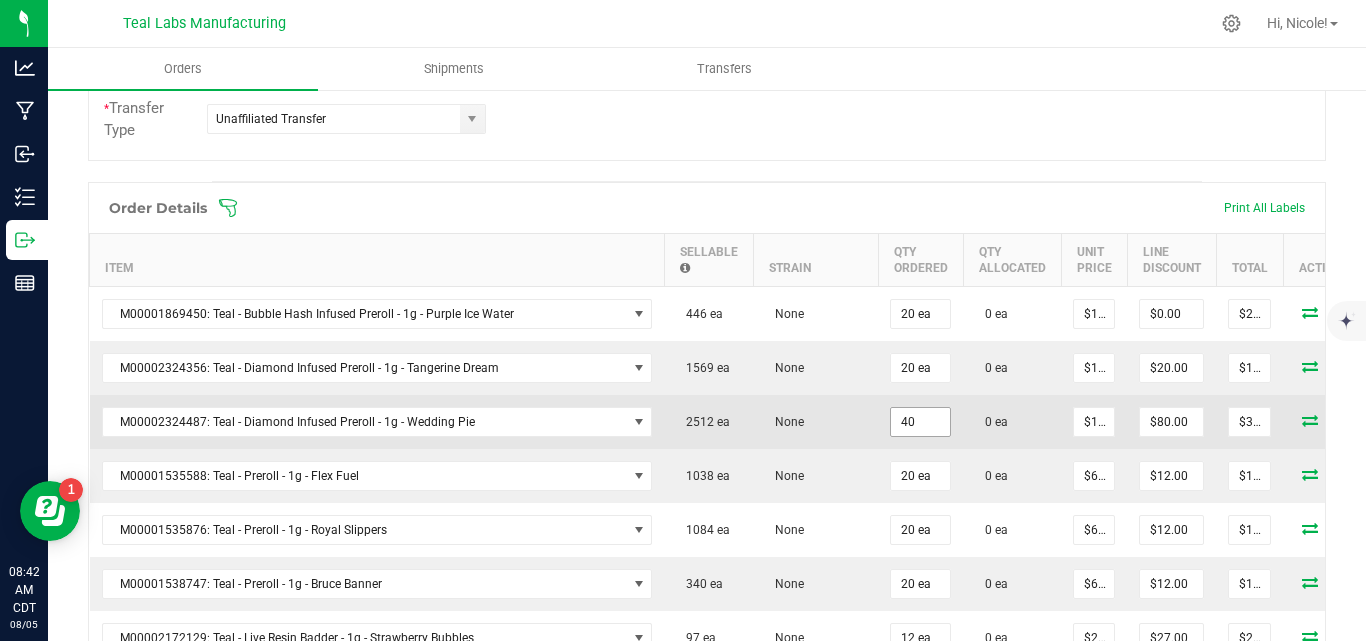 click on "40" at bounding box center (920, 422) 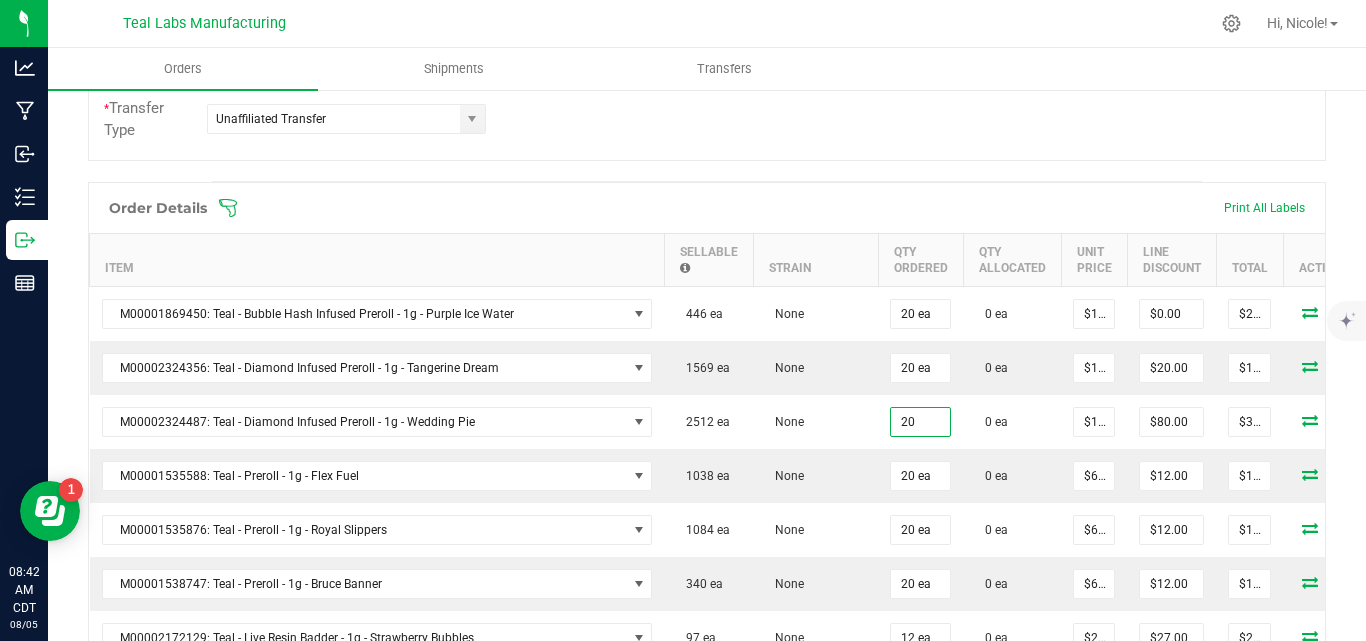 click on "Order details   Export PDF   Done Editing   Order #   00005536   Status   Created   Order Date   Aug 4, 2025 11:01 AM CDT   Payment Status   Awaiting Payment   Invoice Date  08/04/2025  Requested Delivery Date  08/08/2025  Payment Terms  Net 30  Edit   Customer PO  Teal_L-327  Sales Rep  [FIRST] [LAST] *  Transfer Type  Unaffiliated Transfer  Destination DBA  Local Cannabis Company - Kansas City  Edit   Order Total   $4,570.04   License #   DIS000074   License Expiration   Address  CPC of Missouri, LLC - Kansas City [NUMBER] [STREET] [CITY]  ,  MO [ZIP]  Contact  Local Cannabis  (816) 287-4455   Distributor  Select distributor  Ref Field 1   Ref Field 2   Ref Field 3
Order Details Print All Labels Item  Sellable  Strain Qty Ordered Qty Allocated Unit Price Line Discount Total Actions M00001869450: Teal - Bubble Hash Infused Preroll - 1g - Purple Ice Water  None" at bounding box center (707, 752) 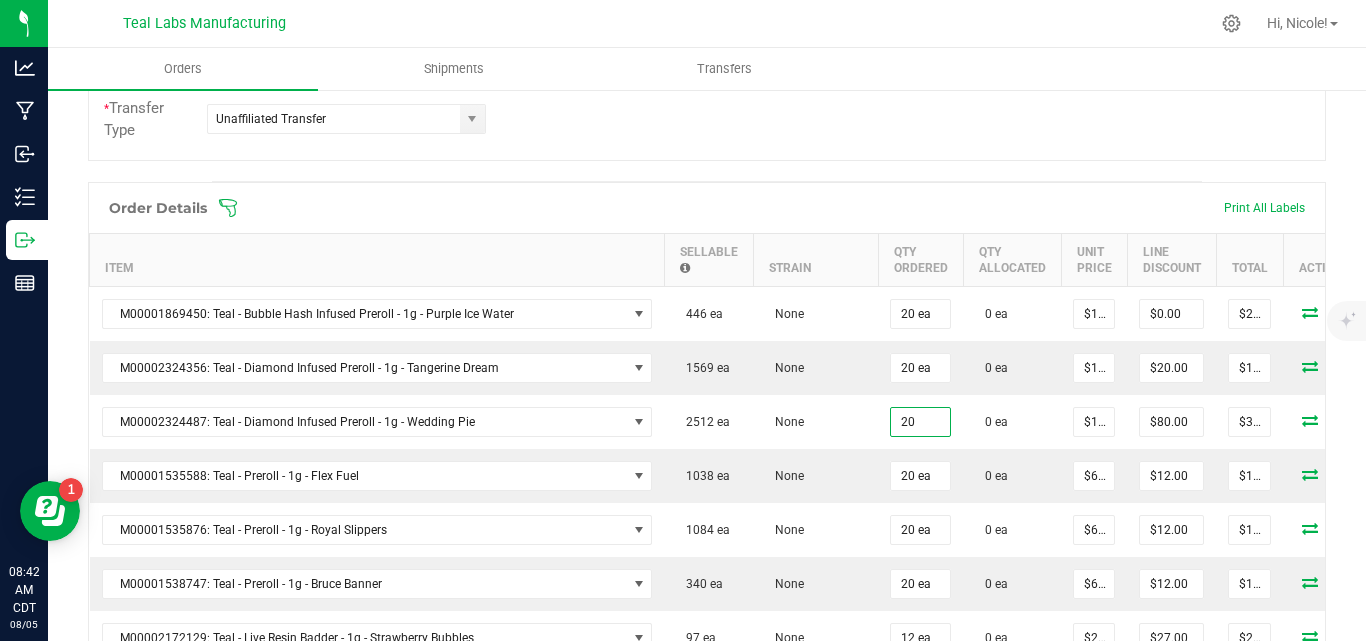 type on "20 ea" 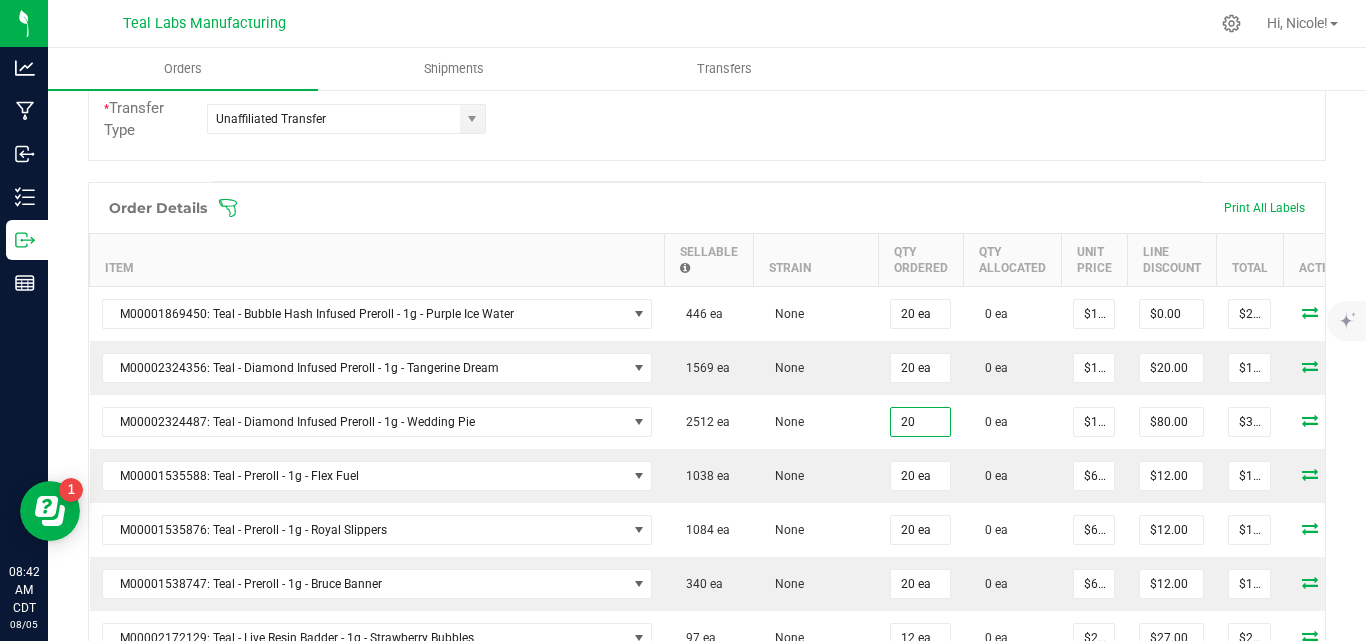 type on "$120.00" 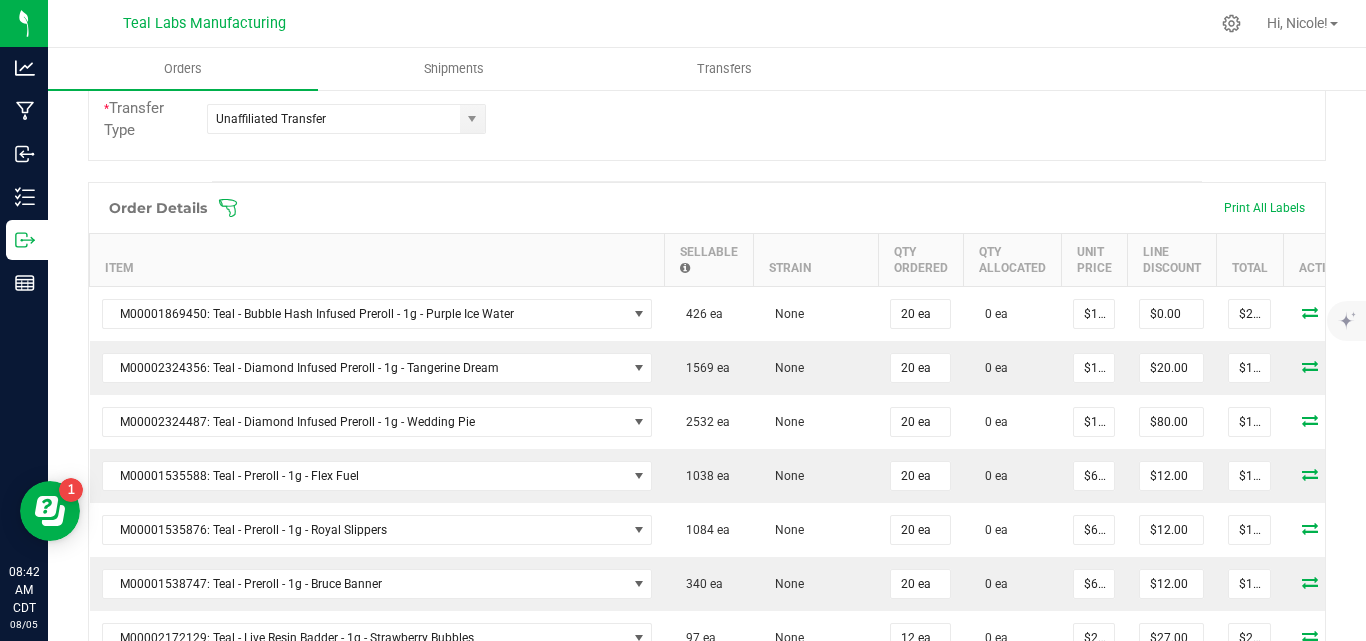 click on "Order #   00005536   Status   Created   Order Date   Aug 4, 2025 11:01 AM CDT   Payment Status   Awaiting Payment   Invoice Date  08/04/2025  Requested Delivery Date  08/08/2025  Payment Terms  Net 30  Edit   Customer PO  Teal_L-327  Sales Rep  [FIRST] [LAST] *  Transfer Type  Unaffiliated Transfer  Destination DBA  Local Cannabis Company - Kansas City  Edit   Order Total   $4,370.04   License #   DIS000074   License Expiration   Address  CPC of Missouri, LLC - Kansas City [NUMBER] [STREET] [CITY]  ,  MO [ZIP]  Contact  Local Cannabis  (816) 287-4455   Distributor  Select distributor  Ref Field 1   Ref Field 2   Ref Field 3" at bounding box center [707, -70] 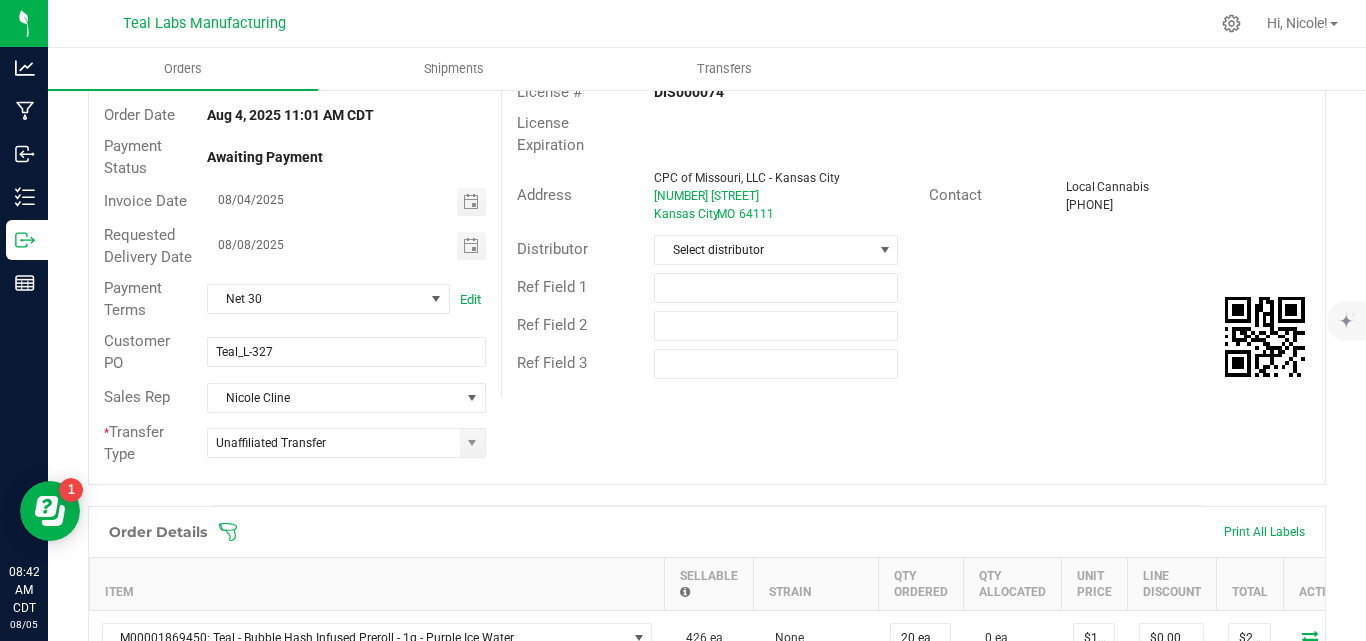scroll, scrollTop: 0, scrollLeft: 0, axis: both 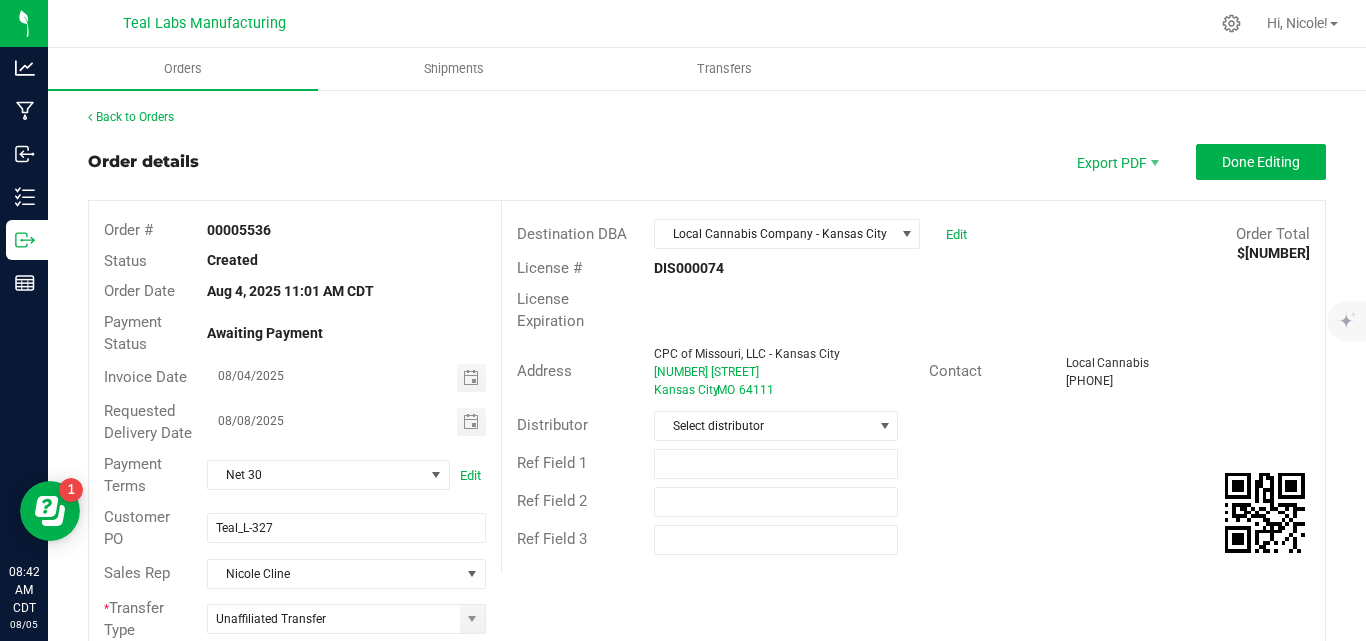 click on "Ref Field 1" at bounding box center (913, 464) 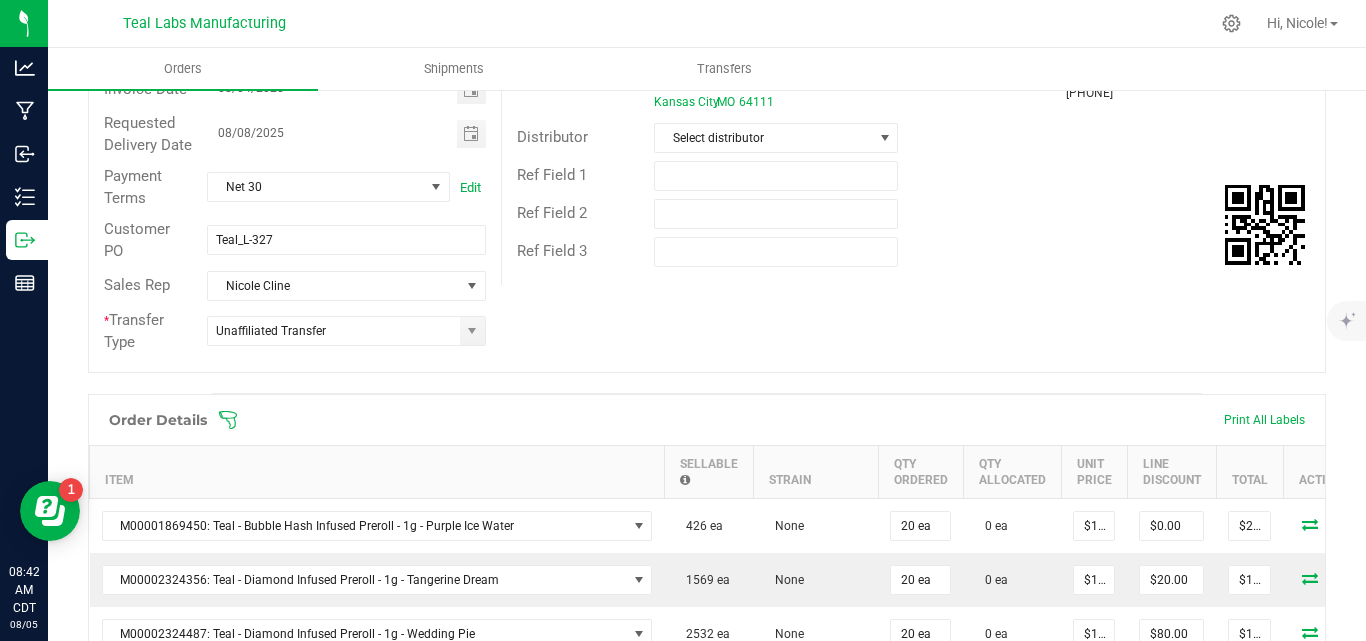 scroll, scrollTop: 300, scrollLeft: 0, axis: vertical 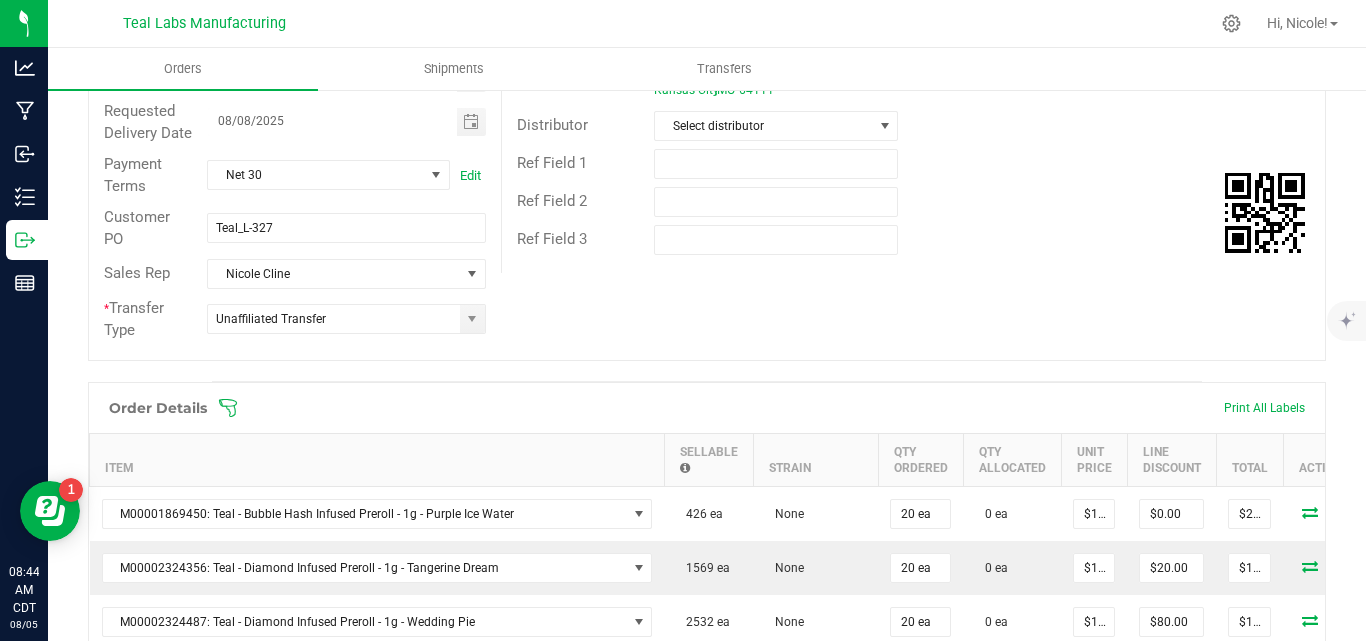 click on "Order #   00005536   Status   Created   Order Date   Aug 4, 2025 11:01 AM CDT   Payment Status   Awaiting Payment   Invoice Date  08/04/2025  Requested Delivery Date  08/08/2025  Payment Terms  Net 30  Edit   Customer PO  Teal_L-327  Sales Rep  [FIRST] [LAST] *  Transfer Type  Unaffiliated Transfer  Destination DBA  Local Cannabis Company - Kansas City  Edit   Order Total   $4,370.04   License #   DIS000074   License Expiration   Address  CPC of Missouri, LLC - Kansas City [NUMBER] [STREET] [CITY]  ,  MO [ZIP]  Contact  Local Cannabis  (816) 287-4455   Distributor  Select distributor  Ref Field 1   Ref Field 2   Ref Field 3" at bounding box center (707, 130) 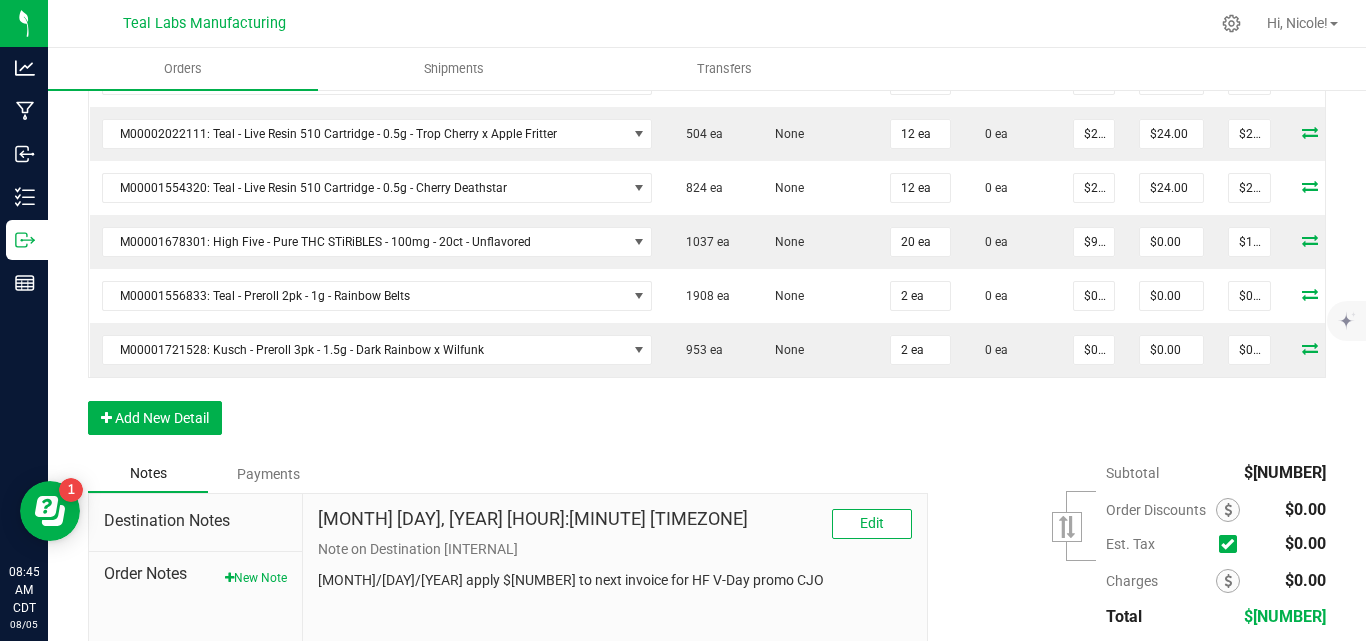 scroll, scrollTop: 1600, scrollLeft: 0, axis: vertical 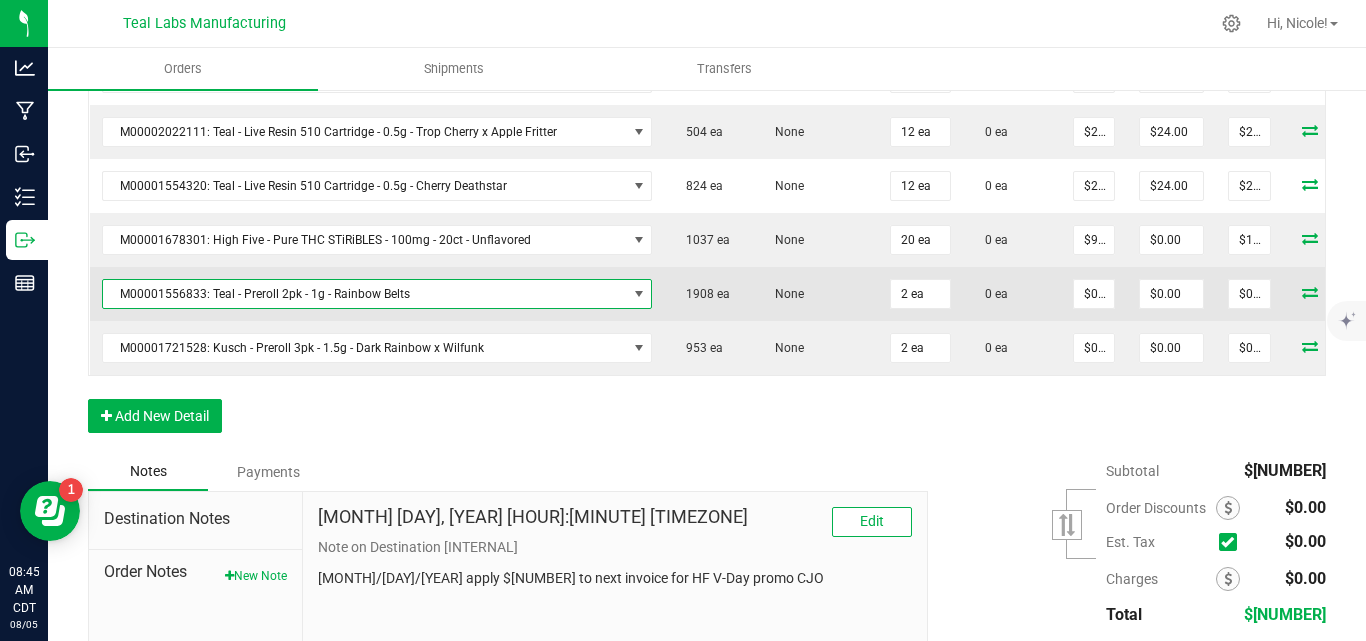 click on "M00001556833: Teal - Preroll 2pk - 1g - Rainbow Belts" at bounding box center [365, 294] 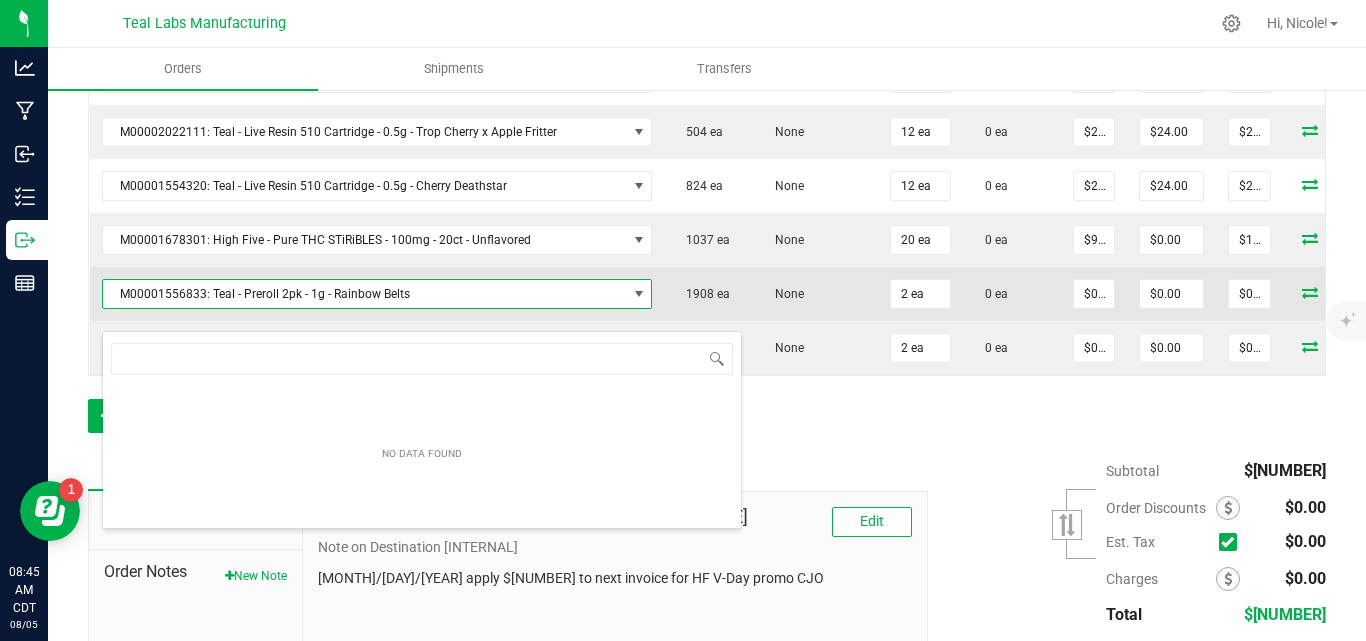 scroll, scrollTop: 99970, scrollLeft: 99456, axis: both 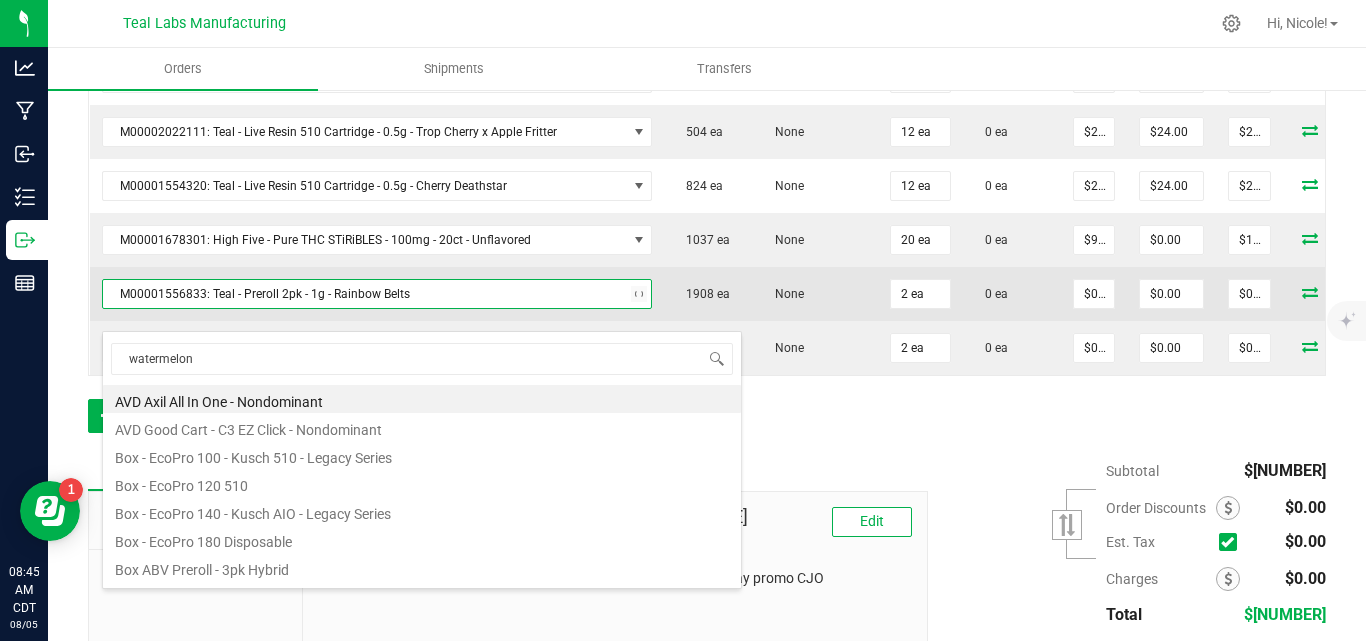 type on "watermelon" 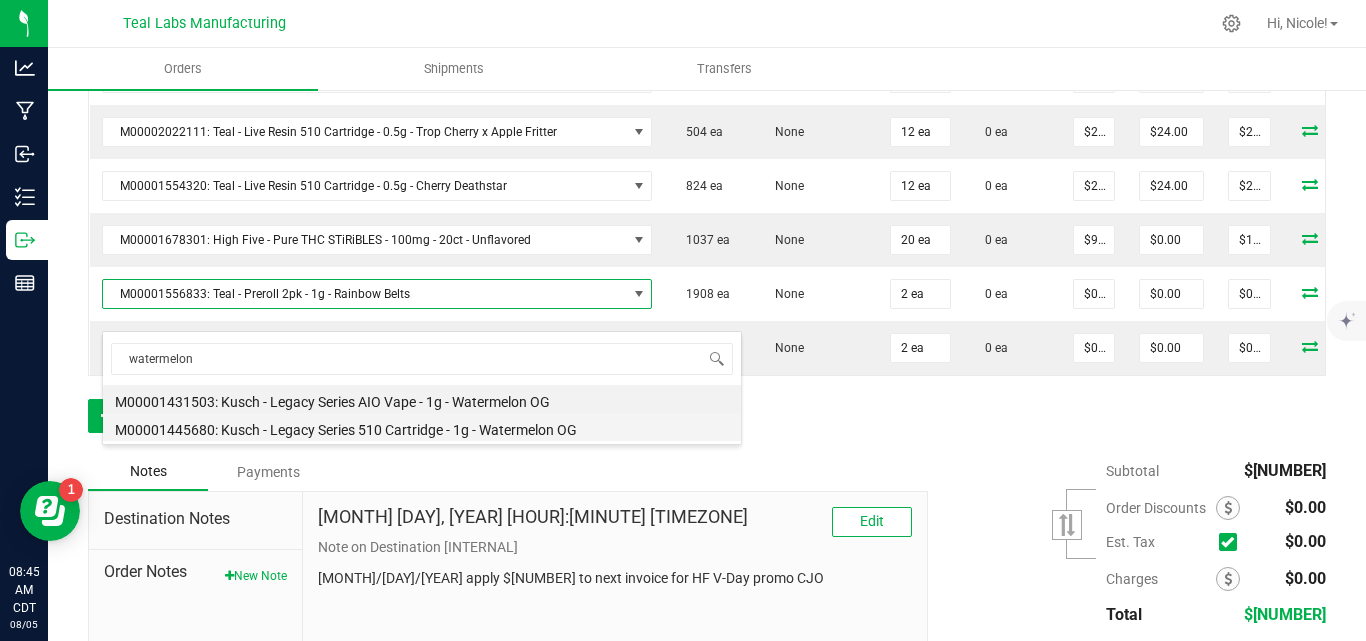 click on "M00001445680: Kusch - Legacy Series 510 Cartridge - 1g - Watermelon OG" at bounding box center [422, 427] 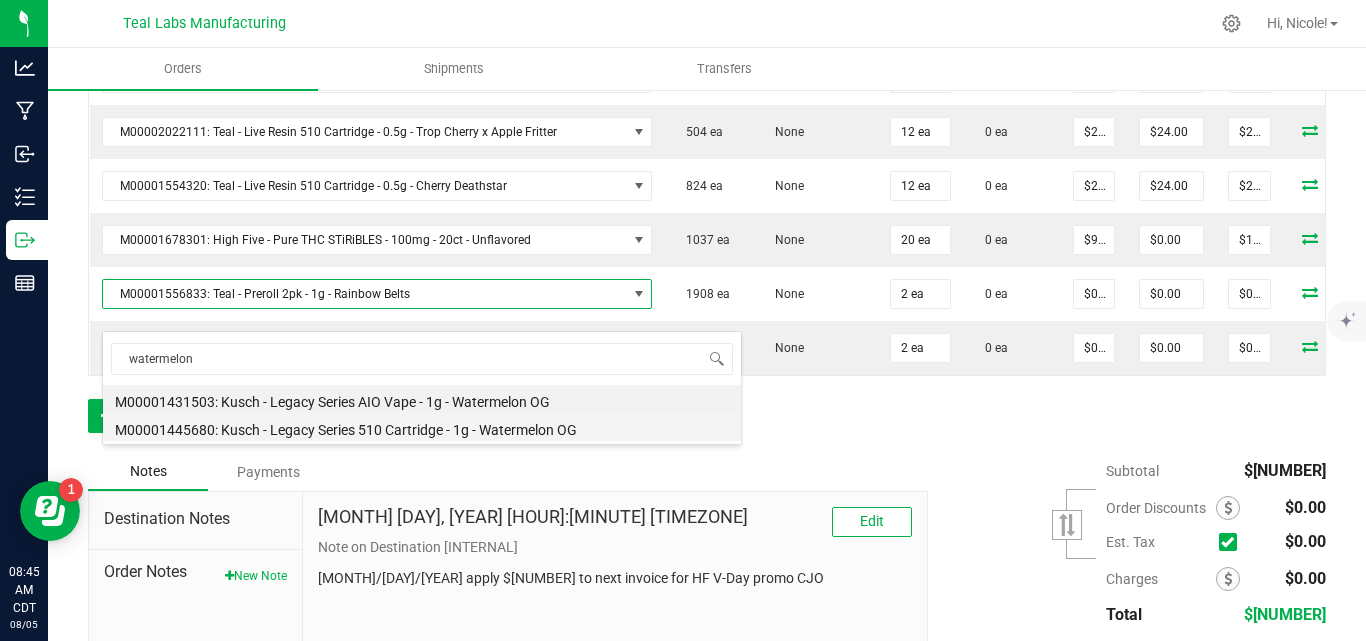 type on "$22.50000" 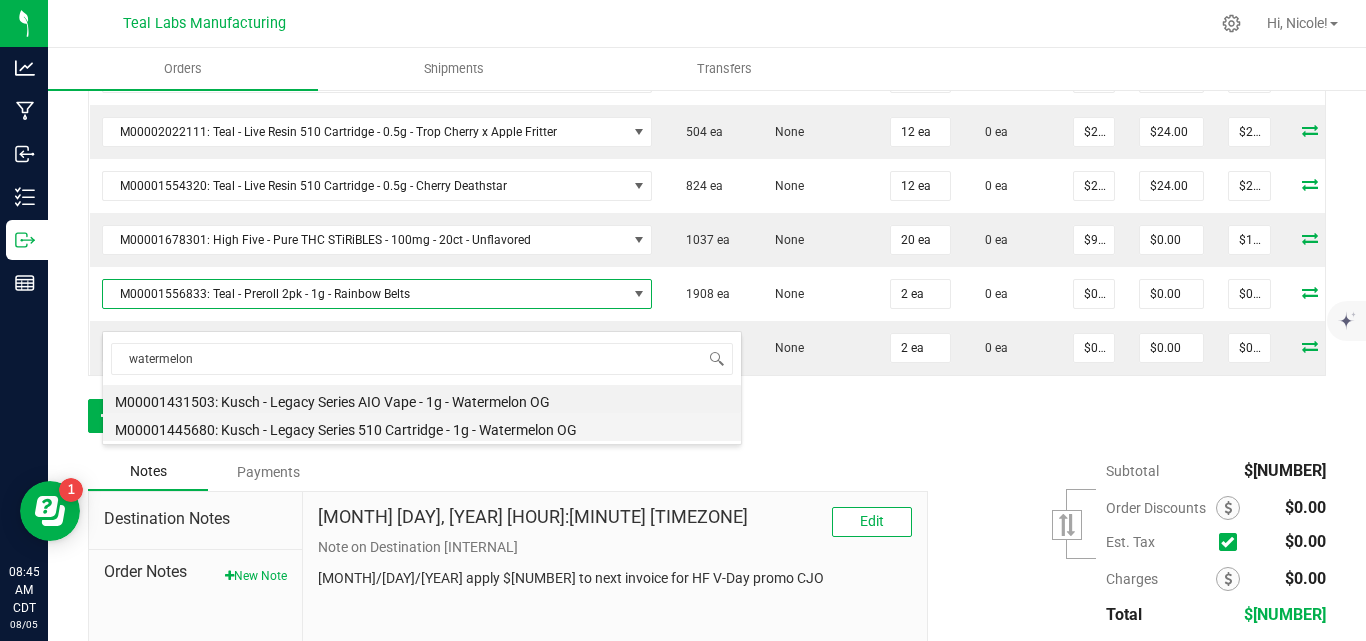 type on "$45.00" 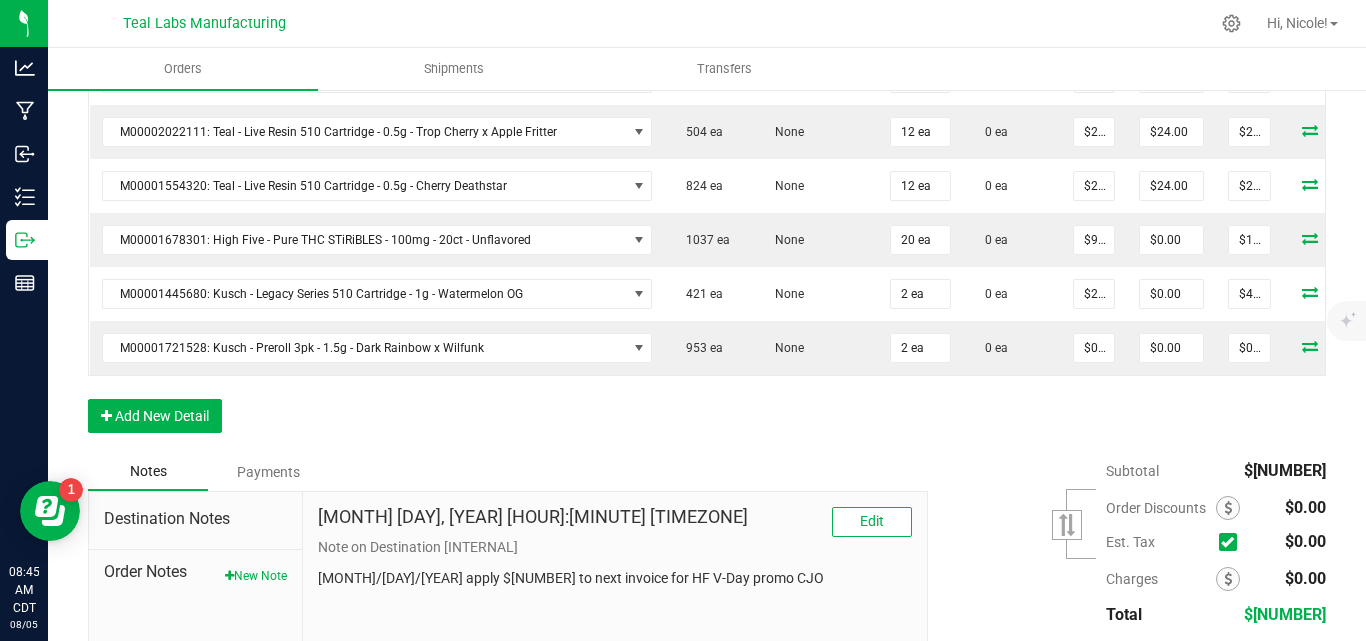 click on "Order Details Print All Labels Item  Sellable  Strain Qty Ordered Qty Allocated Unit Price Line Discount Total Actions M00001869450: Teal - Bubble Hash Infused Preroll - 1g - Purple Ice Water  426 ea   None  20 ea  0 ea  $10.00000 $0.00 $200.00 M00002324356: Teal - Diamond Infused Preroll - 1g - Tangerine Dream  1569 ea   None  20 ea  0 ea  $10.00000 $20.00 $180.00 M00002324487: Teal - Diamond Infused Preroll - 1g - Wedding Pie  2512 ea   None  20 ea  0 ea  $10.00000 $80.00 $120.00 M00001535588: Teal - Preroll - 1g - Flex Fuel  1038 ea   None  20 ea  0 ea  $6.00000 $12.00 $108.00 M00001535876: Teal - Preroll - 1g - Royal Slippers  1084 ea   None  20 ea  0 ea  $6.00000 $12.00 $108.00 M00001538747: Teal - Preroll - 1g - Bruce Banner  340 ea   None  20 ea  0 ea  $6.00000 $12.00 $108.00 M00002172129: Teal - Live Resin Badder - 1g - Strawberry Bubbles  97 ea   None  12 ea  0 ea  $20.00000 $27.00 $213.00 M00001710272: Teal - Live Resin Badder - 1g - Dark Rainbow x Hawaiian Fonta" at bounding box center [707, -233] 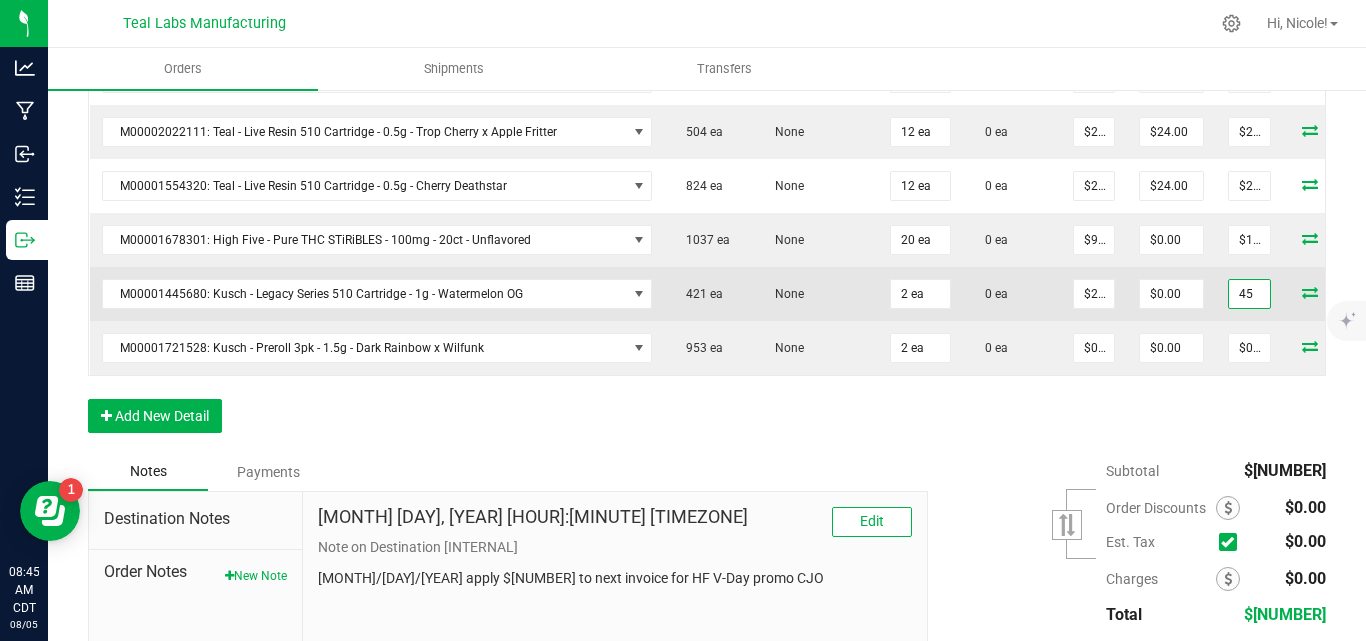 click on "45" at bounding box center (1249, 294) 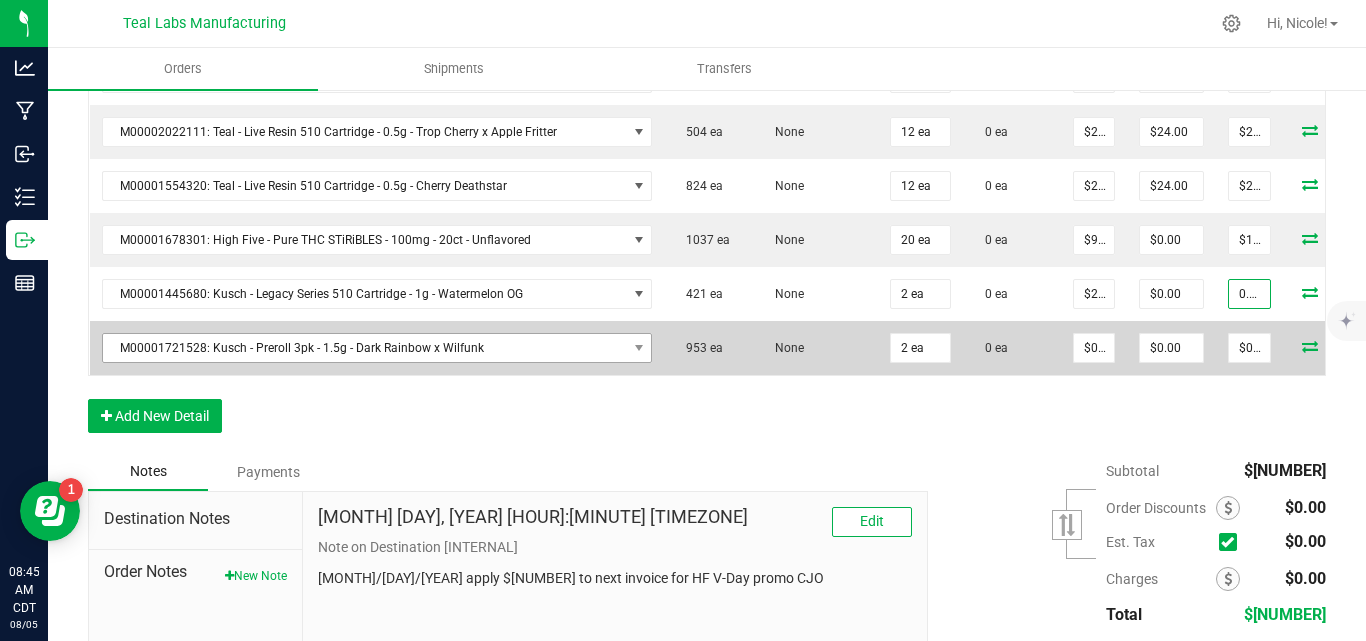 type on "0.02" 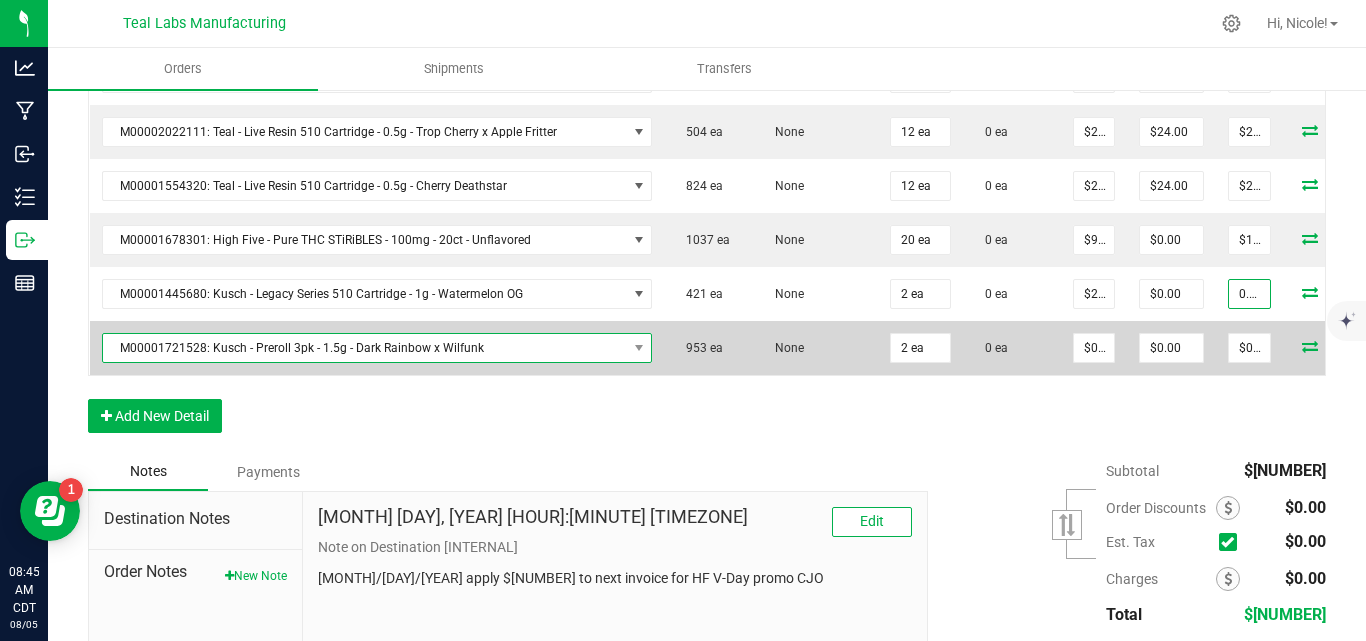 type on "$0.01000" 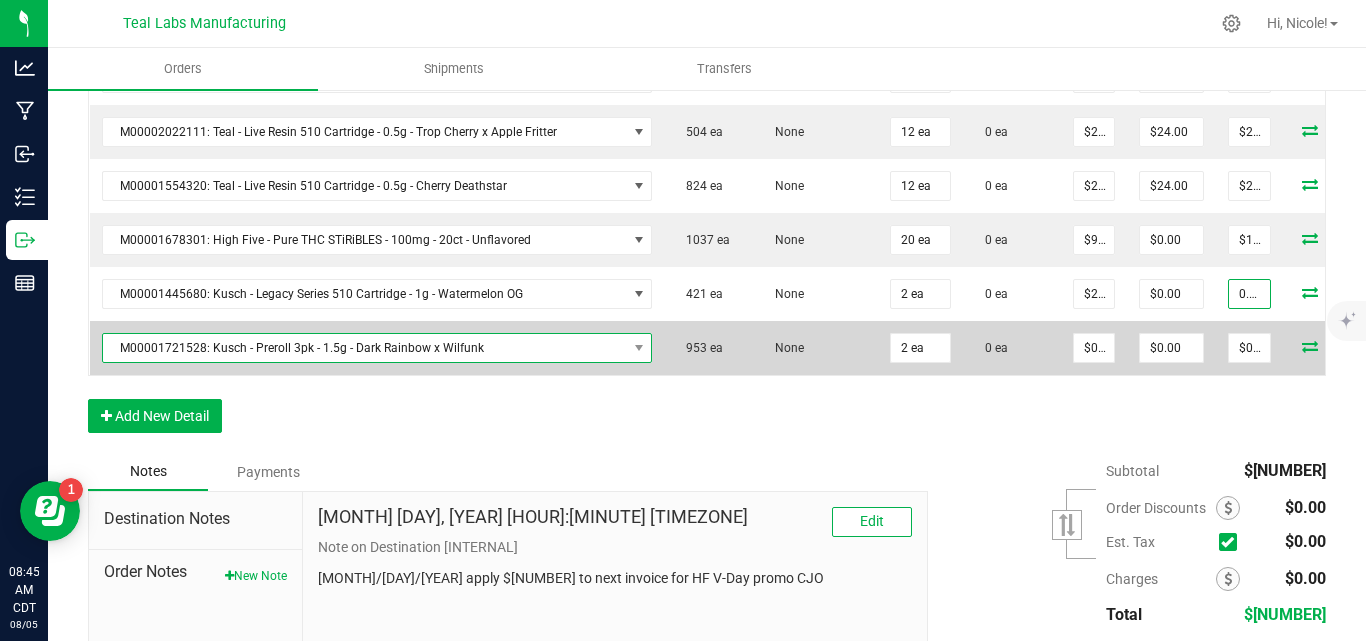 type on "$0.02" 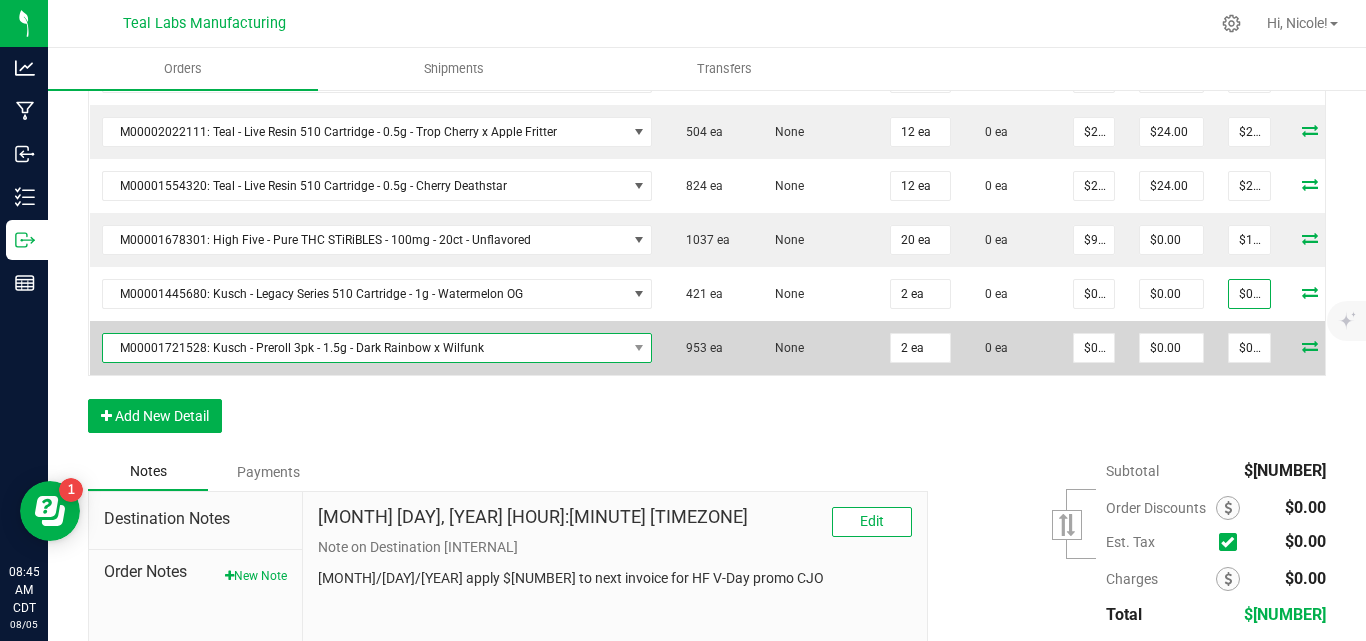 click on "M00001721528: Kusch - Preroll 3pk - 1.5g - Dark Rainbow x Wilfunk" at bounding box center [377, 348] 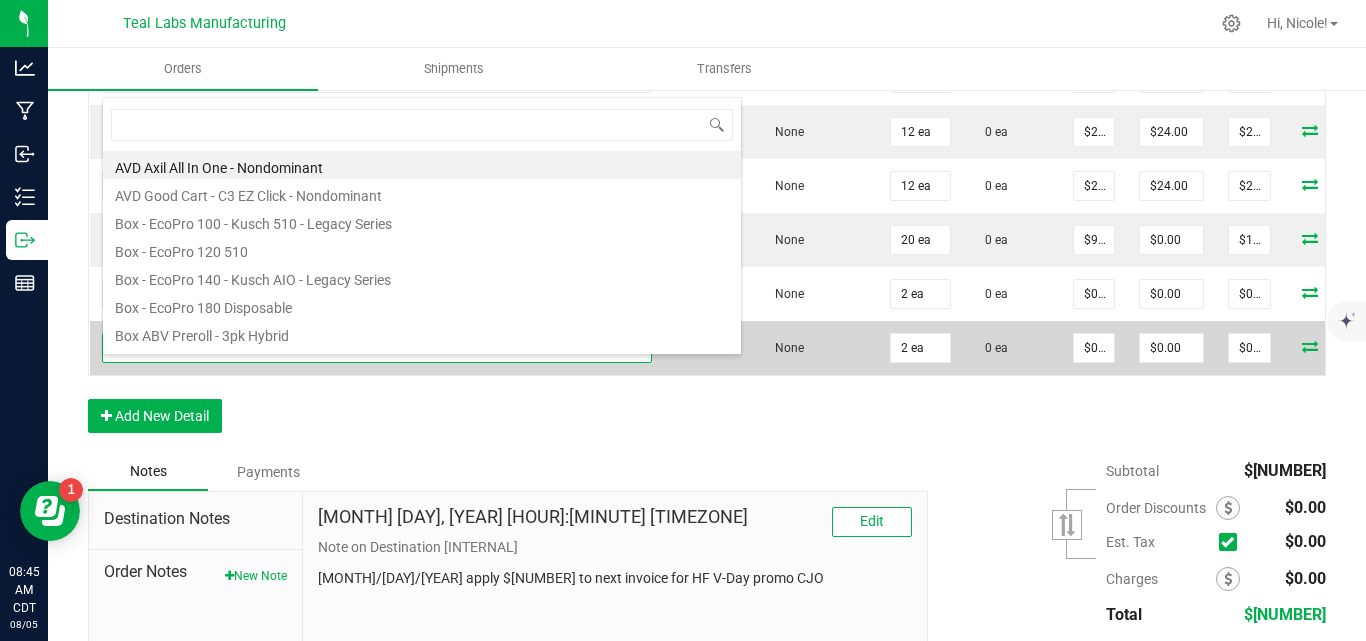 scroll, scrollTop: 99970, scrollLeft: 99456, axis: both 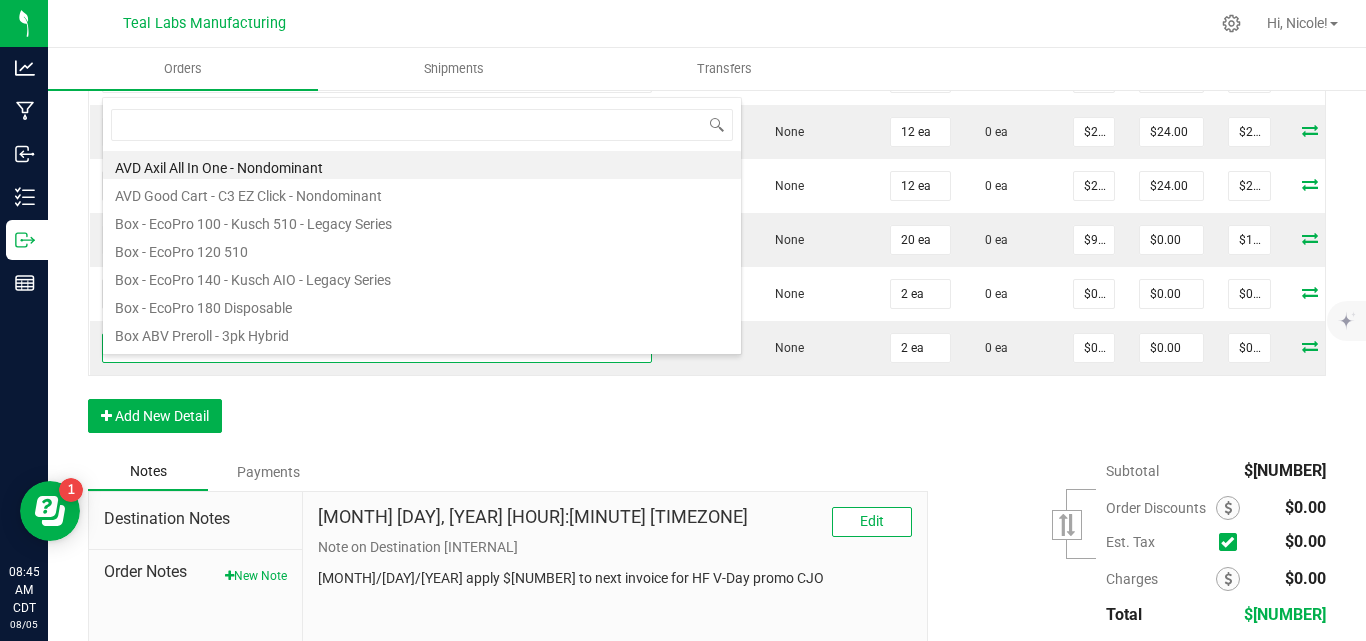 click on "Order Details Print All Labels Item  Sellable  Strain Qty Ordered Qty Allocated Unit Price Line Discount Total Actions M00001869450: Teal - Bubble Hash Infused Preroll - 1g - Purple Ice Water  426 ea   None  20 ea  0 ea  $10.00000 $0.00 $200.00 M00002324356: Teal - Diamond Infused Preroll - 1g - Tangerine Dream  1569 ea   None  20 ea  0 ea  $10.00000 $20.00 $180.00 M00002324487: Teal - Diamond Infused Preroll - 1g - Wedding Pie  2512 ea   None  20 ea  0 ea  $10.00000 $80.00 $120.00 M00001535588: Teal - Preroll - 1g - Flex Fuel  1038 ea   None  20 ea  0 ea  $6.00000 $12.00 $108.00 M00001535876: Teal - Preroll - 1g - Royal Slippers  1084 ea   None  20 ea  0 ea  $6.00000 $12.00 $108.00 M00001538747: Teal - Preroll - 1g - Bruce Banner  340 ea   None  20 ea  0 ea  $6.00000 $12.00 $108.00 M00002172129: Teal - Live Resin Badder - 1g - Strawberry Bubbles  97 ea   None  12 ea  0 ea  $20.00000 $27.00 $213.00 M00001710272: Teal - Live Resin Badder - 1g - Dark Rainbow x Hawaiian Fonta" at bounding box center (707, -233) 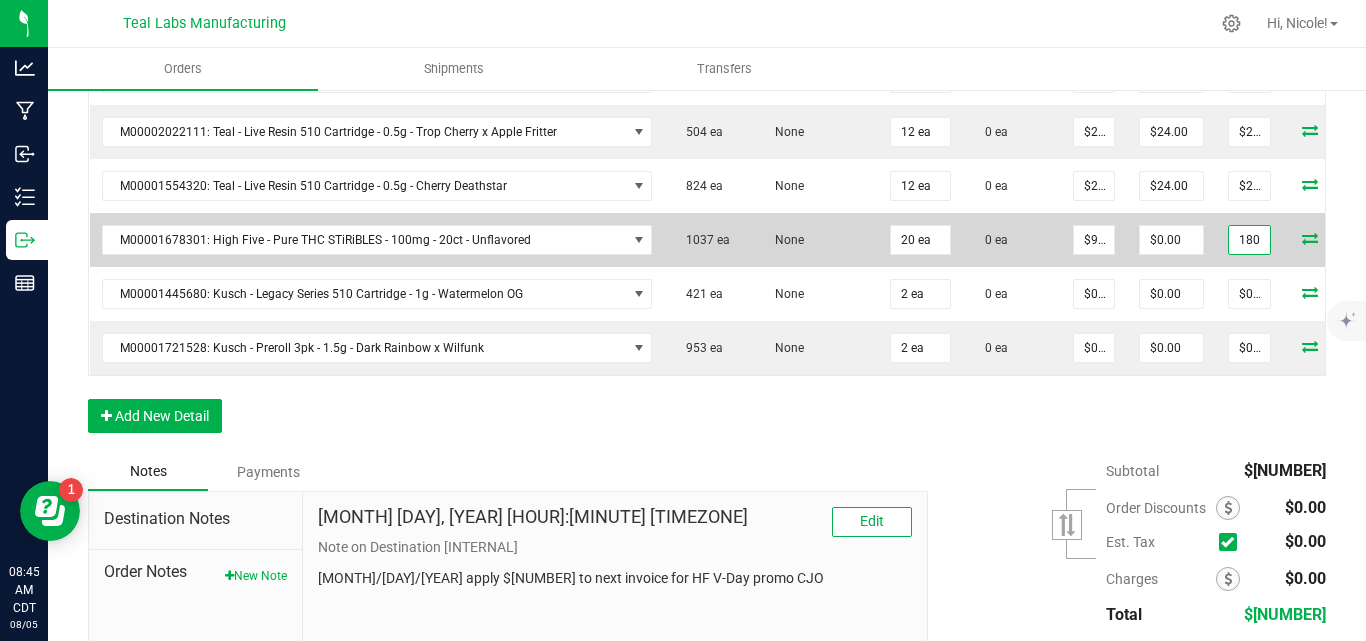click on "180" at bounding box center (1249, 240) 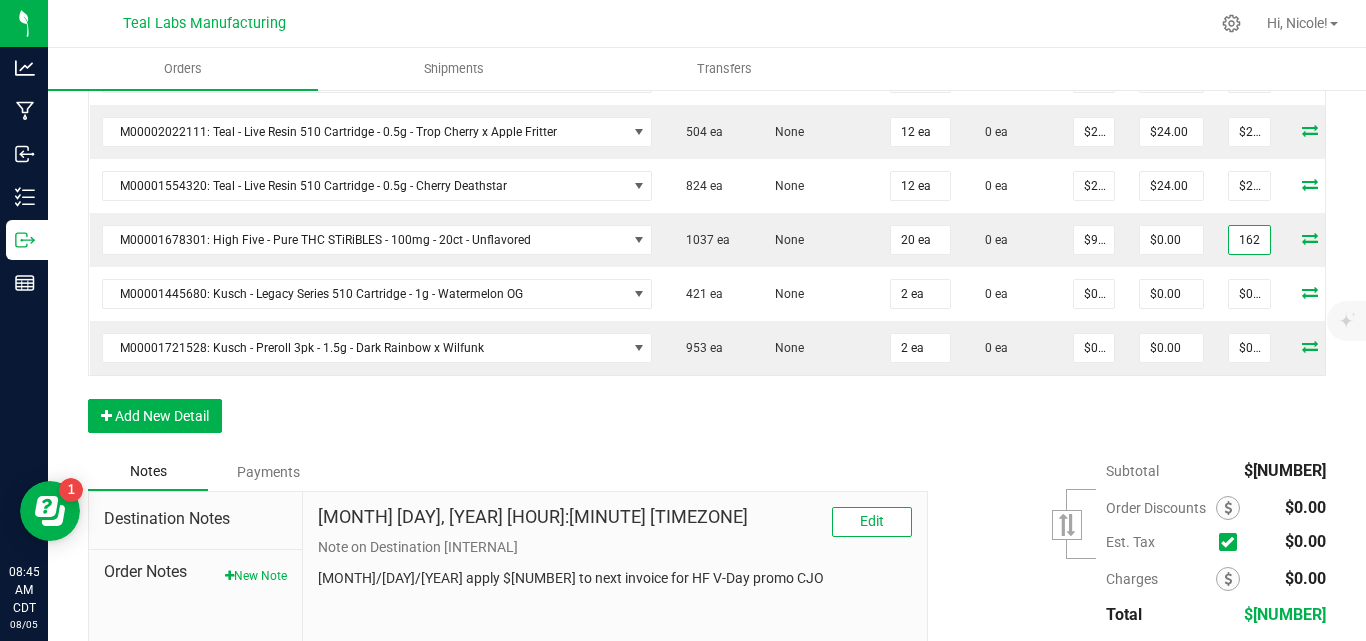 type on "162" 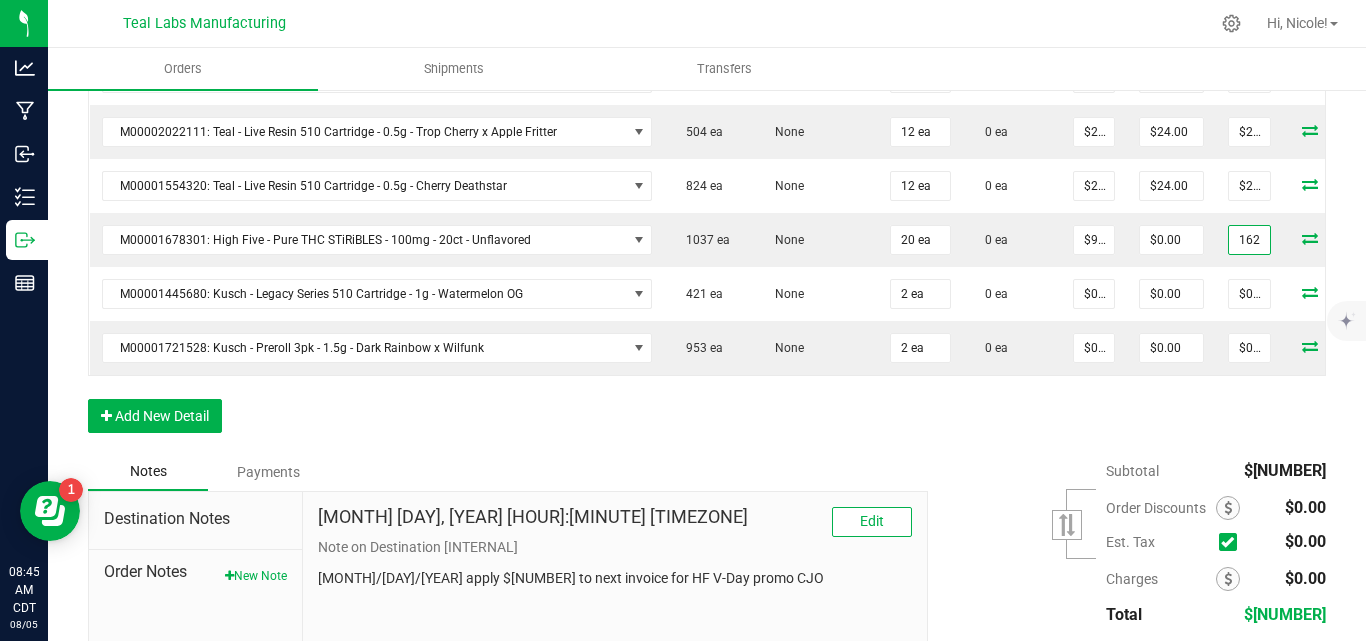 type on "$8.10000" 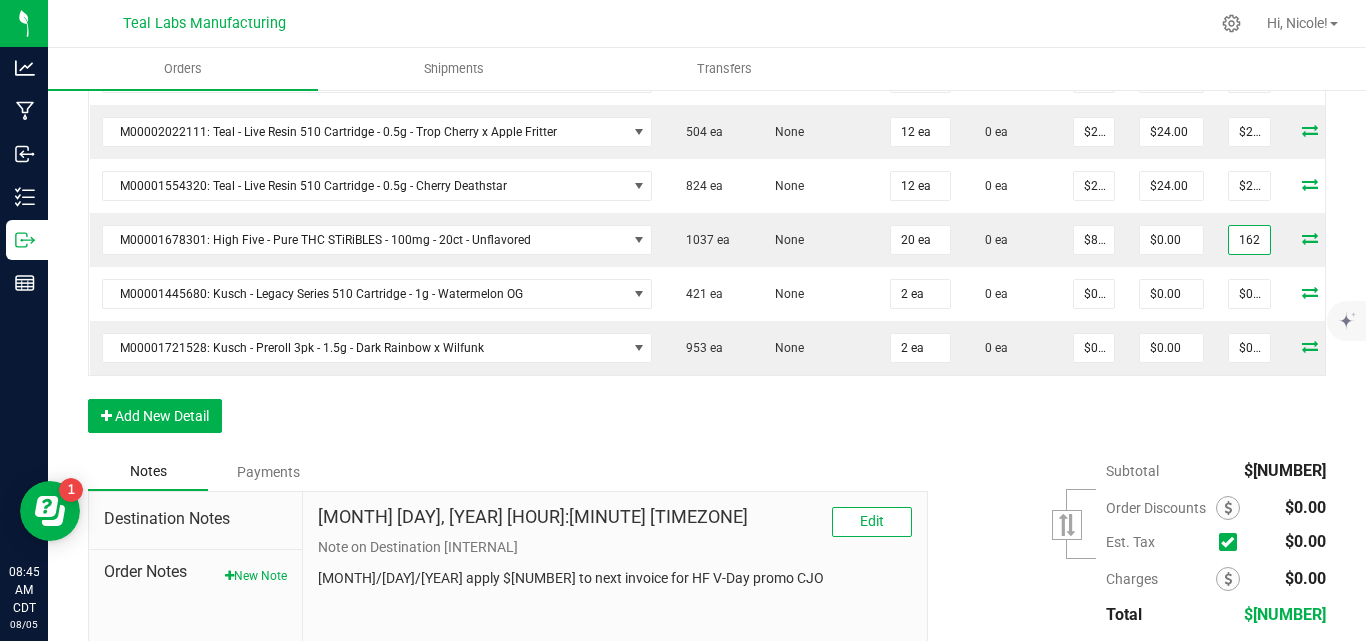 type on "$162.00" 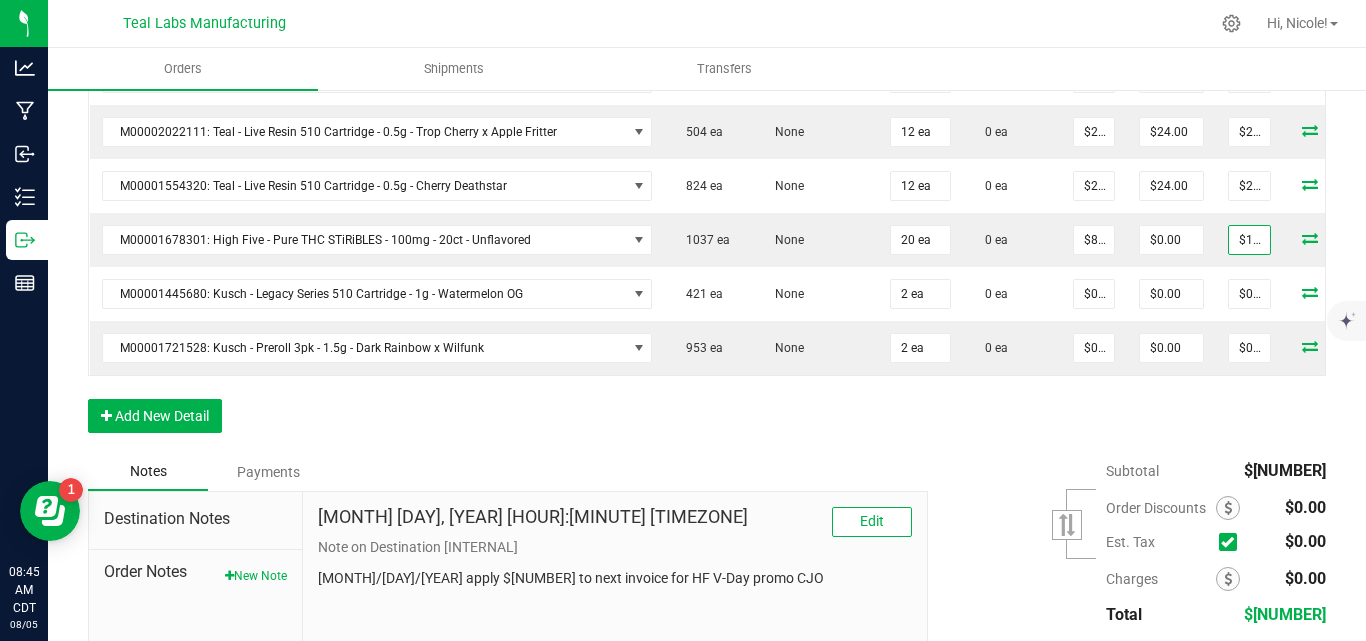 click on "Order Details Print All Labels Item  Sellable  Strain Qty Ordered Qty Allocated Unit Price Line Discount Total Actions M00001869450: Teal - Bubble Hash Infused Preroll - 1g - Purple Ice Water  426 ea   None  20 ea  0 ea  $10.00000 $0.00 $200.00 M00002324356: Teal - Diamond Infused Preroll - 1g - Tangerine Dream  1569 ea   None  20 ea  0 ea  $10.00000 $20.00 $180.00 M00002324487: Teal - Diamond Infused Preroll - 1g - Wedding Pie  2512 ea   None  20 ea  0 ea  $10.00000 $80.00 $120.00 M00001535588: Teal - Preroll - 1g - Flex Fuel  1038 ea   None  20 ea  0 ea  $6.00000 $12.00 $108.00 M00001535876: Teal - Preroll - 1g - Royal Slippers  1084 ea   None  20 ea  0 ea  $6.00000 $12.00 $108.00 M00001538747: Teal - Preroll - 1g - Bruce Banner  340 ea   None  20 ea  0 ea  $6.00000 $12.00 $108.00 M00002172129: Teal - Live Resin Badder - 1g - Strawberry Bubbles  97 ea   None  12 ea  0 ea  $20.00000 $27.00 $213.00 M00001710272: Teal - Live Resin Badder - 1g - Dark Rainbow x Hawaiian Fonta" at bounding box center [707, -233] 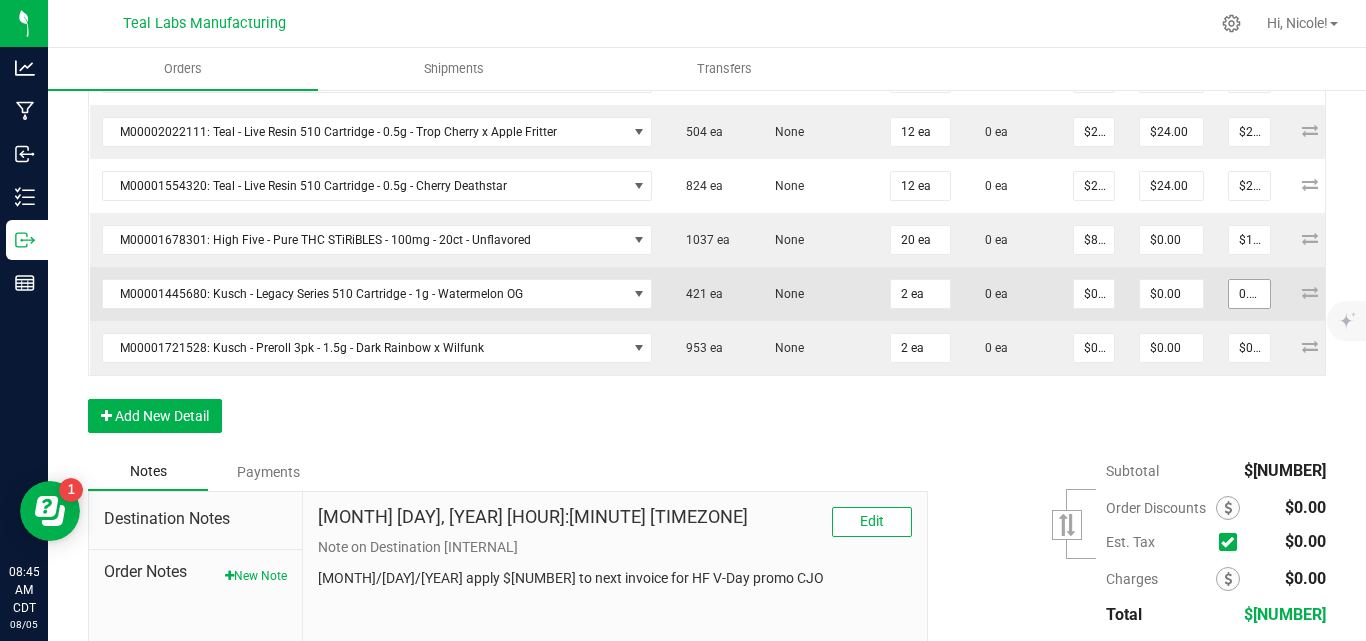 click on "0.02" at bounding box center [1249, 294] 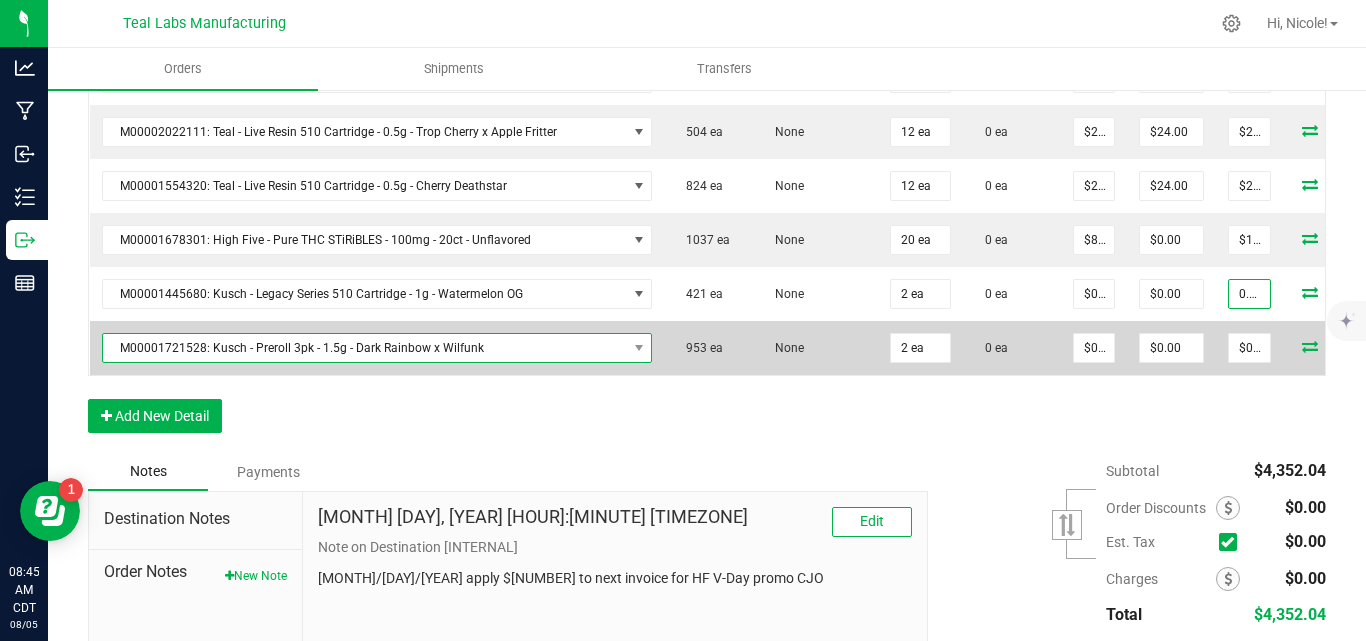 type on "$0.02" 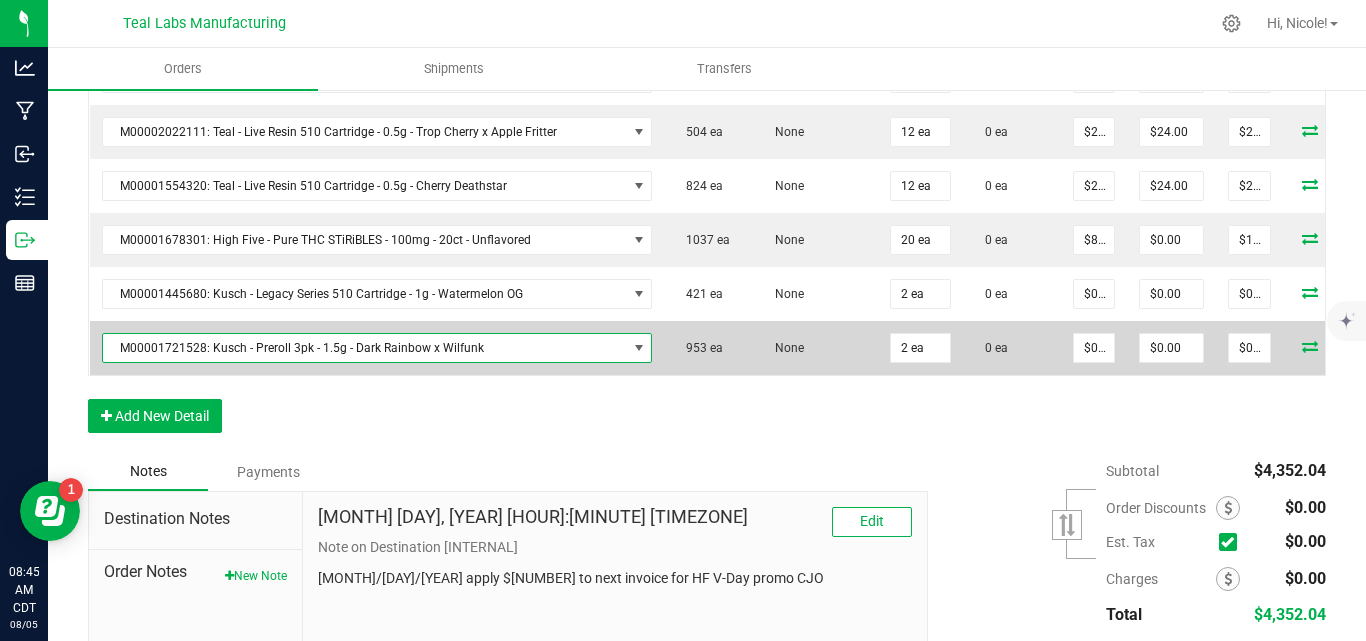 click on "M00001721528: Kusch - Preroll 3pk - 1.5g - Dark Rainbow x Wilfunk" at bounding box center (365, 348) 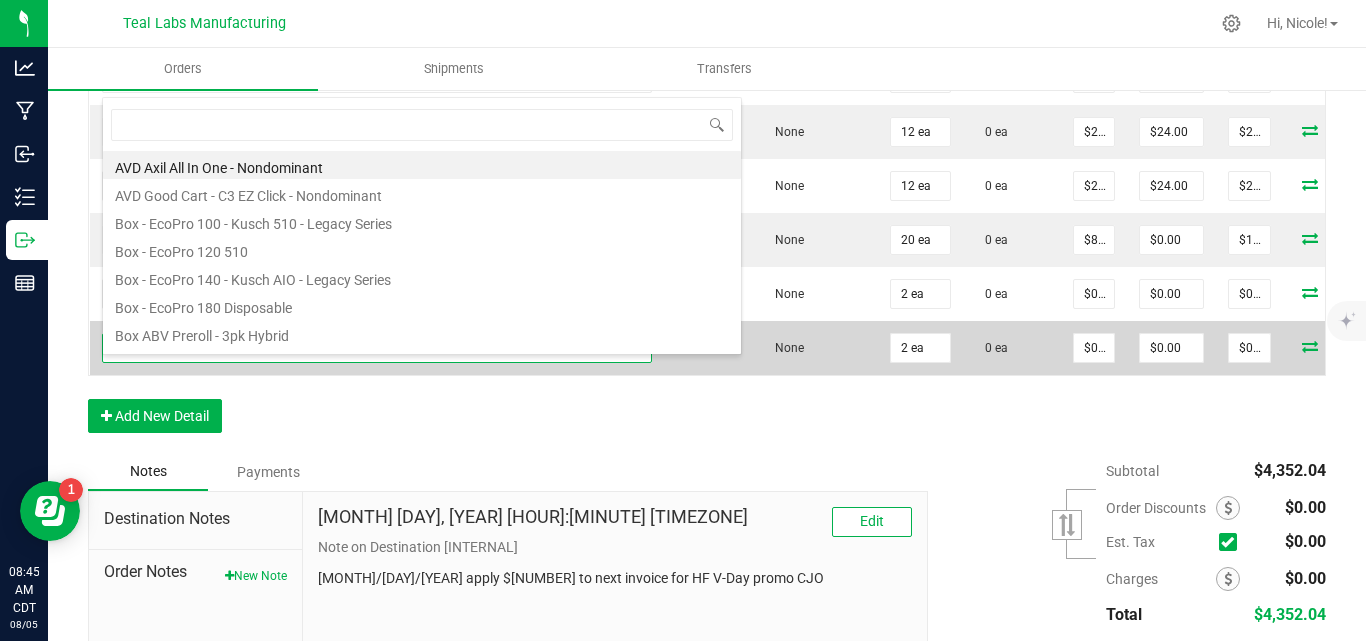 scroll, scrollTop: 99970, scrollLeft: 99456, axis: both 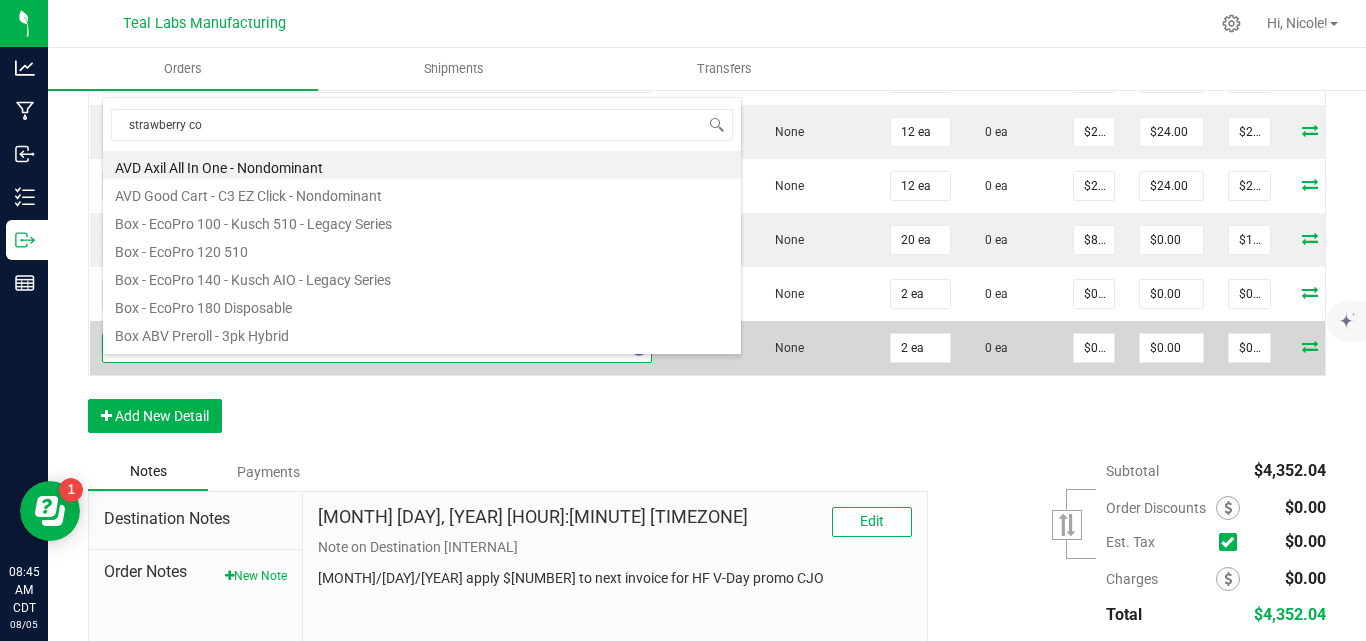 type on "strawberry cou" 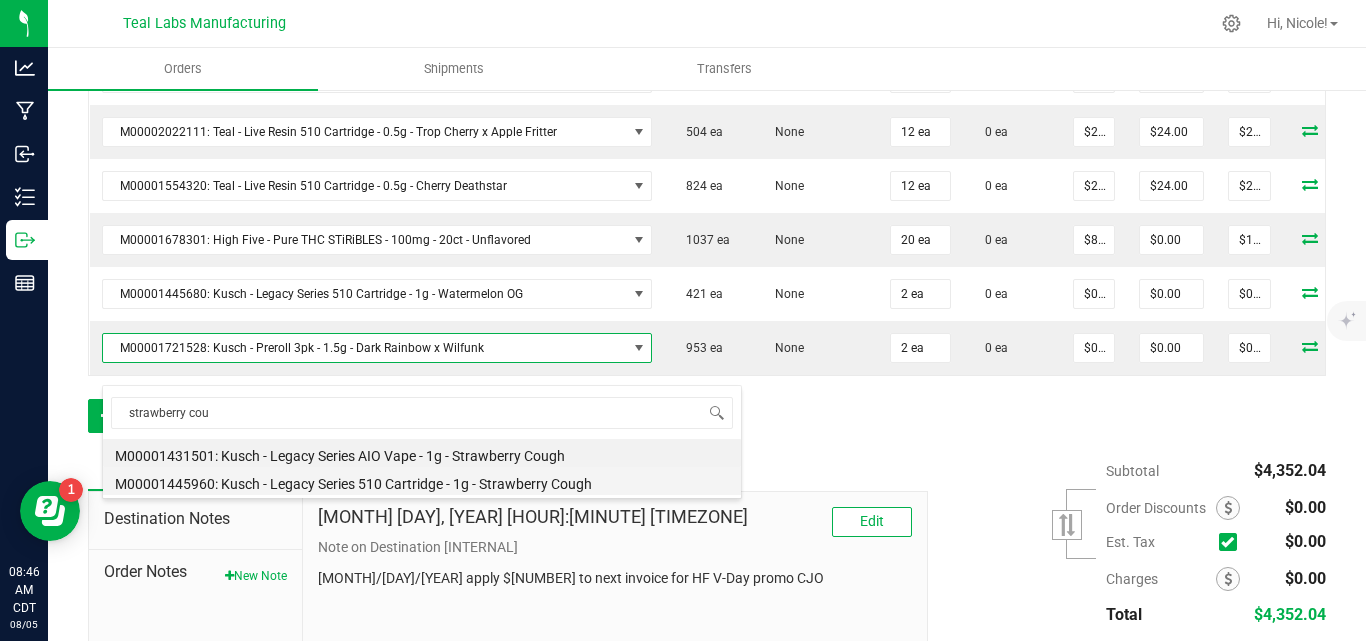 click on "M00001445960: Kusch - Legacy Series 510 Cartridge - 1g - Strawberry Cough" at bounding box center [422, 481] 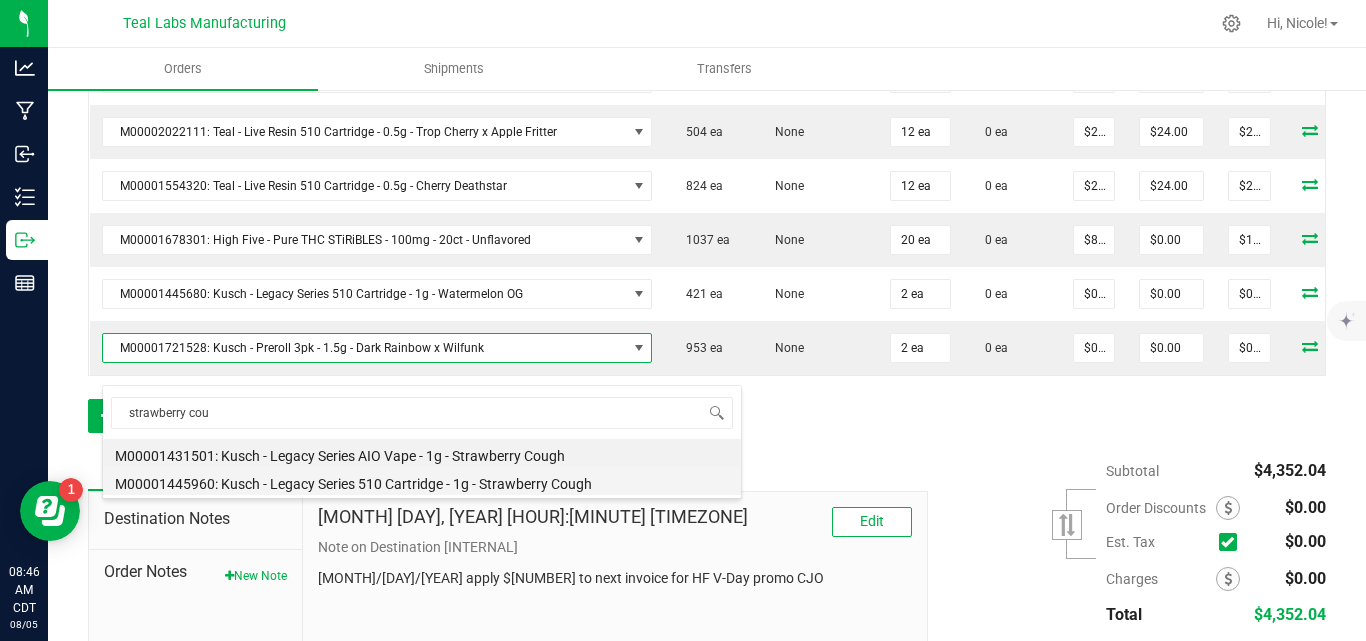 type on "$22.50000" 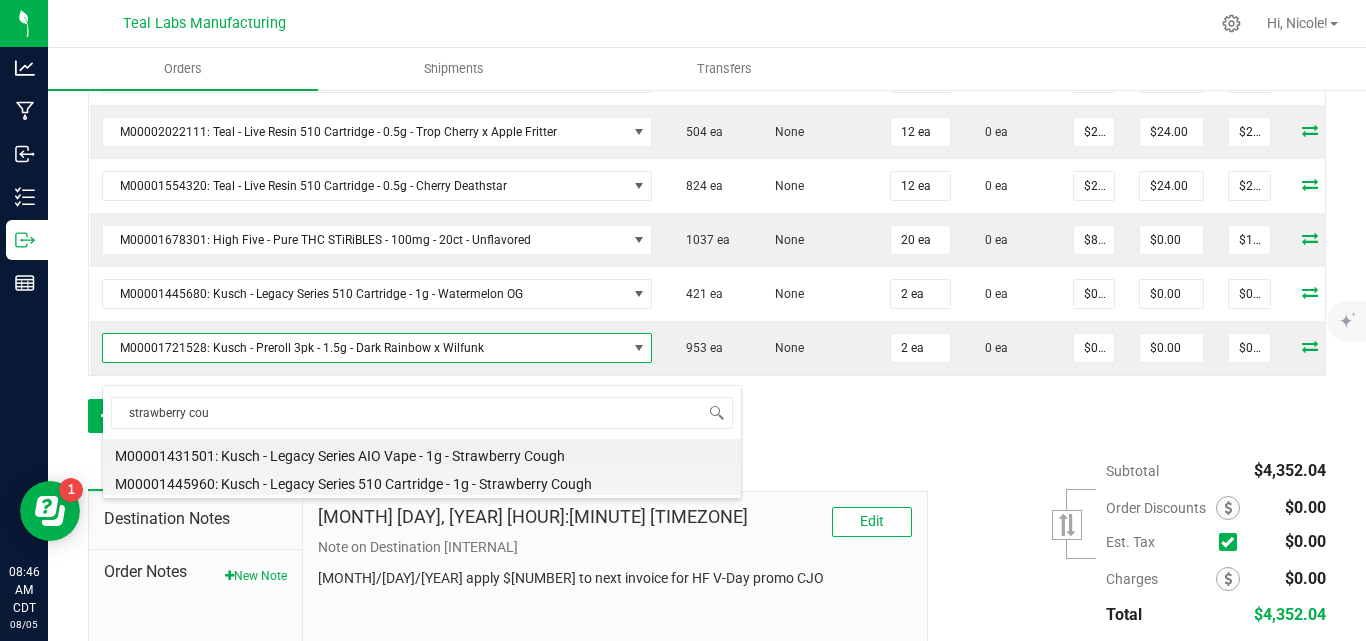 type on "$45.00" 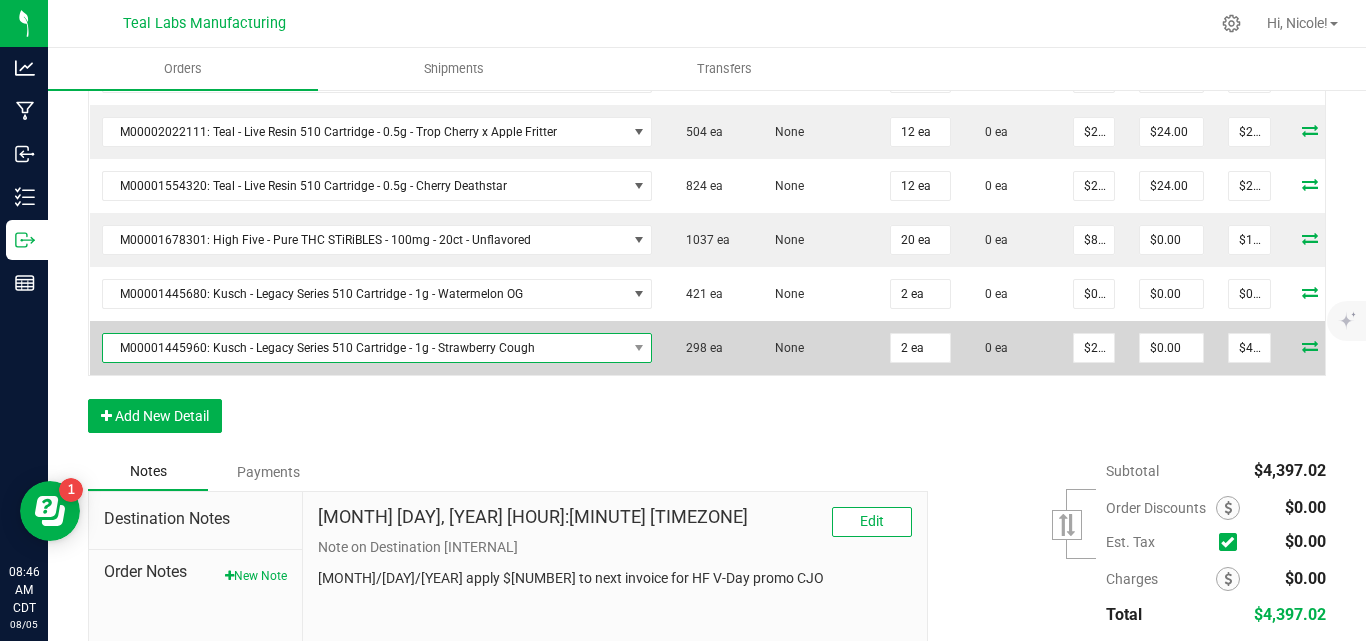 click on "M00001445960: Kusch - Legacy Series 510 Cartridge - 1g - Strawberry Cough" at bounding box center (365, 348) 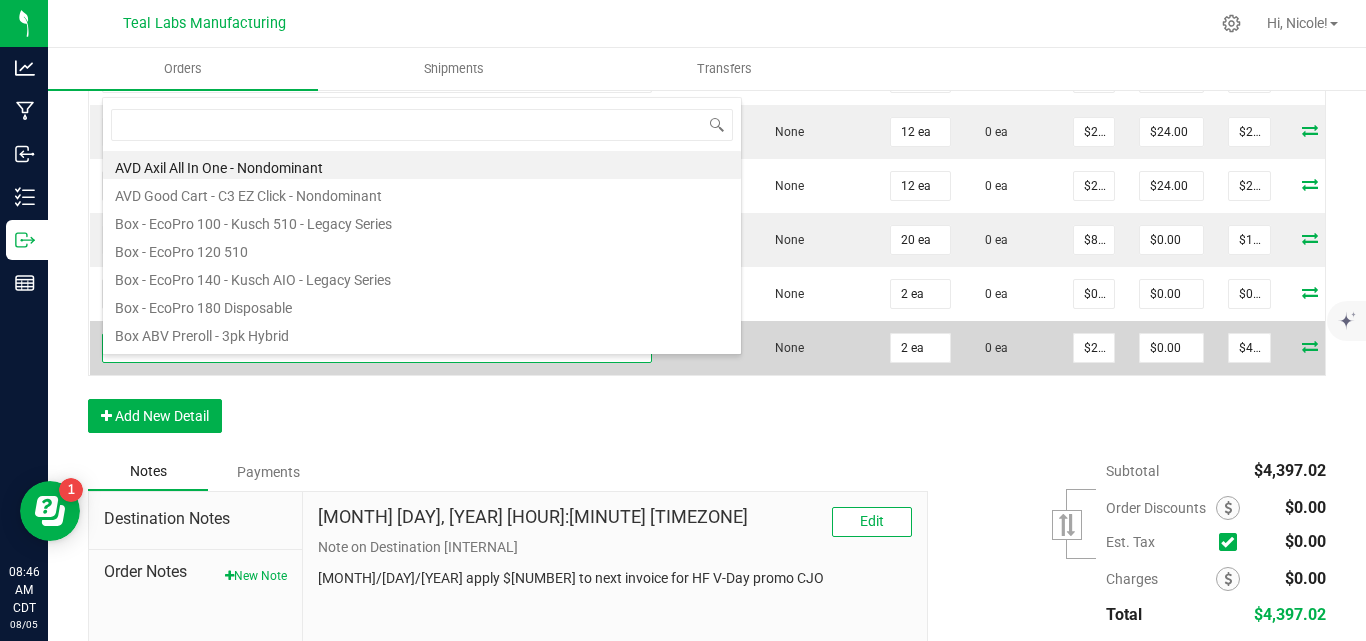 scroll, scrollTop: 99970, scrollLeft: 99456, axis: both 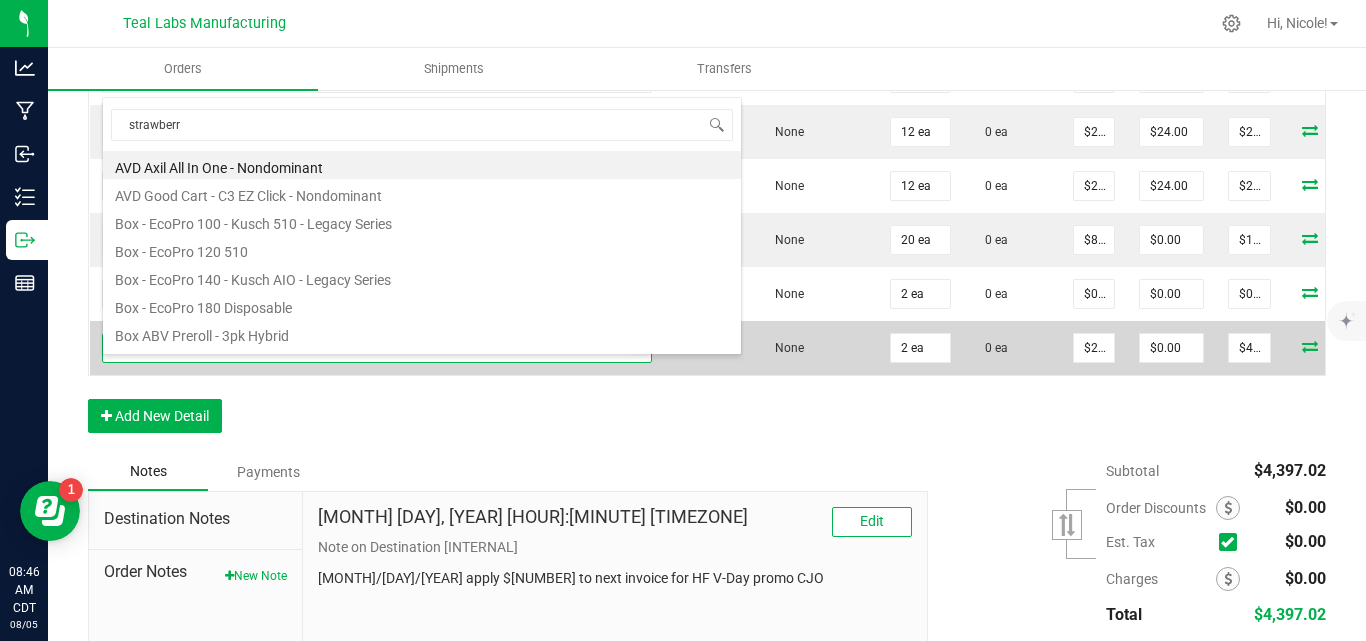 type on "strawberry" 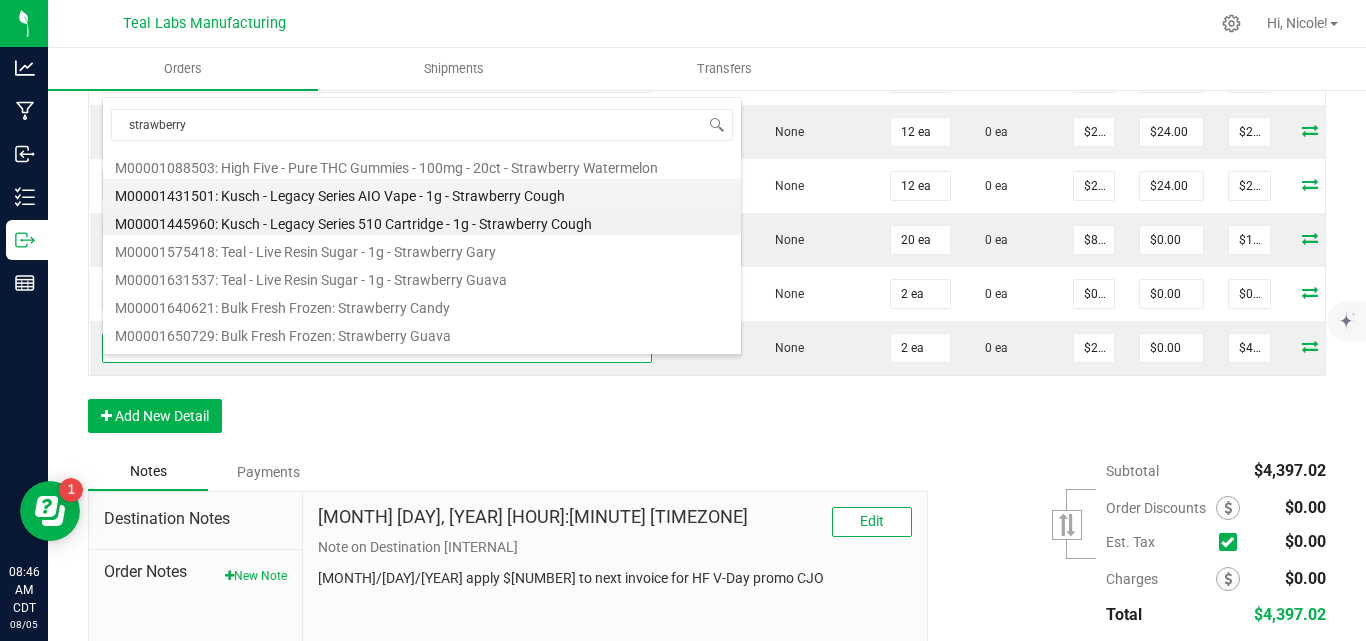 click on "M00001431501: Kusch - Legacy Series AIO Vape - 1g - Strawberry Cough" at bounding box center [422, 193] 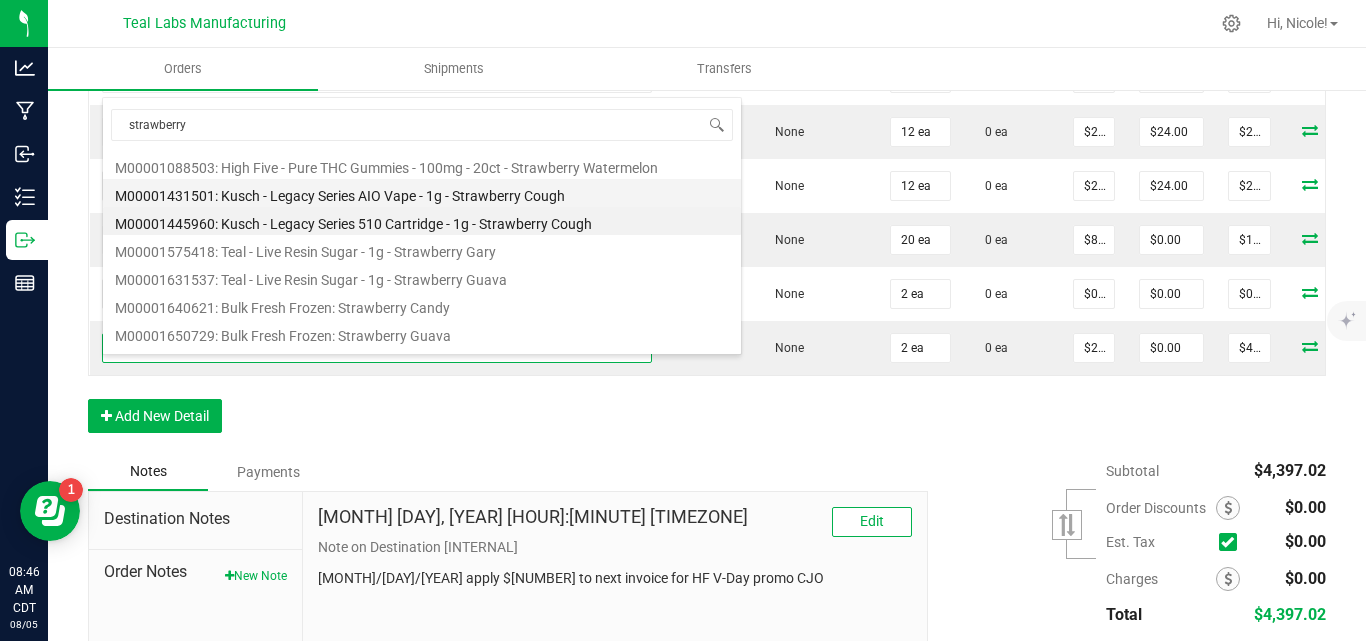 type on "$25.00000" 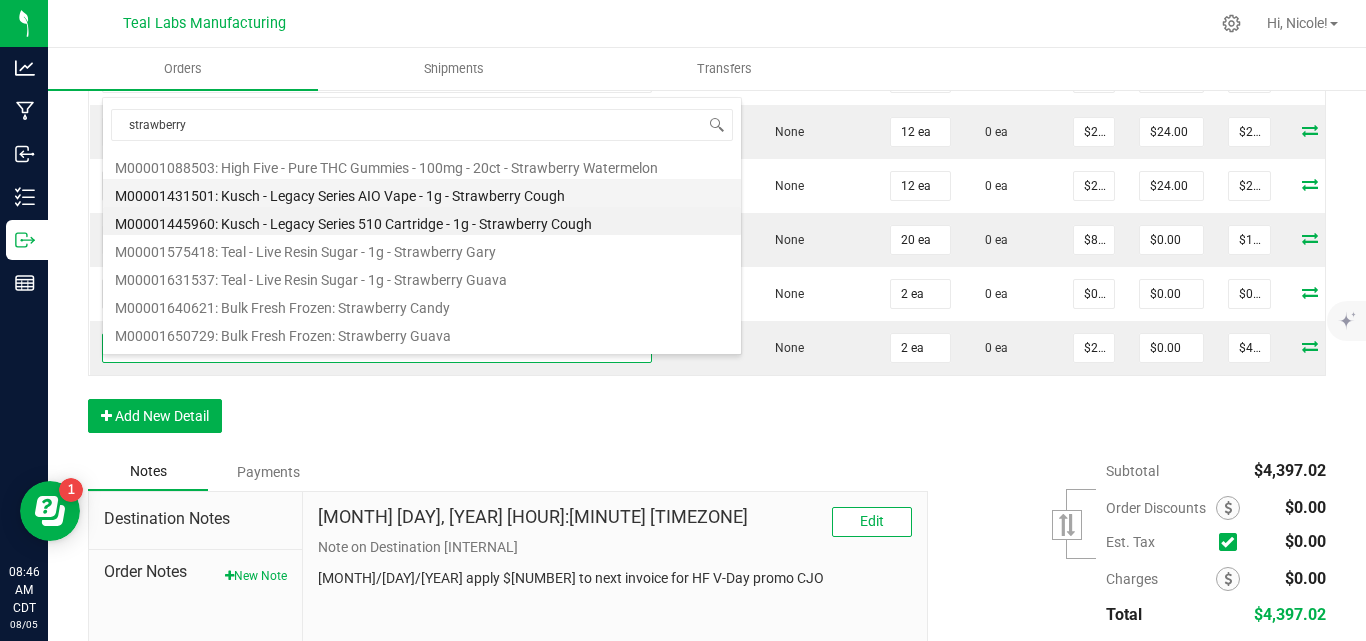 type on "$50.00" 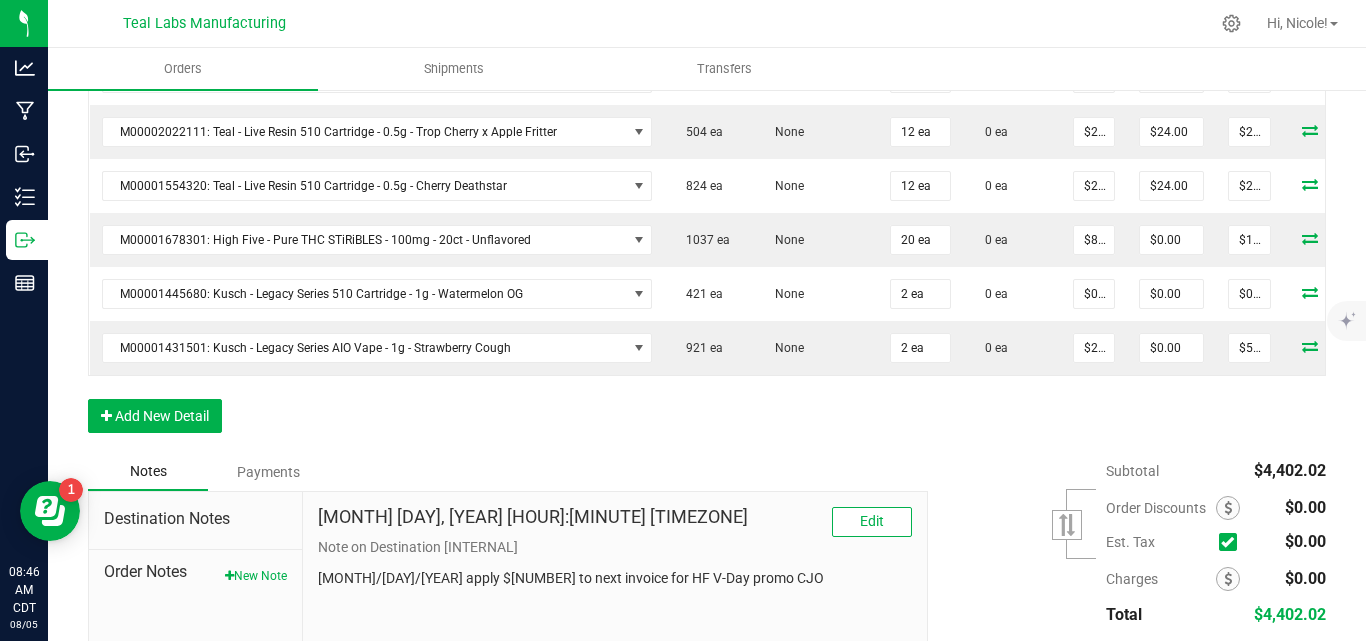 click on "Notes
Payments" at bounding box center (500, 472) 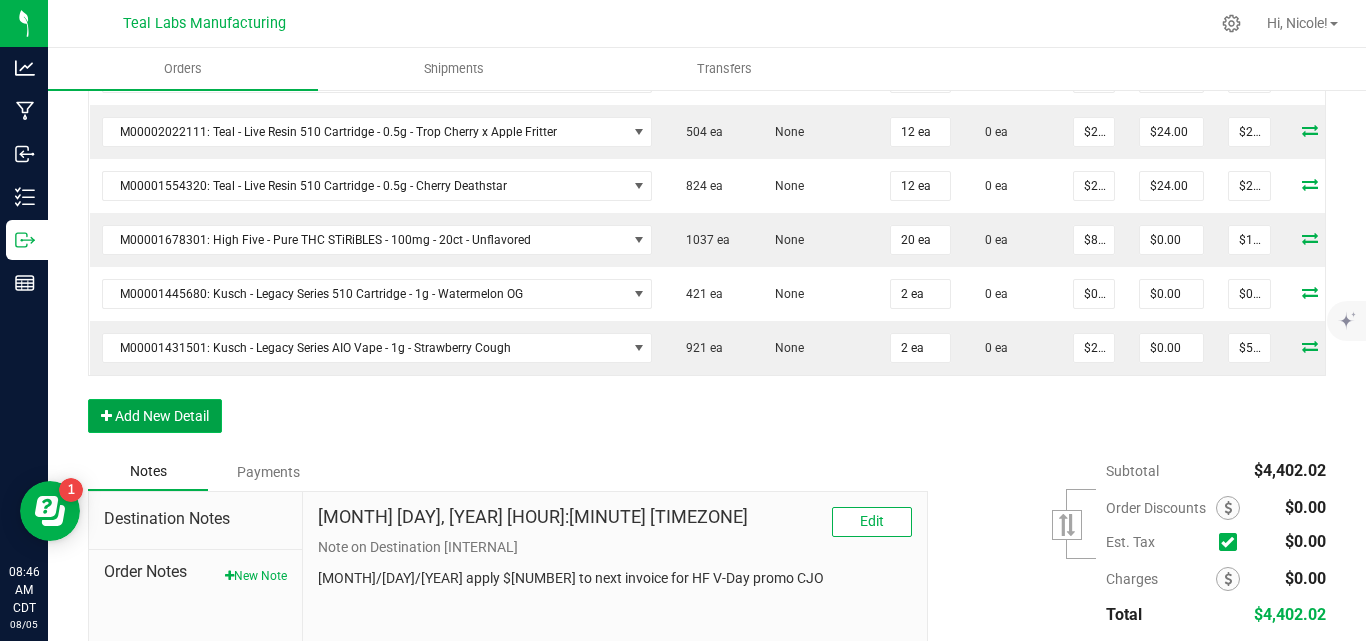 click on "Add New Detail" at bounding box center [155, 416] 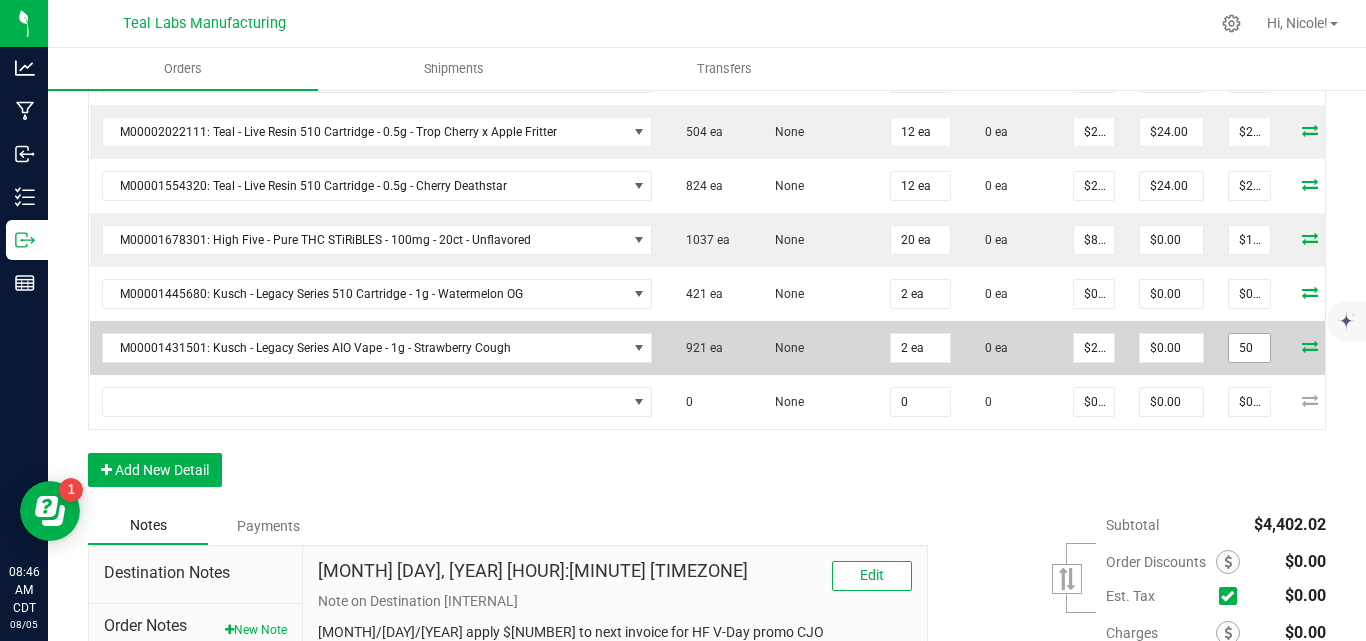 click on "50" at bounding box center (1249, 348) 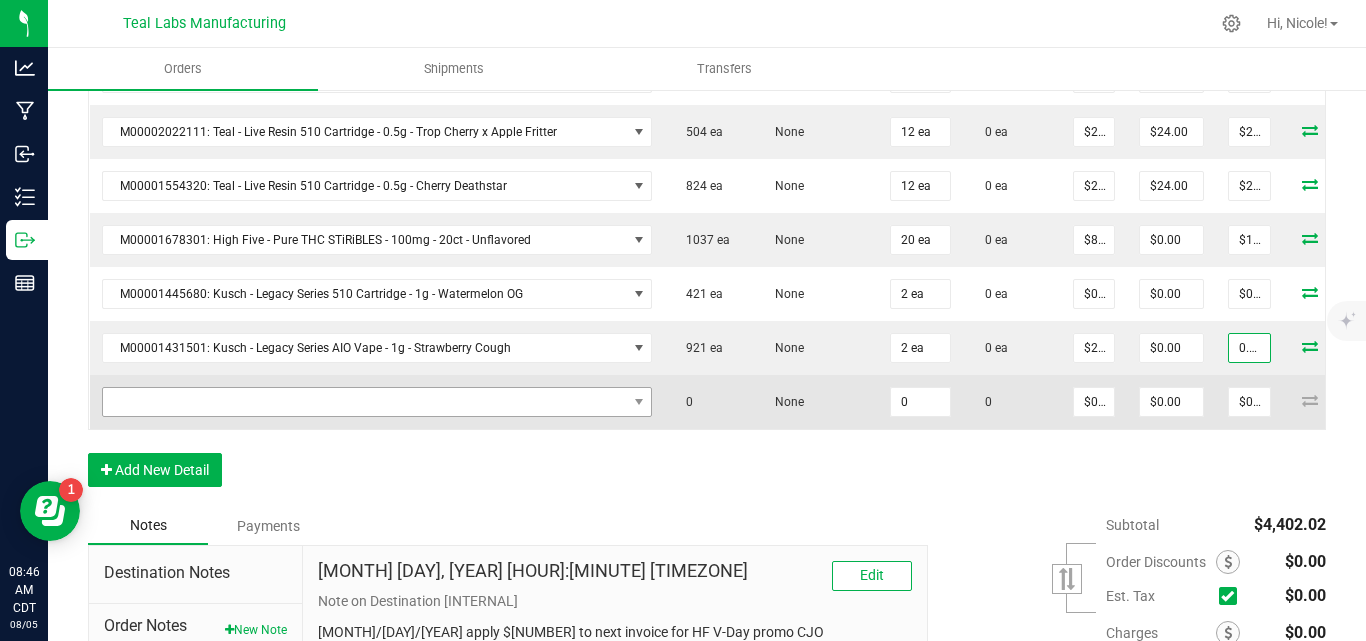 type on "0.02" 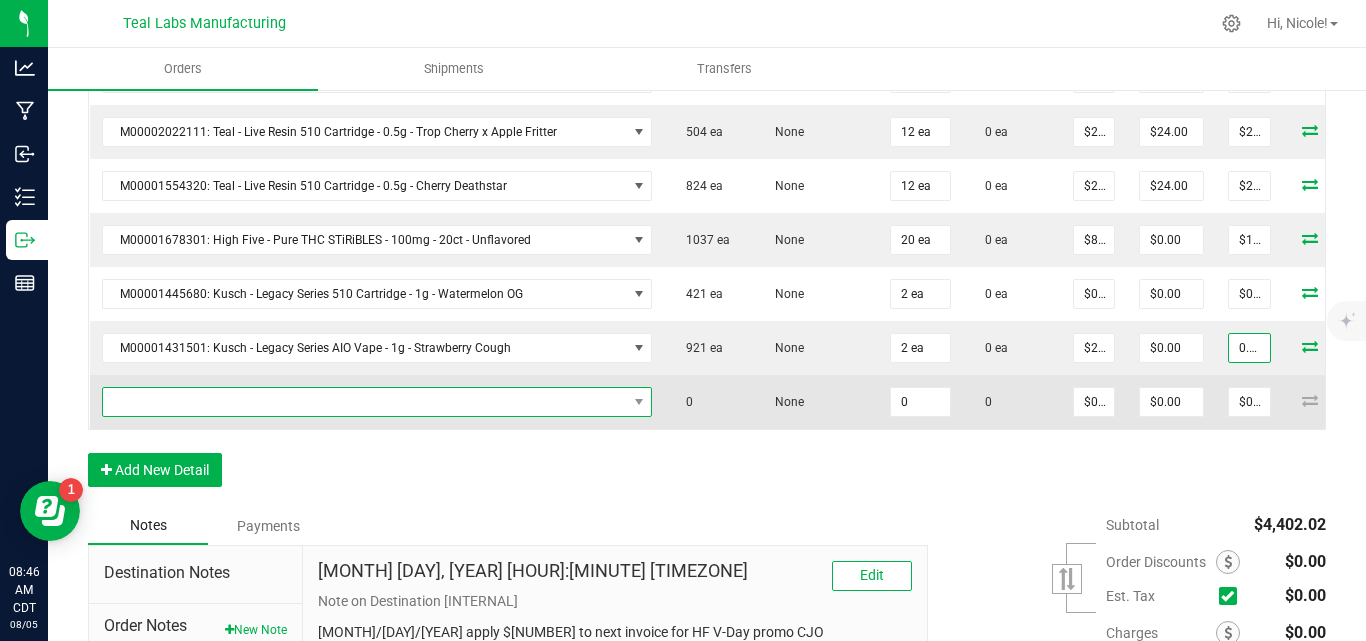type on "$0.01000" 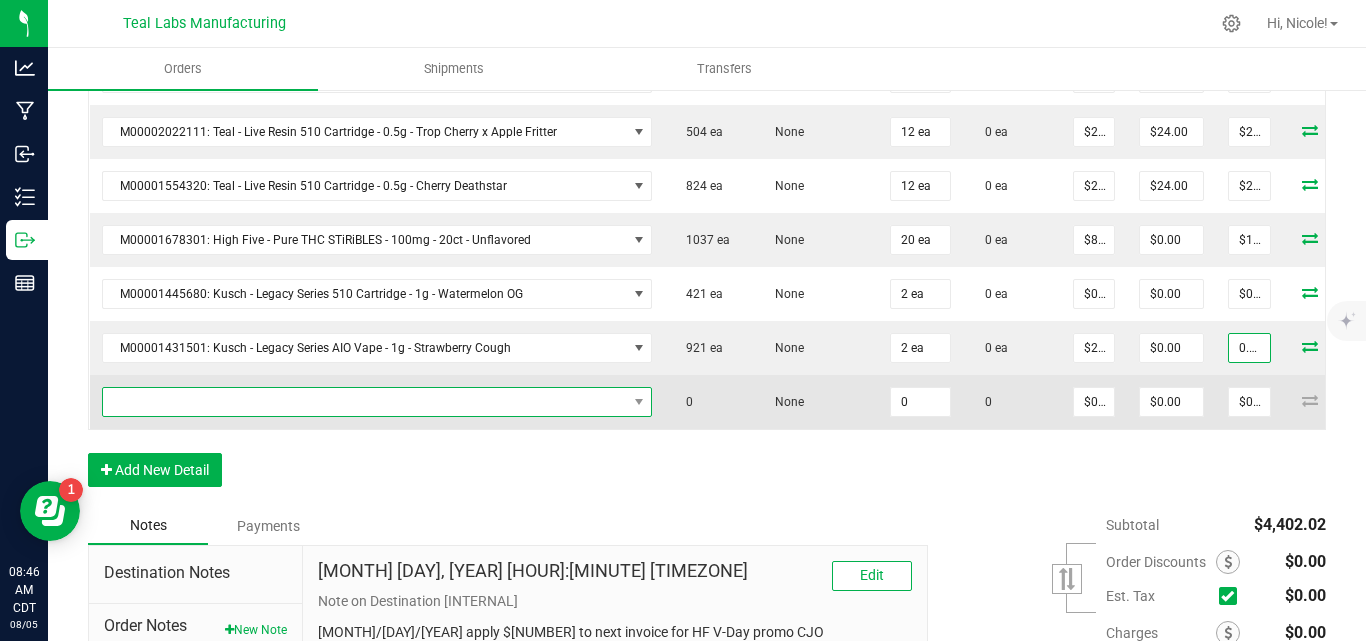 type on "$0.02" 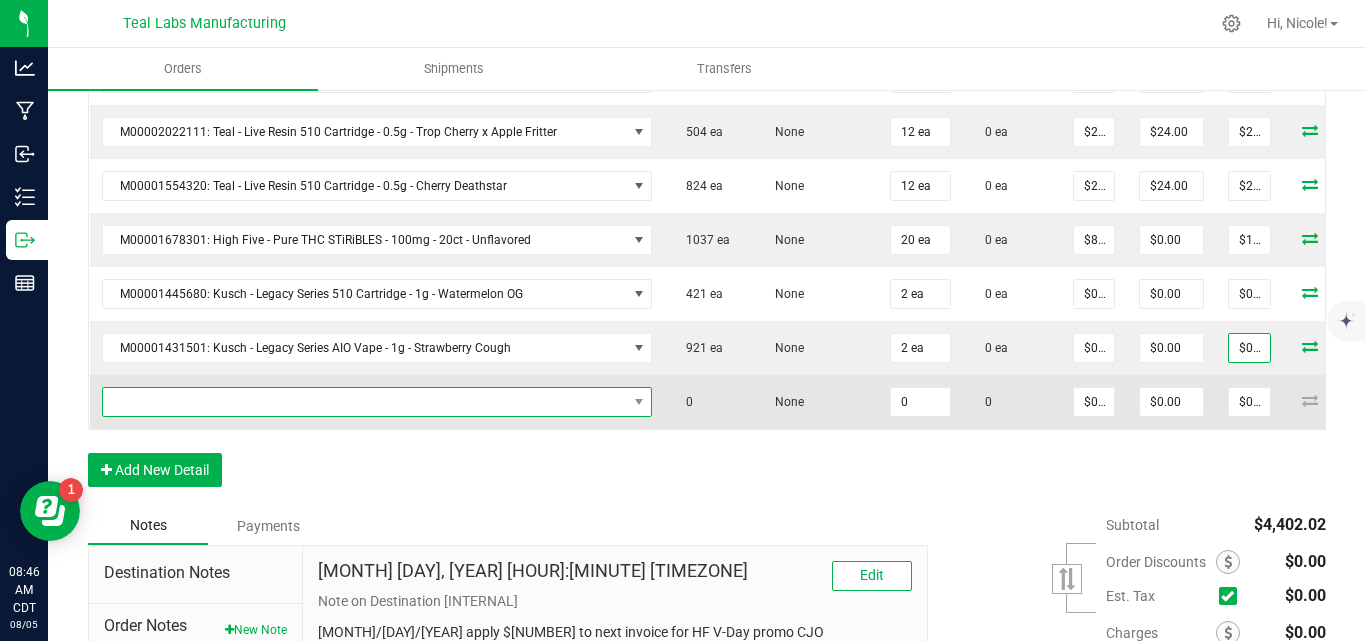 click at bounding box center (365, 402) 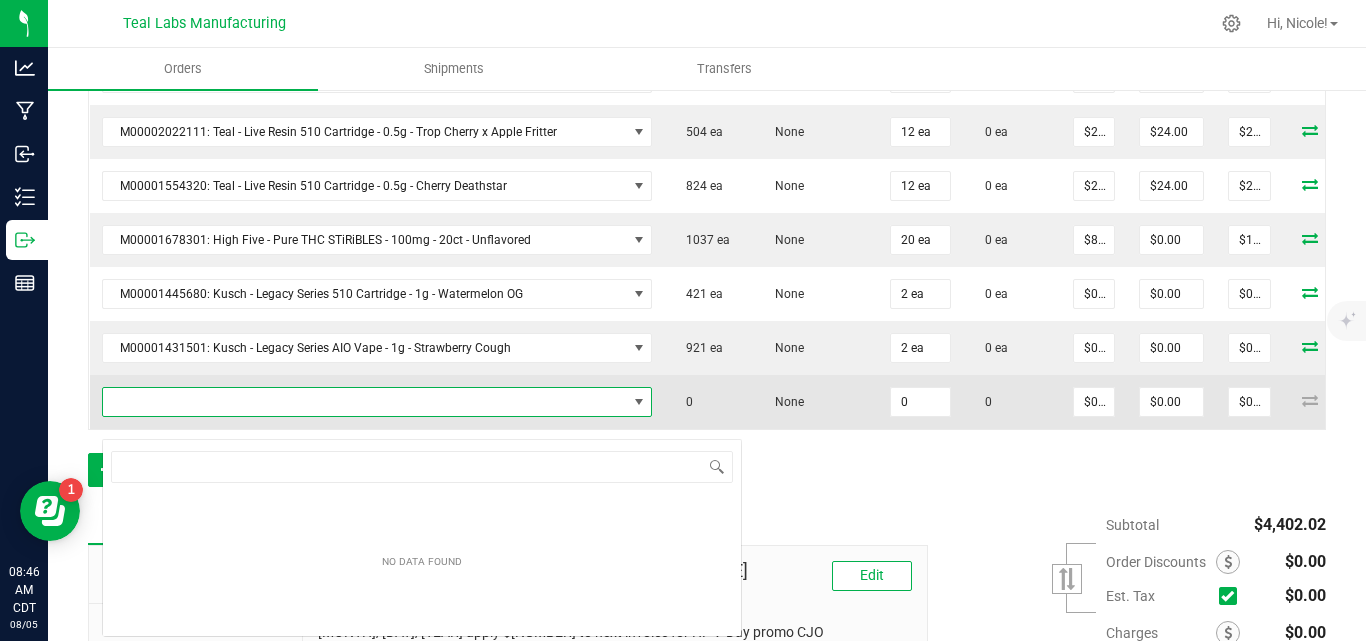 scroll, scrollTop: 99970, scrollLeft: 99456, axis: both 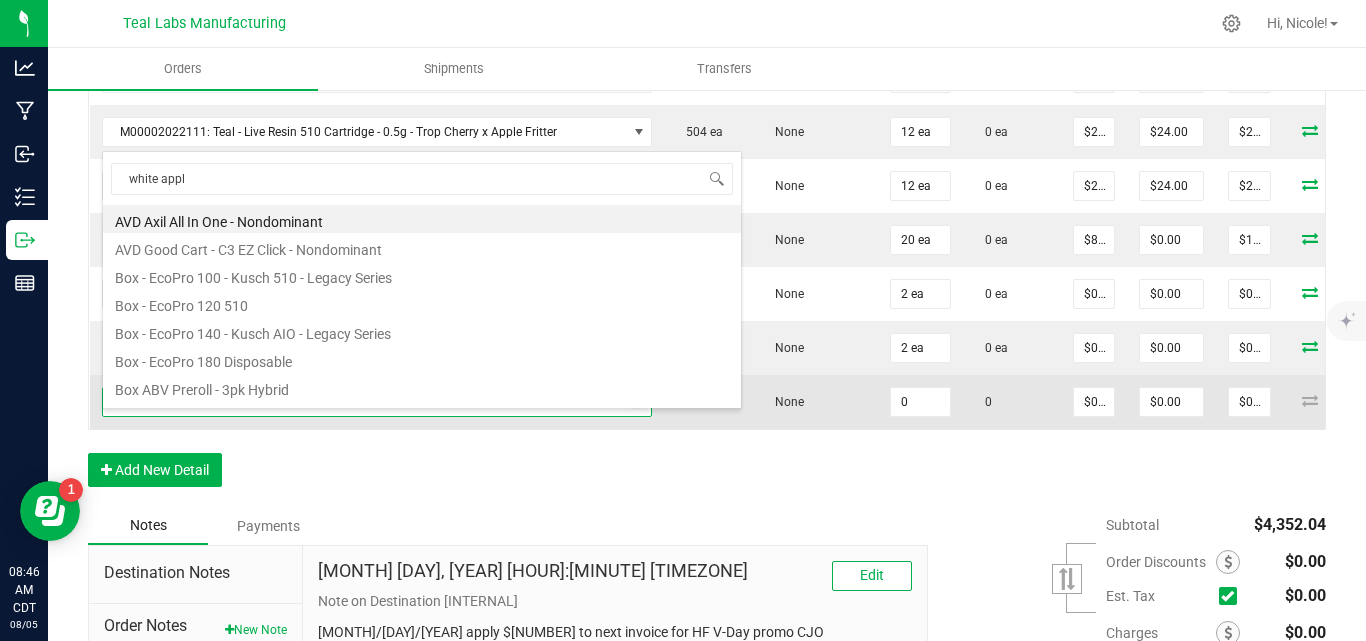 type on "white apple" 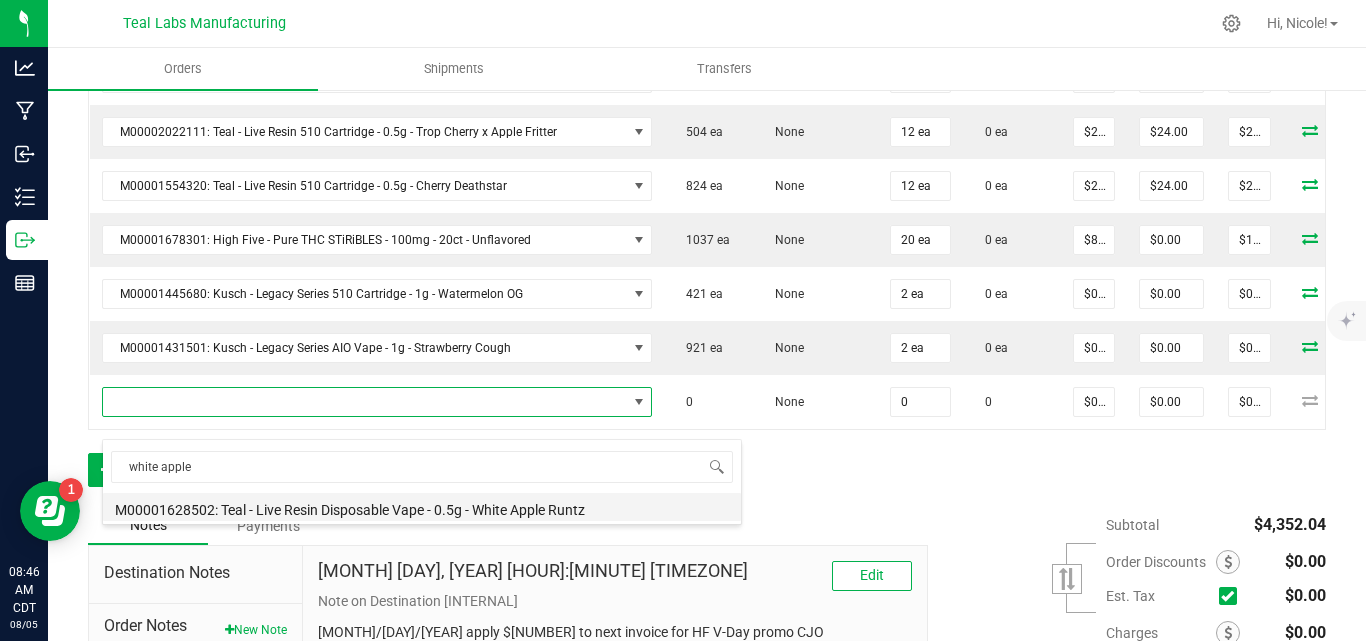 click on "M00001628502: Teal - Live Resin Disposable Vape - 0.5g - White Apple Runtz" at bounding box center [422, 507] 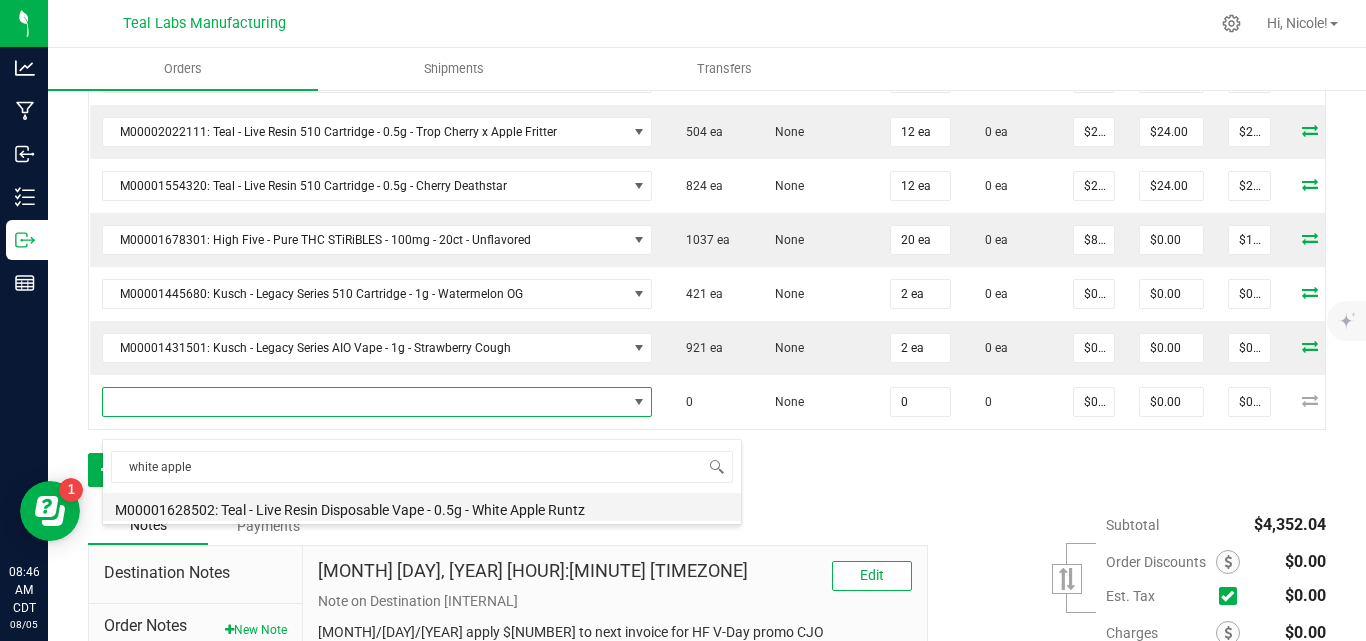 type on "0 ea" 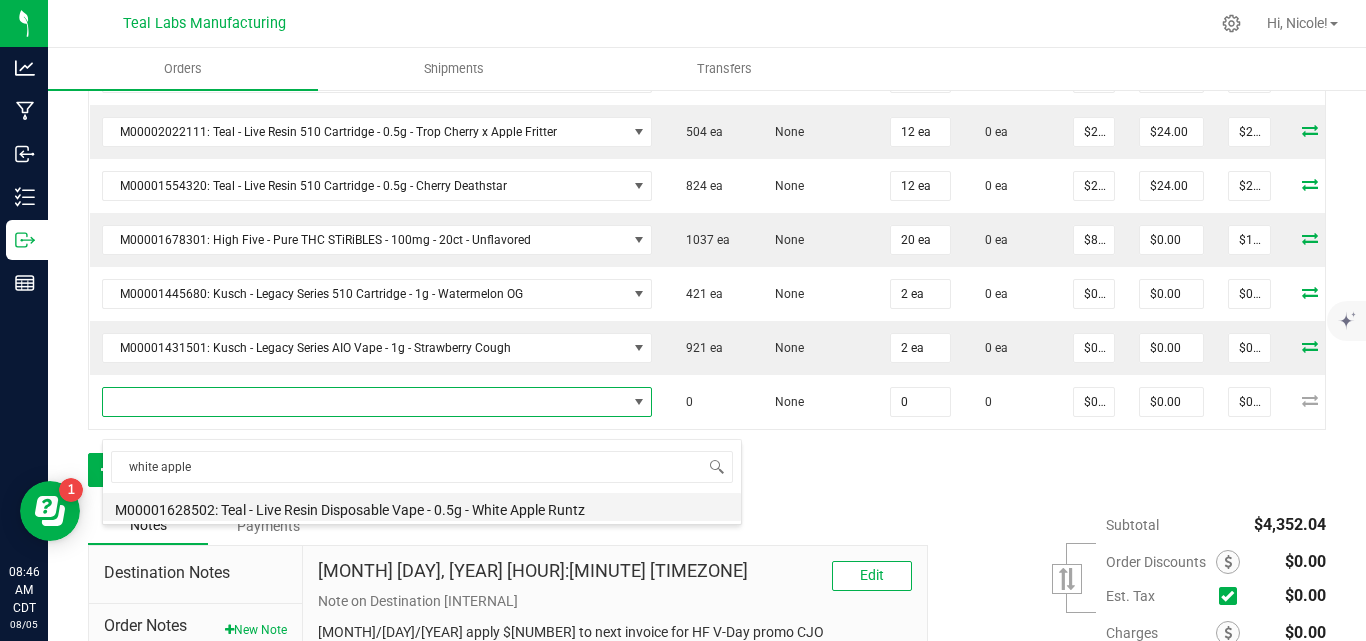 type on "$20.00000" 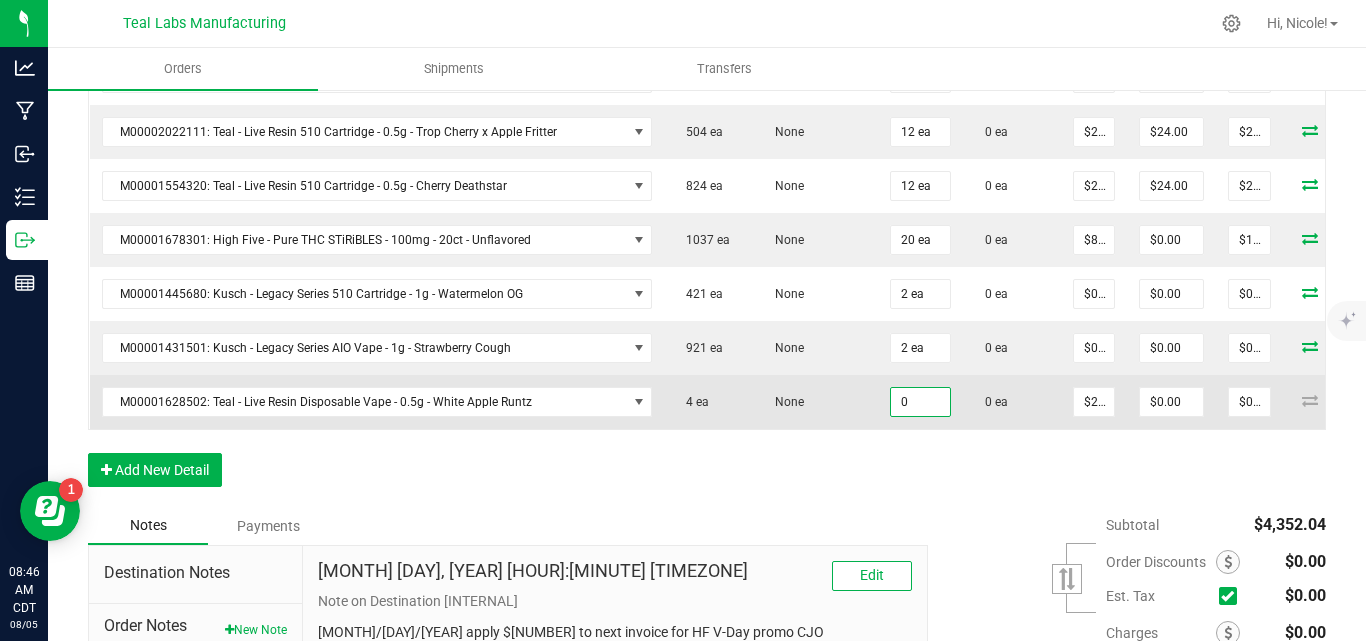 click on "0" at bounding box center (920, 402) 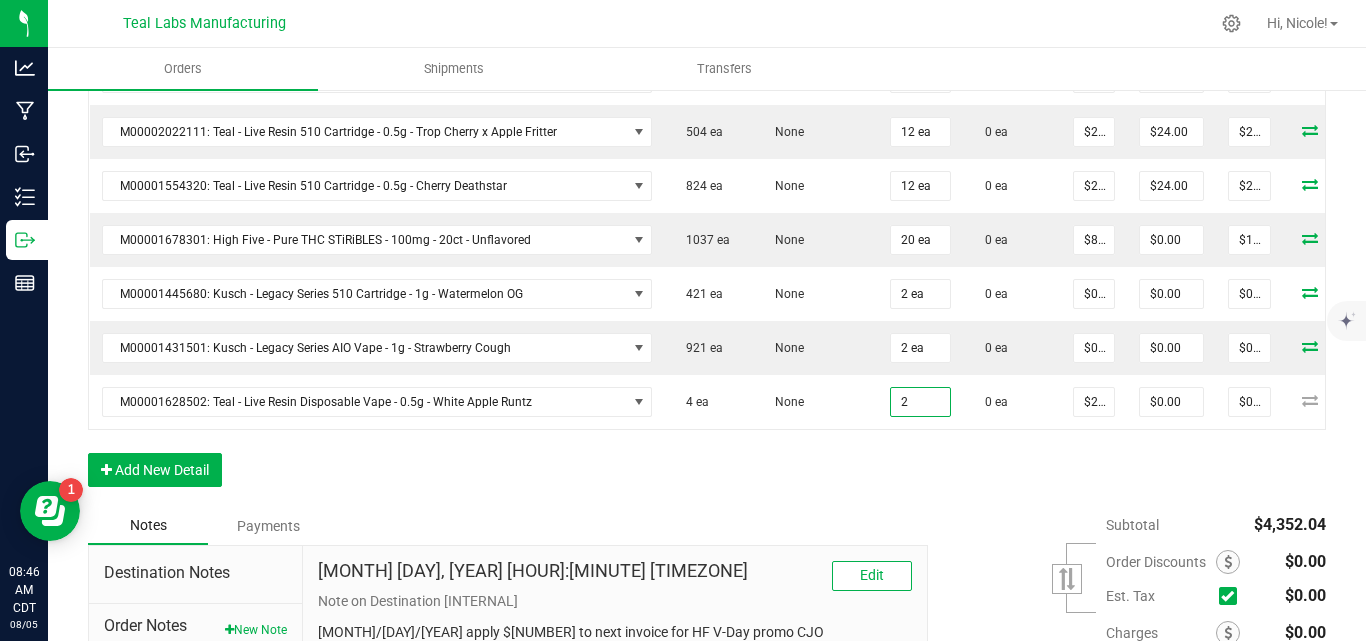 type on "2 ea" 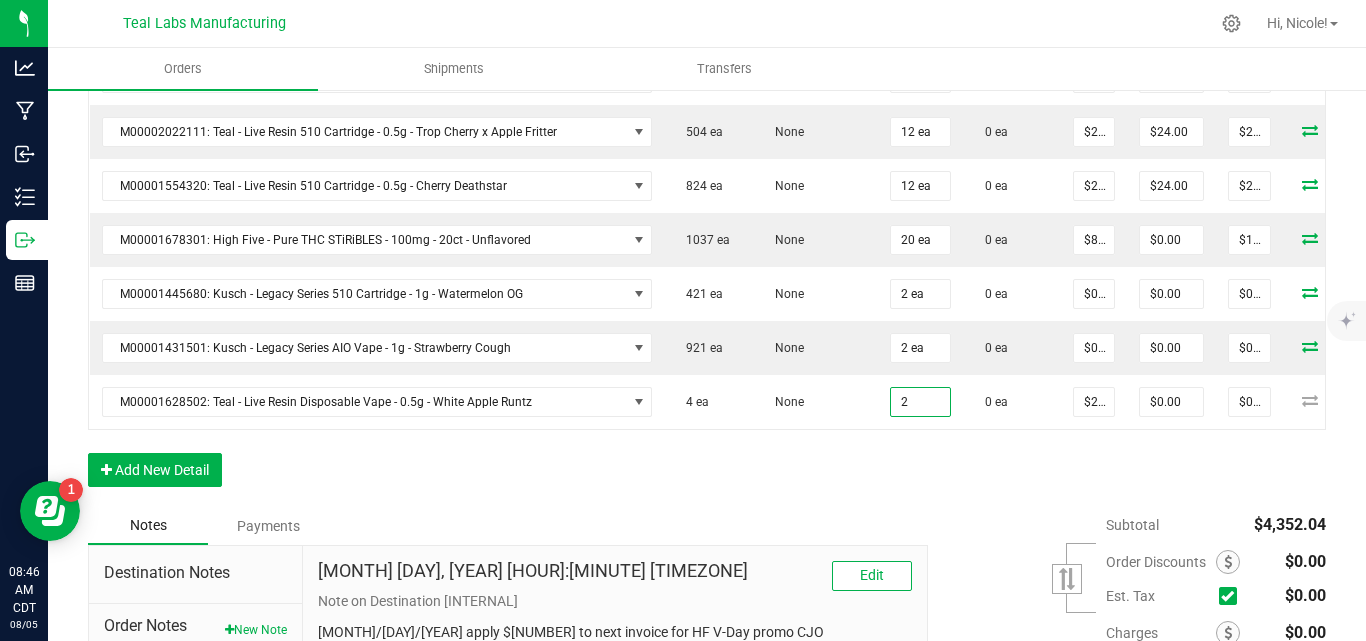 type on "$40.00" 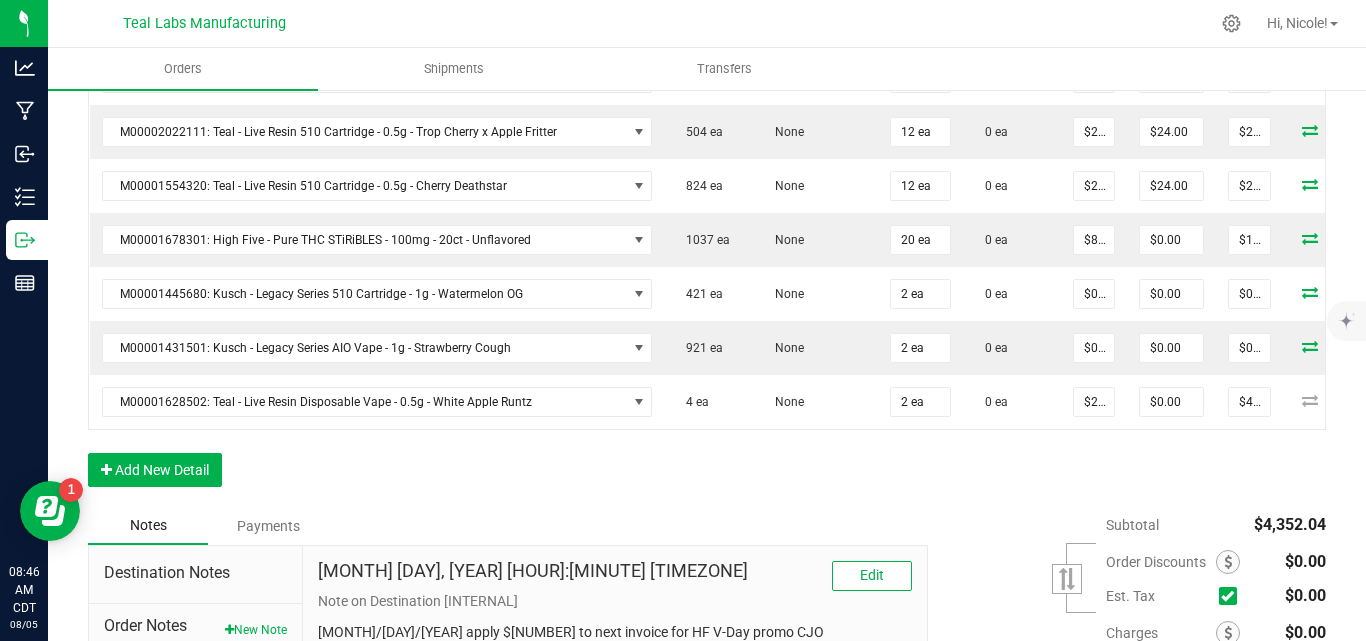 click on "Order Details Print All Labels Item  Sellable  Strain Qty Ordered Qty Allocated Unit Price Line Discount Total Actions M00001869450: Teal - Bubble Hash Infused Preroll - 1g - Purple Ice Water  426 ea   None  20 ea  0 ea  $10.00000 $0.00 $200.00 M00002324356: Teal - Diamond Infused Preroll - 1g - Tangerine Dream  1569 ea   None  20 ea  0 ea  $10.00000 $20.00 $180.00 M00002324487: Teal - Diamond Infused Preroll - 1g - Wedding Pie  2512 ea   None  20 ea  0 ea  $10.00000 $80.00 $120.00 M00001535588: Teal - Preroll - 1g - Flex Fuel  1038 ea   None  20 ea  0 ea  $6.00000 $12.00 $108.00 M00001535876: Teal - Preroll - 1g - Royal Slippers  1084 ea   None  20 ea  0 ea  $6.00000 $12.00 $108.00 M00001538747: Teal - Preroll - 1g - Bruce Banner  340 ea   None  20 ea  0 ea  $6.00000 $12.00 $108.00 M00002172129: Teal - Live Resin Badder - 1g - Strawberry Bubbles  97 ea   None  12 ea  0 ea  $20.00000 $27.00 $213.00 M00001710272: Teal - Live Resin Badder - 1g - Dark Rainbow x Hawaiian Fonta" at bounding box center (707, -206) 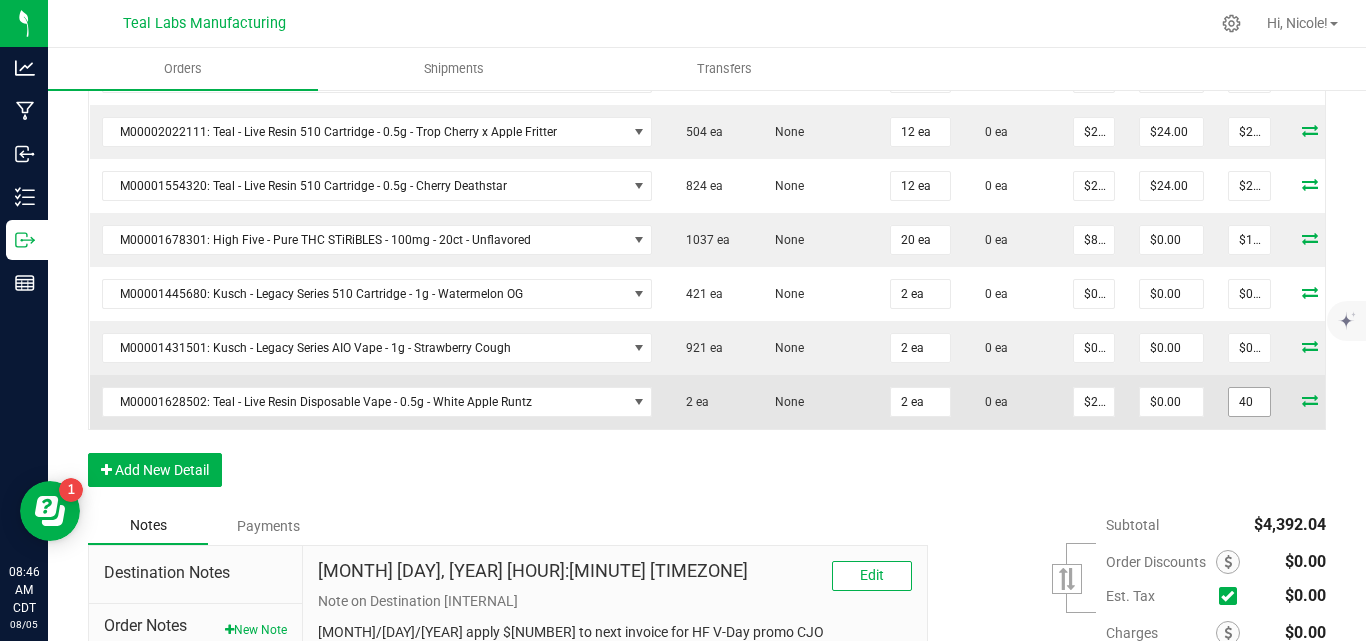 click on "40" at bounding box center [1249, 402] 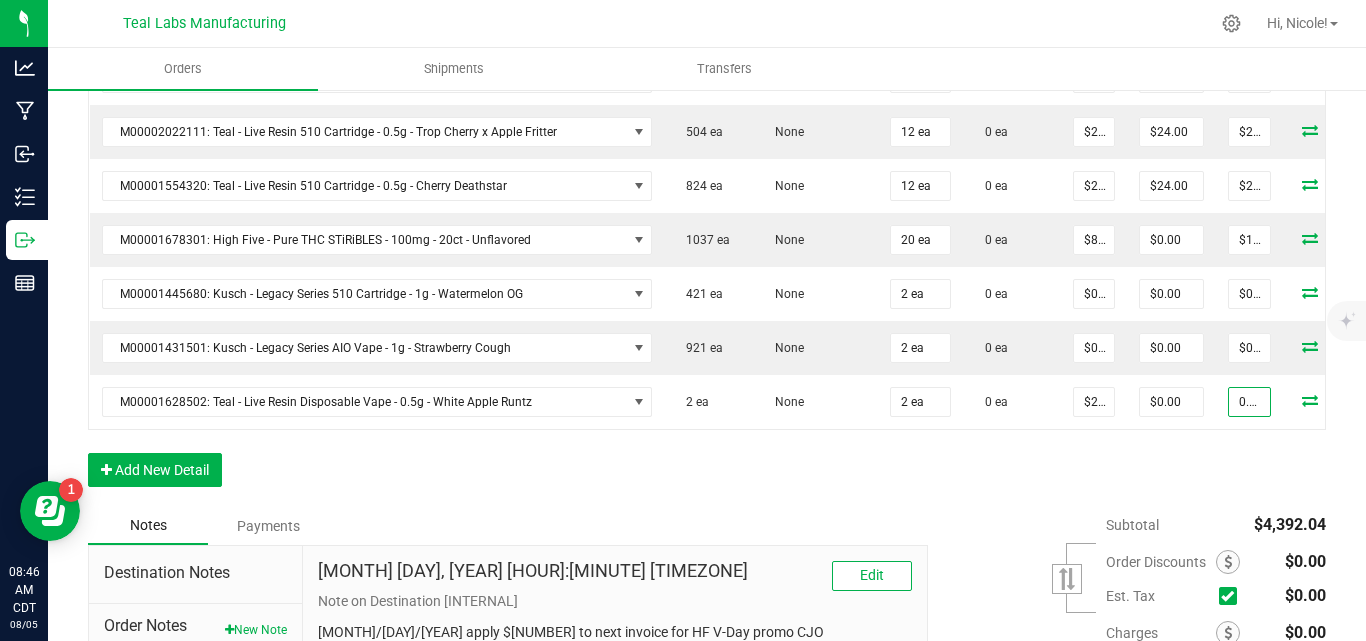 type on "0.02" 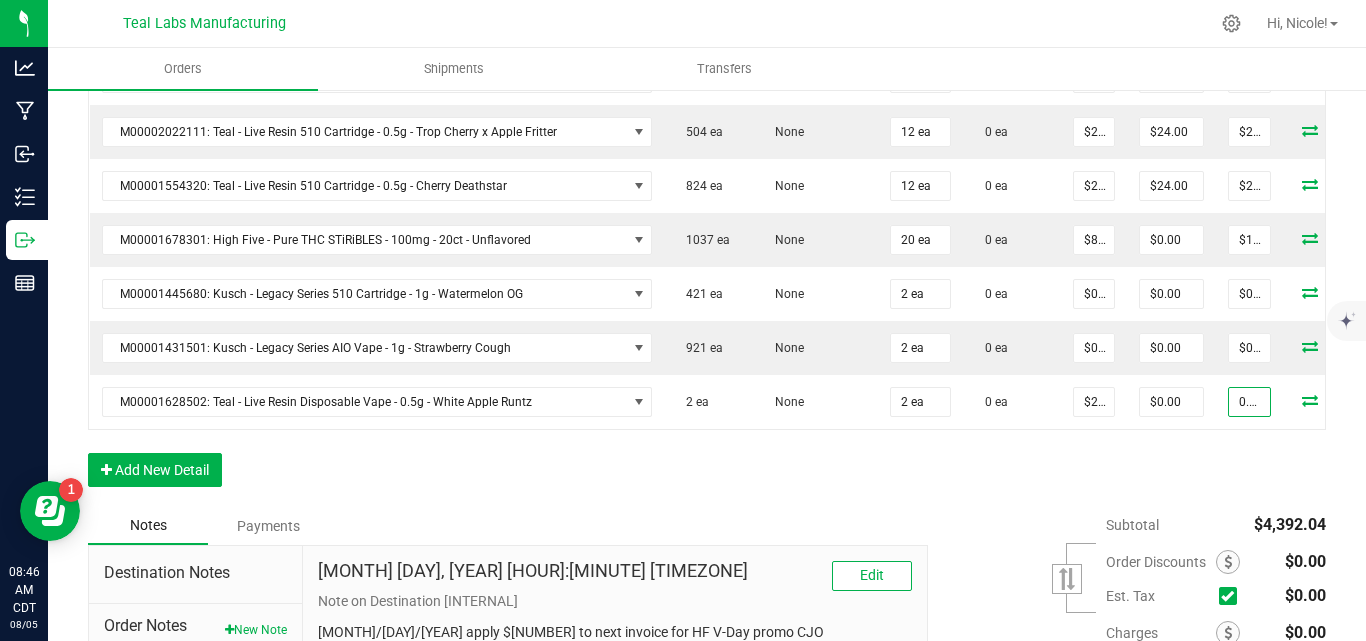 type on "$0.01000" 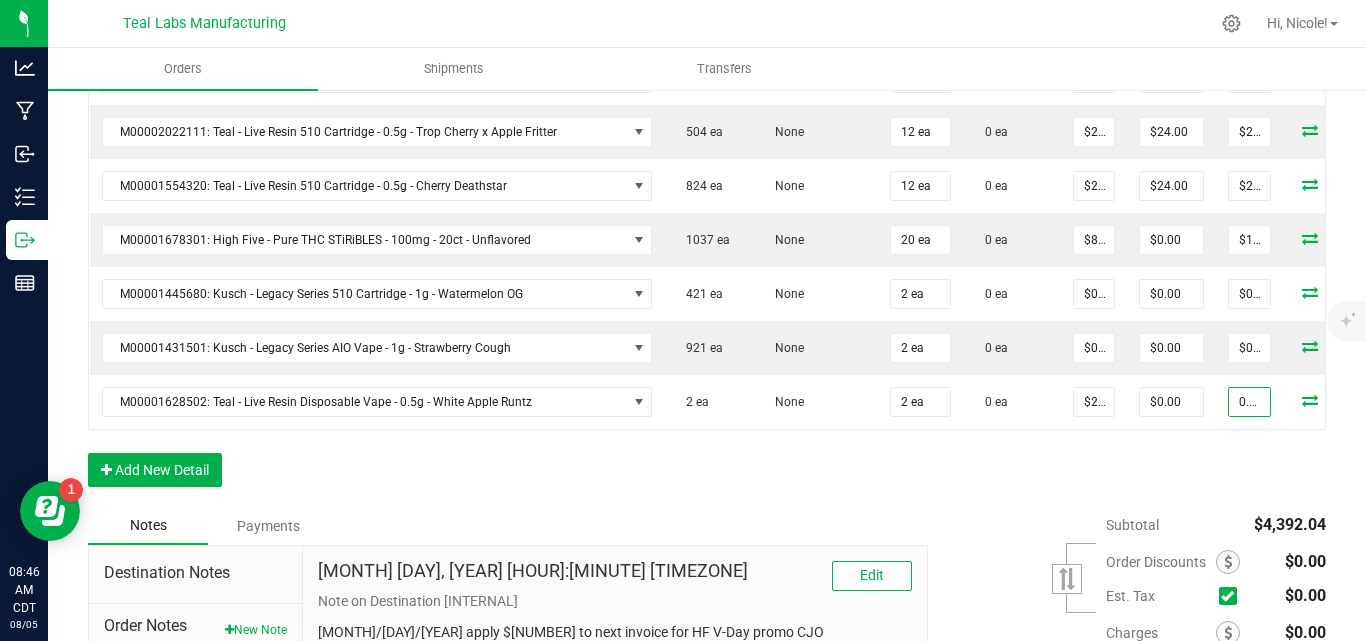 type on "$0.02" 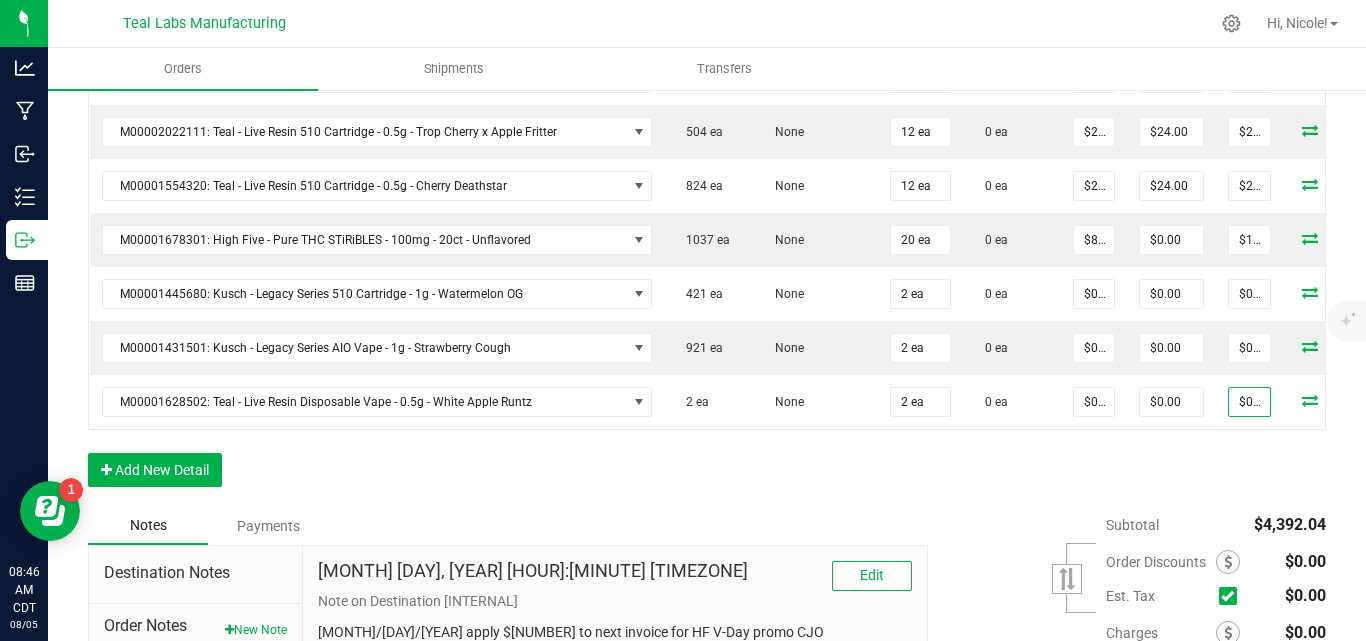 click on "Order Details Print All Labels Item  Sellable  Strain Qty Ordered Qty Allocated Unit Price Line Discount Total Actions M00001869450: Teal - Bubble Hash Infused Preroll - 1g - Purple Ice Water  426 ea   None  20 ea  0 ea  $10.00000 $0.00 $200.00 M00002324356: Teal - Diamond Infused Preroll - 1g - Tangerine Dream  1569 ea   None  20 ea  0 ea  $10.00000 $20.00 $180.00 M00002324487: Teal - Diamond Infused Preroll - 1g - Wedding Pie  2512 ea   None  20 ea  0 ea  $10.00000 $80.00 $120.00 M00001535588: Teal - Preroll - 1g - Flex Fuel  1038 ea   None  20 ea  0 ea  $6.00000 $12.00 $108.00 M00001535876: Teal - Preroll - 1g - Royal Slippers  1084 ea   None  20 ea  0 ea  $6.00000 $12.00 $108.00 M00001538747: Teal - Preroll - 1g - Bruce Banner  340 ea   None  20 ea  0 ea  $6.00000 $12.00 $108.00 M00002172129: Teal - Live Resin Badder - 1g - Strawberry Bubbles  97 ea   None  12 ea  0 ea  $20.00000 $27.00 $213.00 M00001710272: Teal - Live Resin Badder - 1g - Dark Rainbow x Hawaiian Fonta" at bounding box center (707, -206) 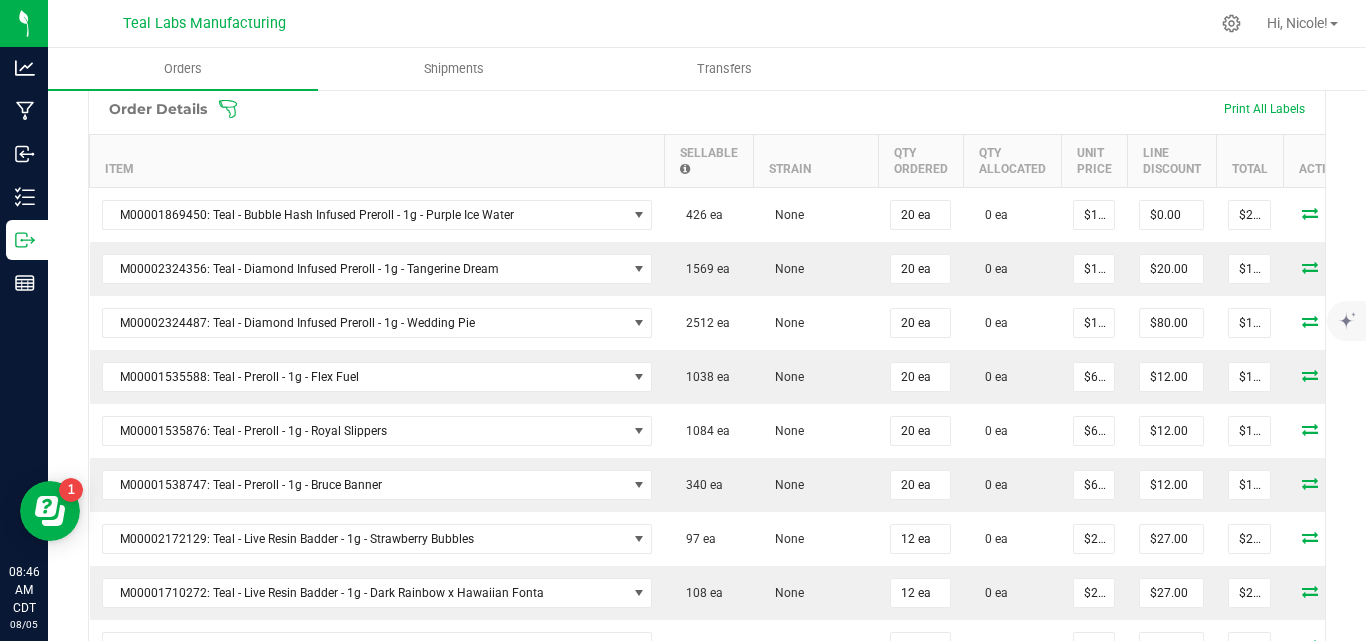 scroll, scrollTop: 600, scrollLeft: 0, axis: vertical 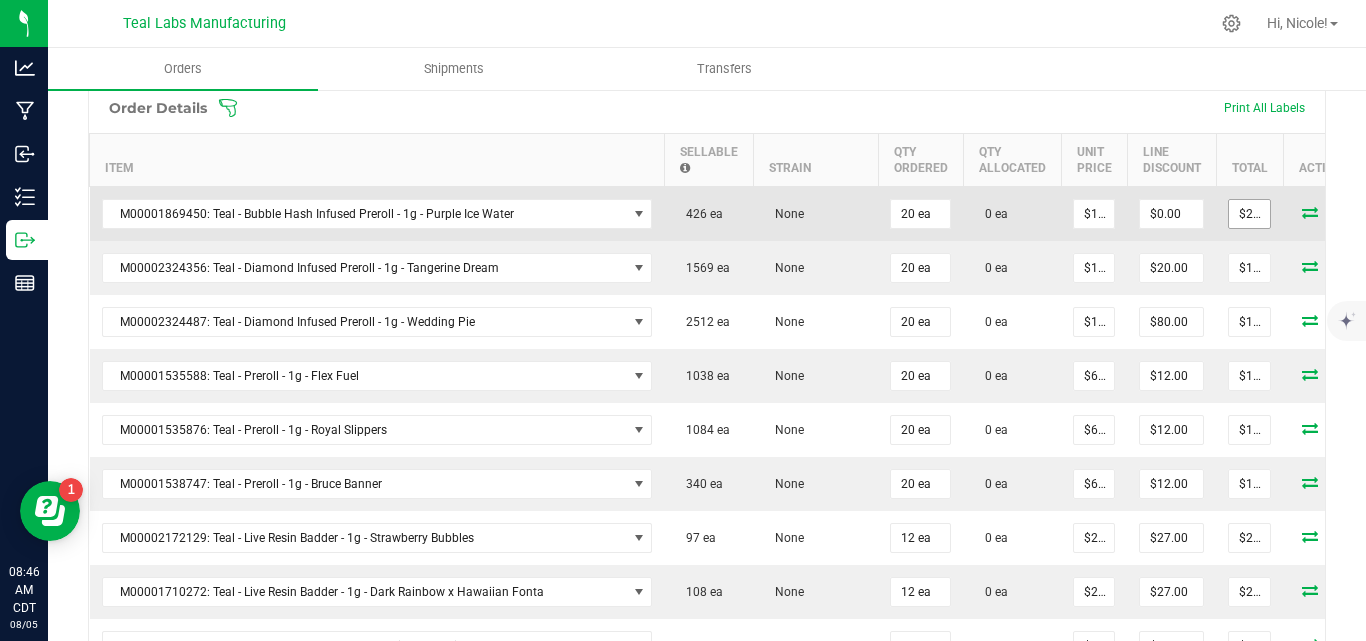 type on "200" 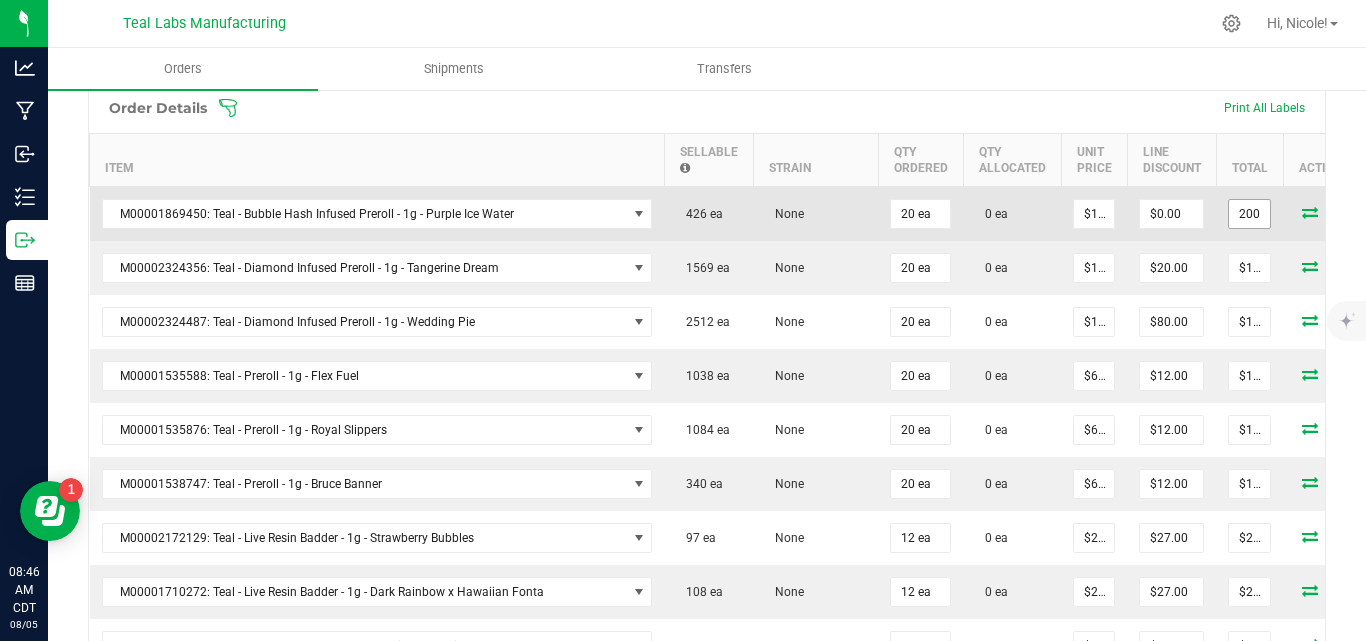 click on "200" at bounding box center (1249, 214) 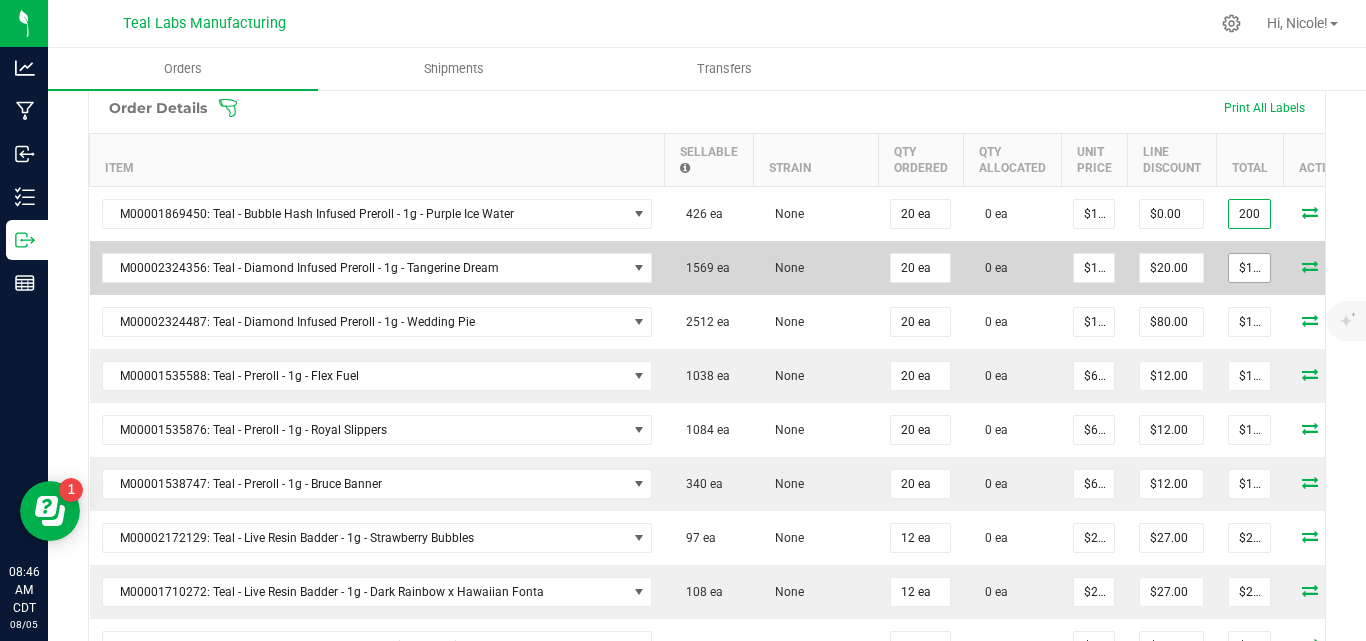 type on "180" 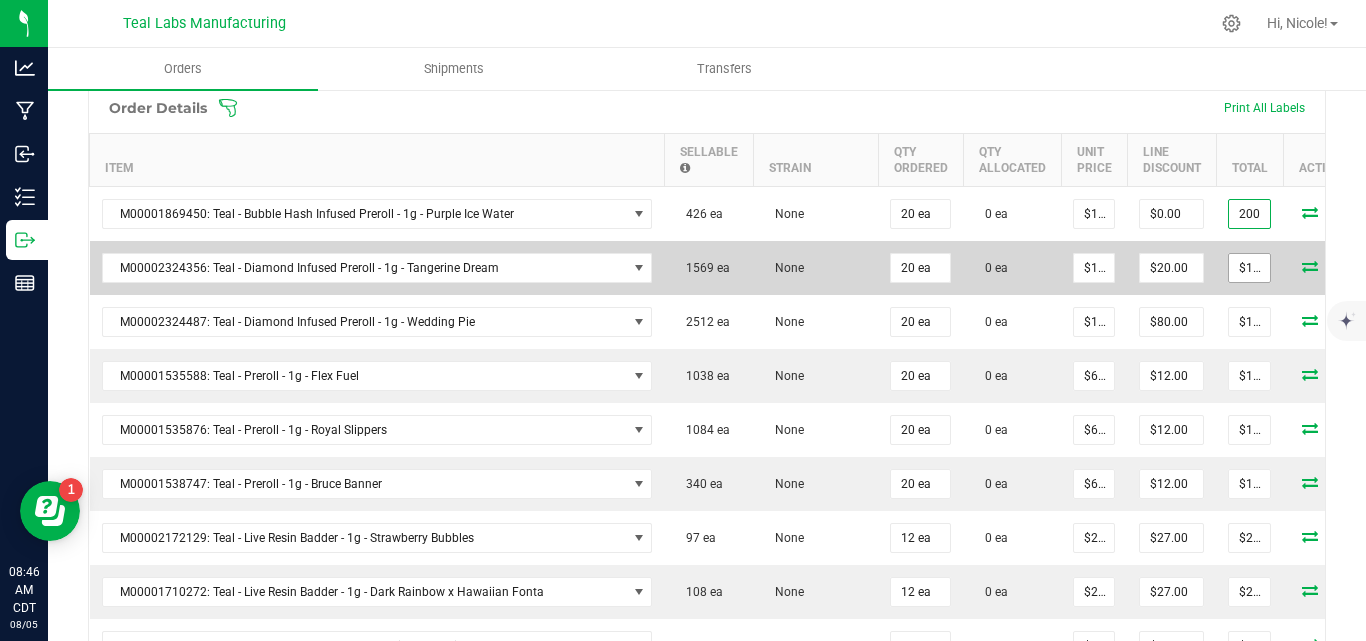 type on "$200.00" 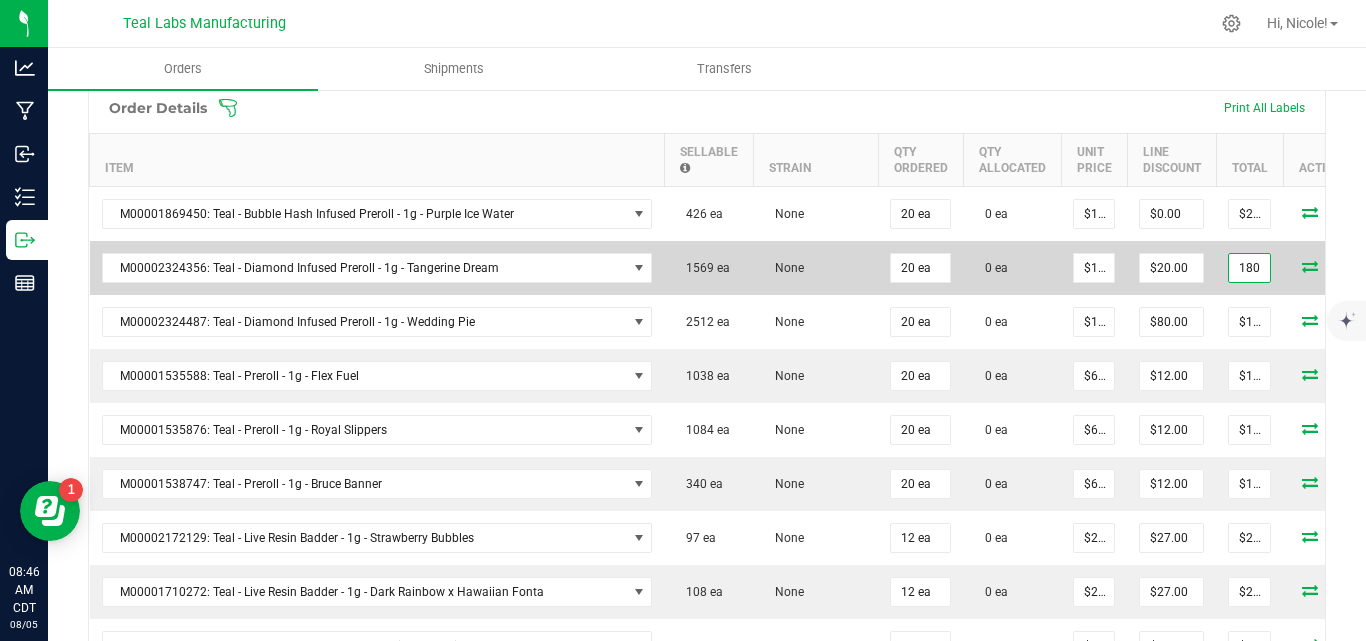 click on "180" at bounding box center (1249, 268) 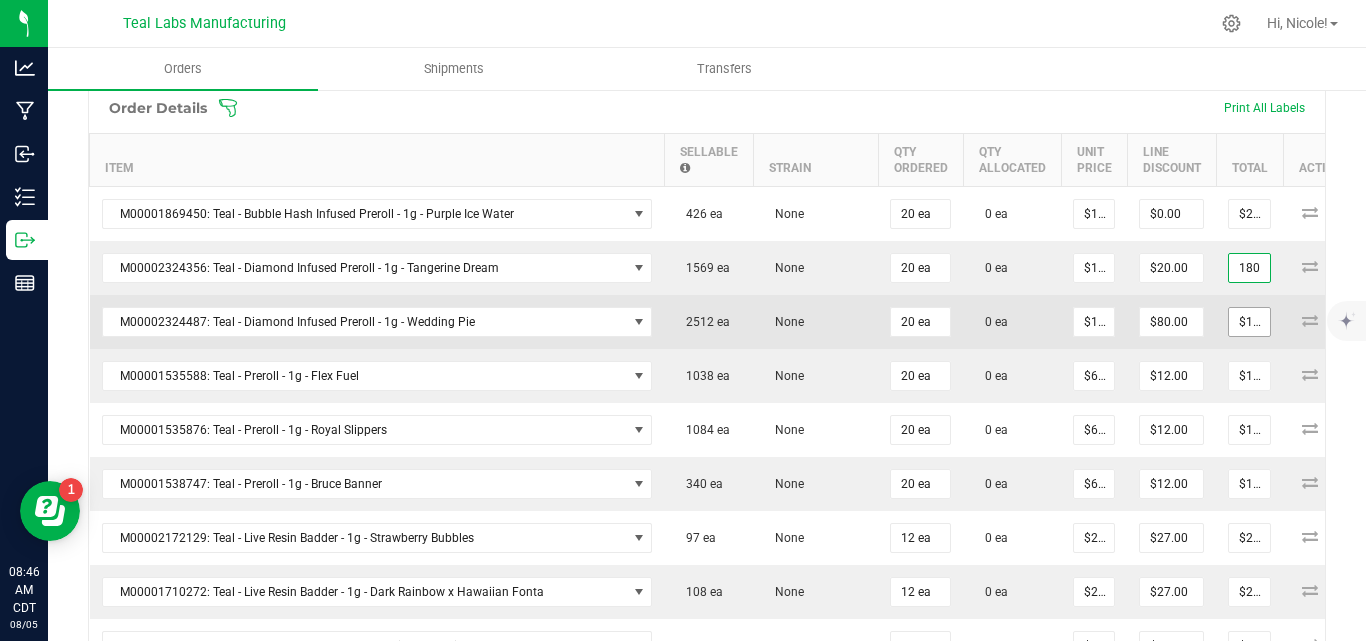 type on "$180.00" 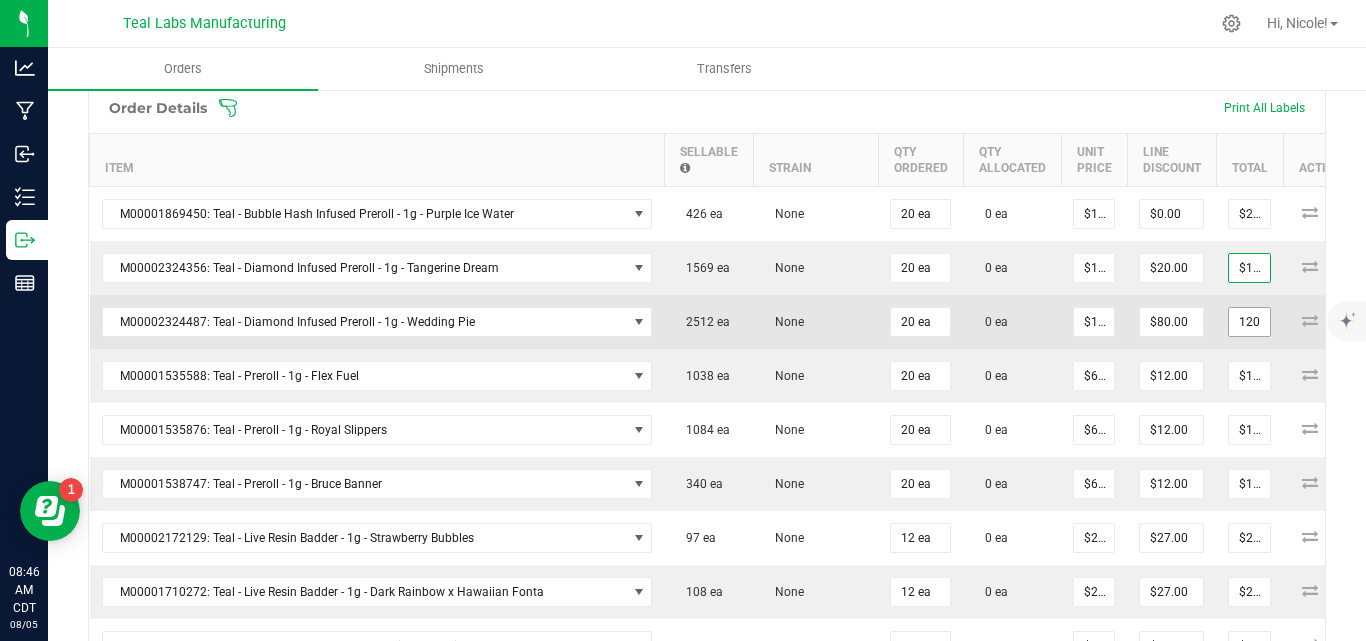 click on "120" at bounding box center (1249, 322) 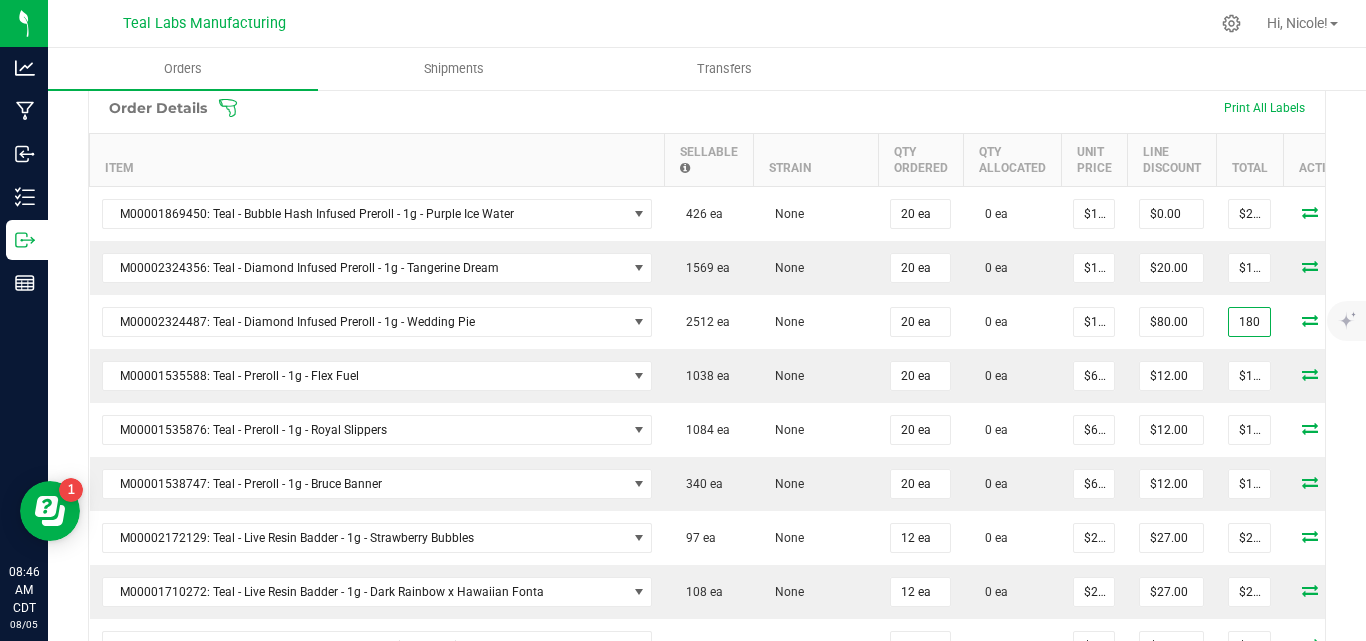 type on "180" 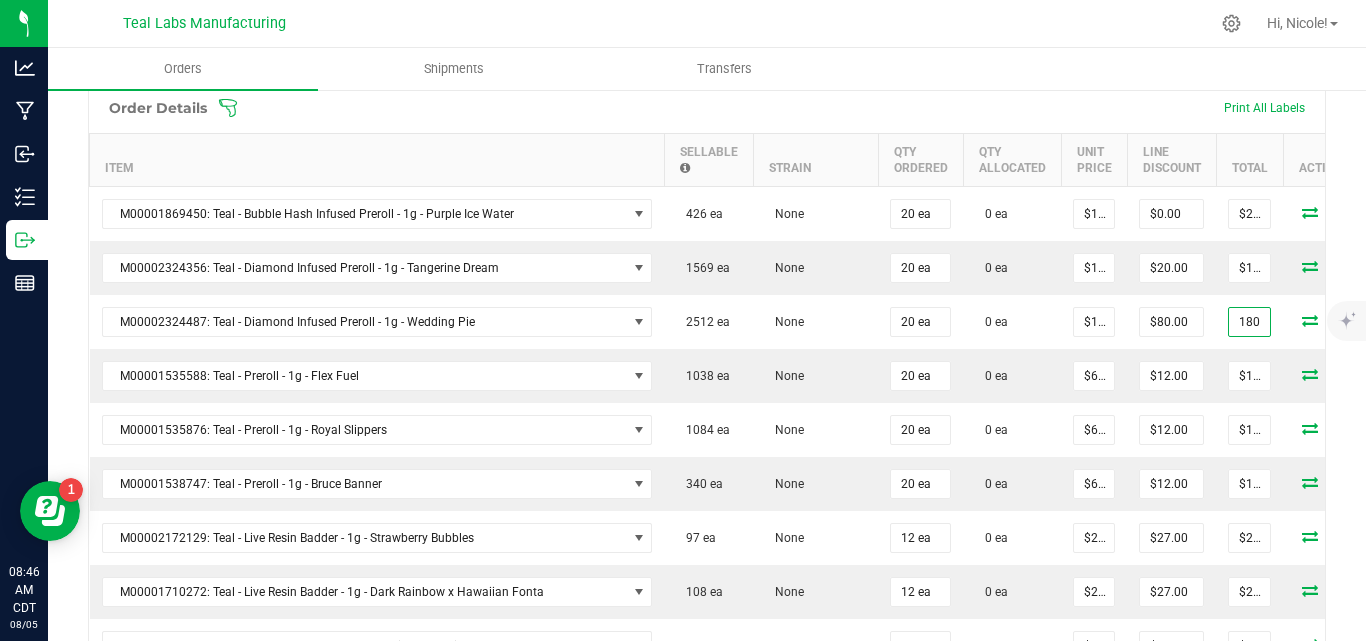 type on "$20.00" 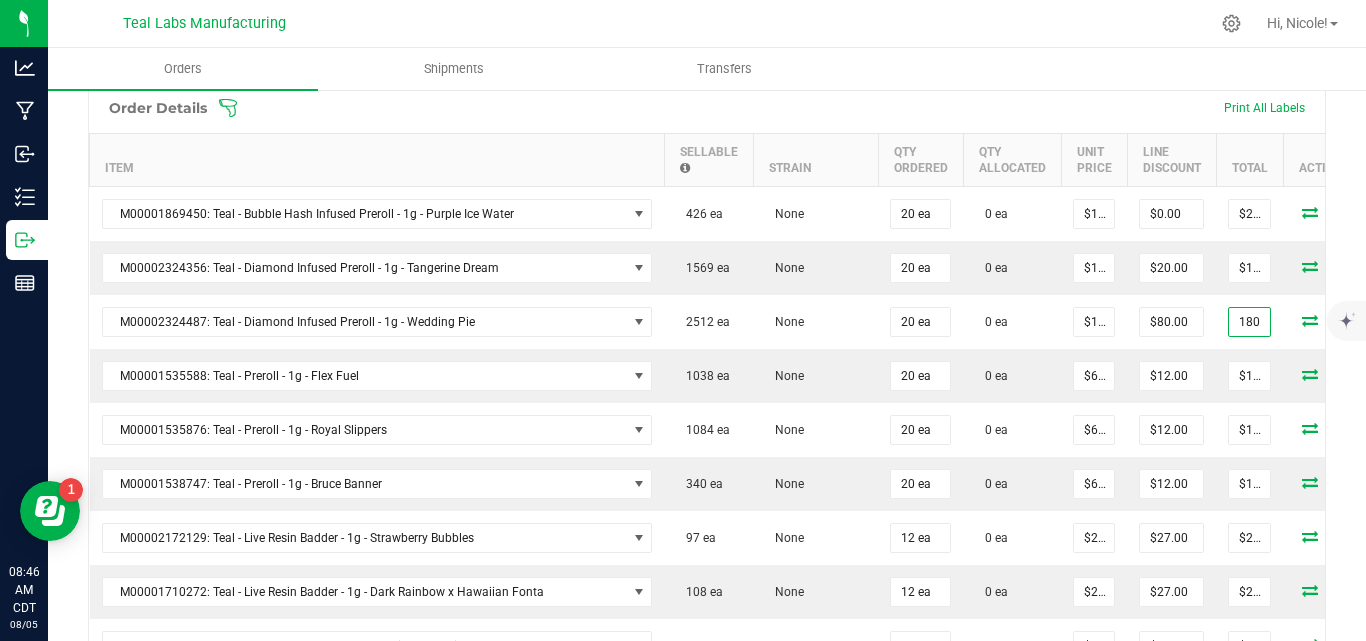 type on "$180.00" 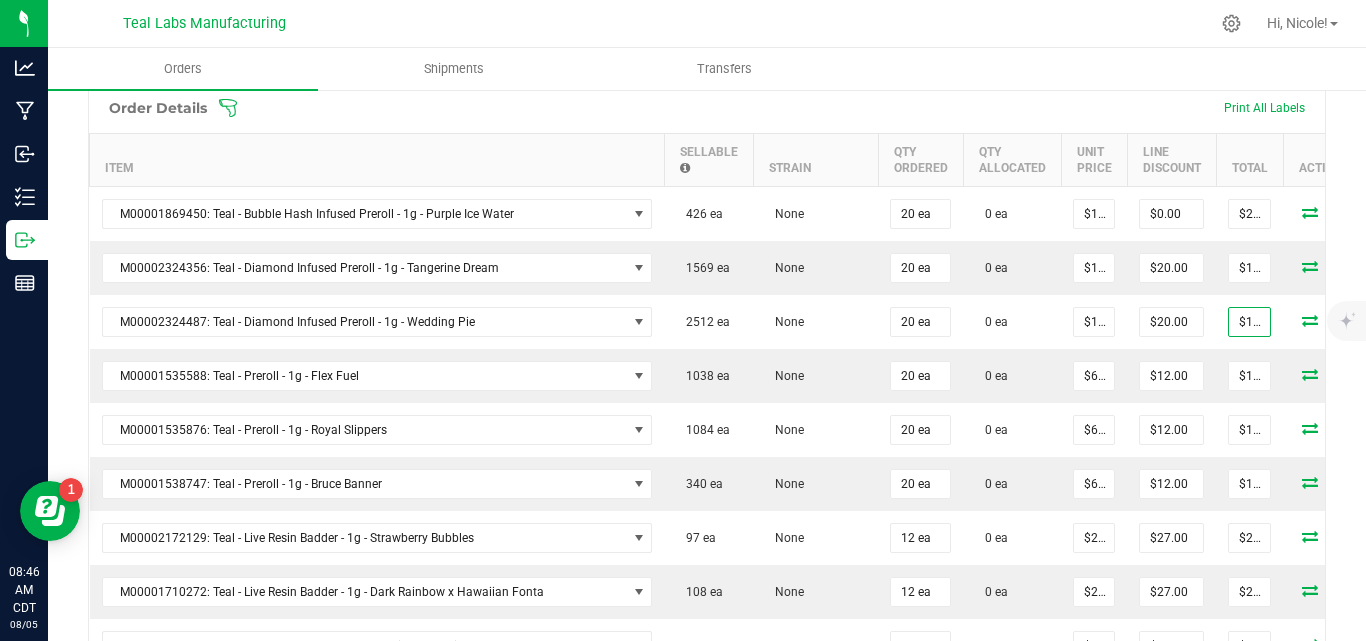 click at bounding box center [707, 81] 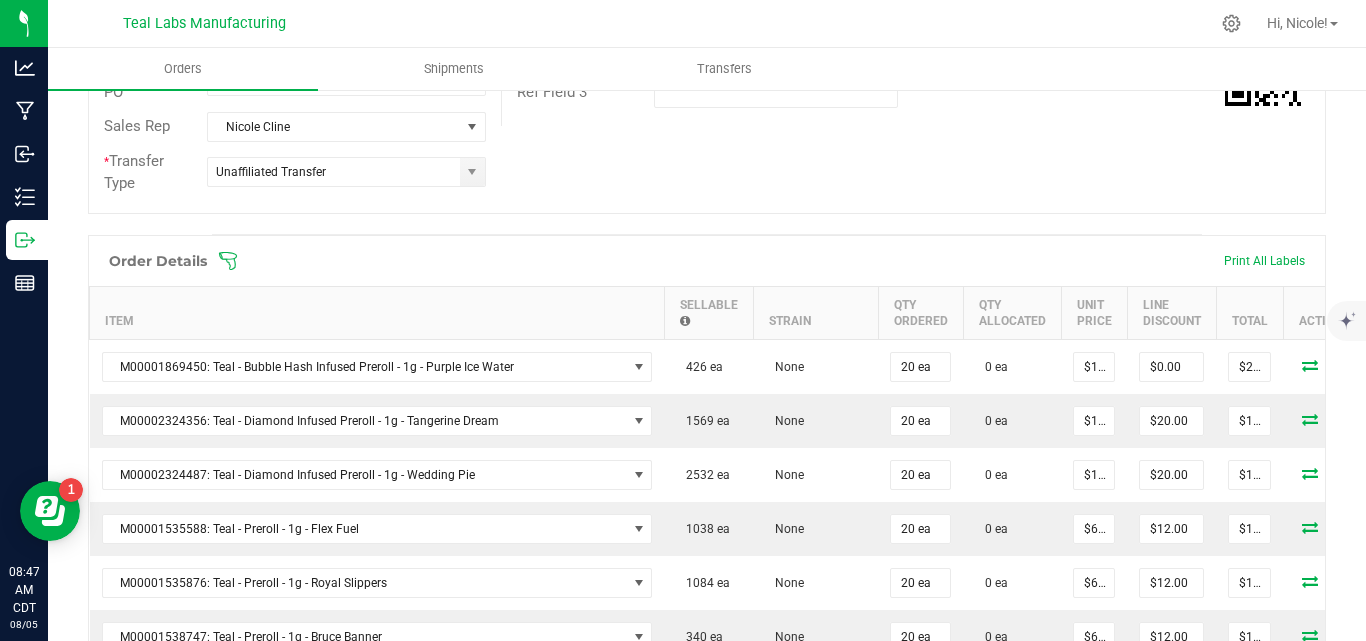 scroll, scrollTop: 431, scrollLeft: 0, axis: vertical 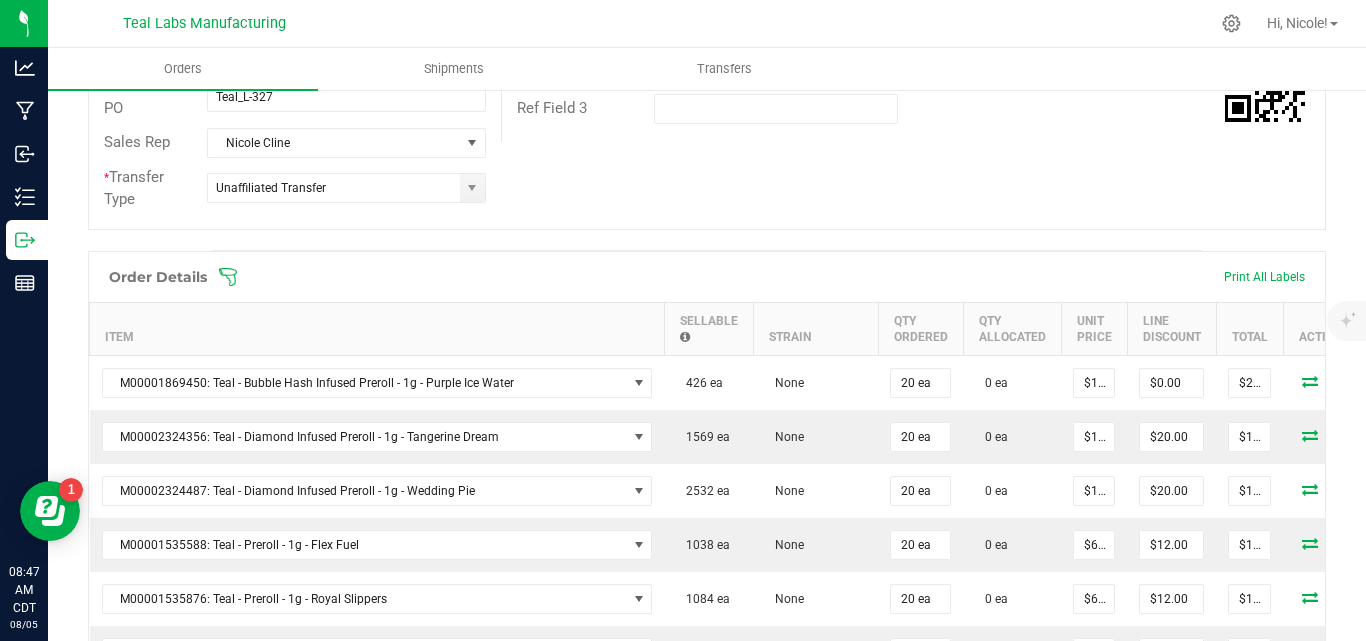 click on "Order #   00005536   Status   Created   Order Date   [MONTH] [DAY], [YEAR] [HOUR]:[MINUTE] [AM/PM] [TIMEZONE]   Payment Status   Awaiting Payment   Invoice Date  [MM]/[DD]/[YEAR]  Requested Delivery Date  [MM]/[DD]/[YEAR]  Payment Terms  Net 30  Edit   Customer PO  Teal_L-327  Sales Rep  [PERSON] *  Transfer Type  Unaffiliated Transfer  Destination DBA  Local Cannabis Company - [CITY]  Edit   Order Total   $4,412.06   License #   DIS000074   License Expiration   Address  CPC of Missouri, LLC - [CITY] 1004 W 45th Street Kansas City  ,  MO 64111  Contact  Local Cannabis  ([PHONE])   Distributor  Select distributor  Ref Field 1   Ref Field 2   Ref Field 3" at bounding box center [707, -1] 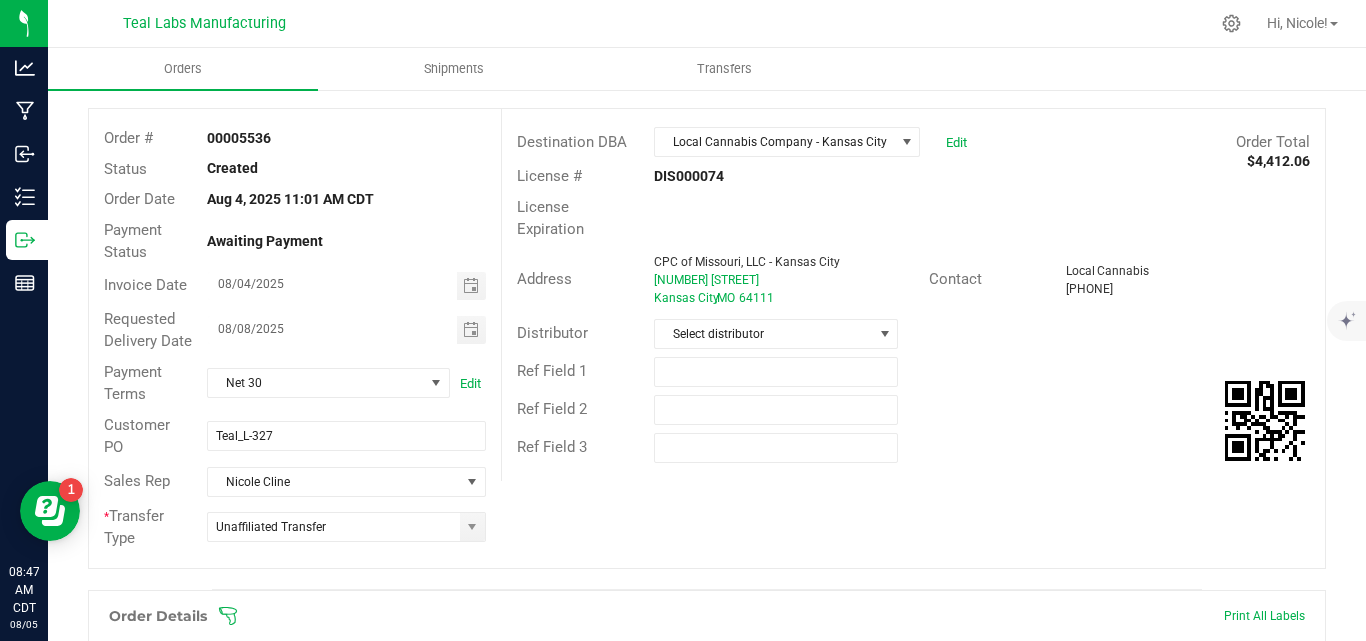 scroll, scrollTop: 31, scrollLeft: 0, axis: vertical 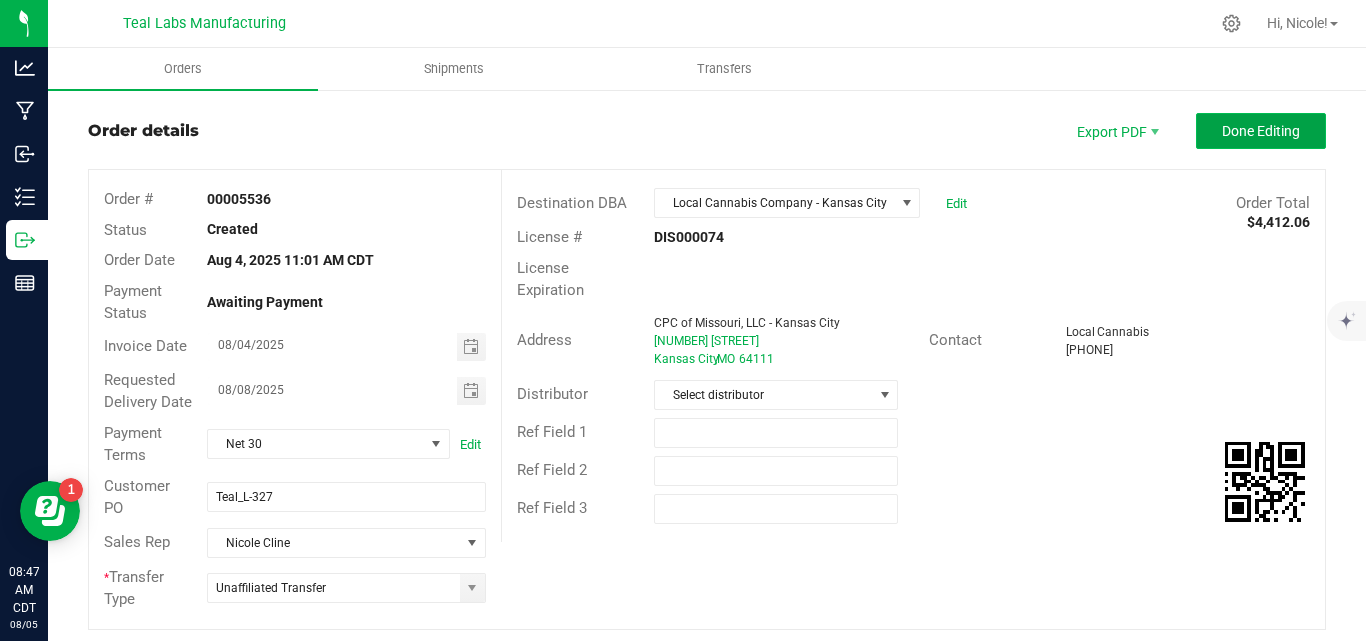 click on "Done Editing" at bounding box center (1261, 131) 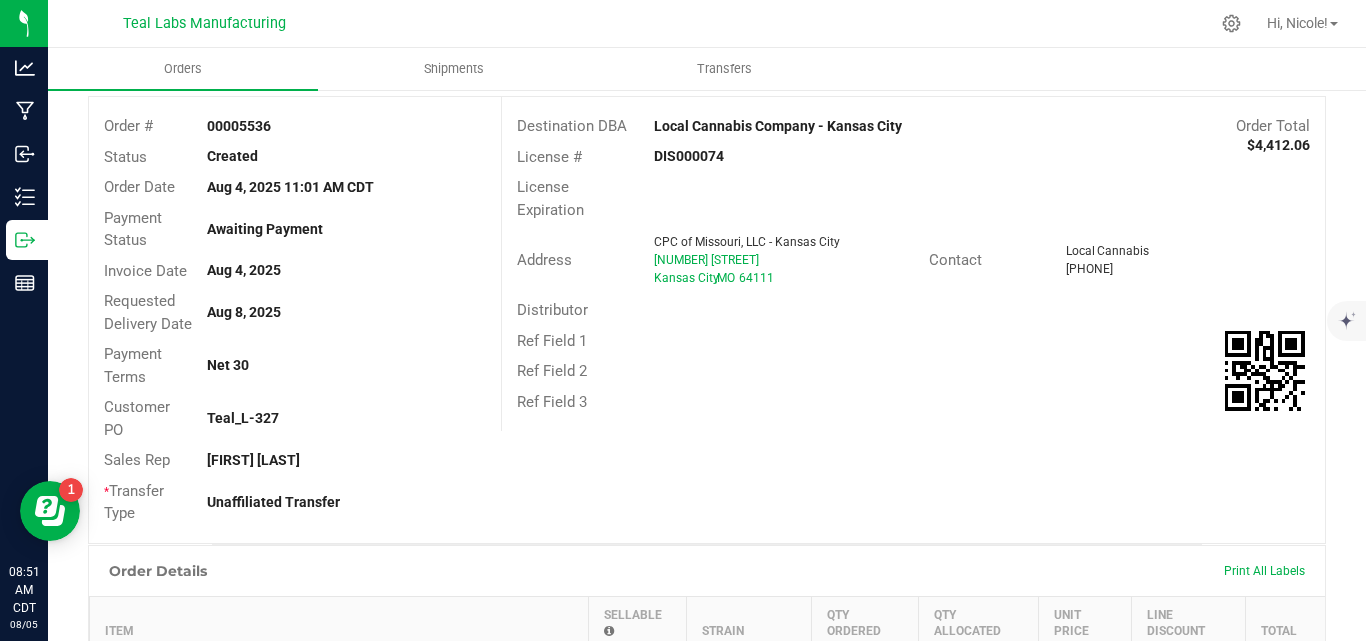 scroll, scrollTop: 0, scrollLeft: 0, axis: both 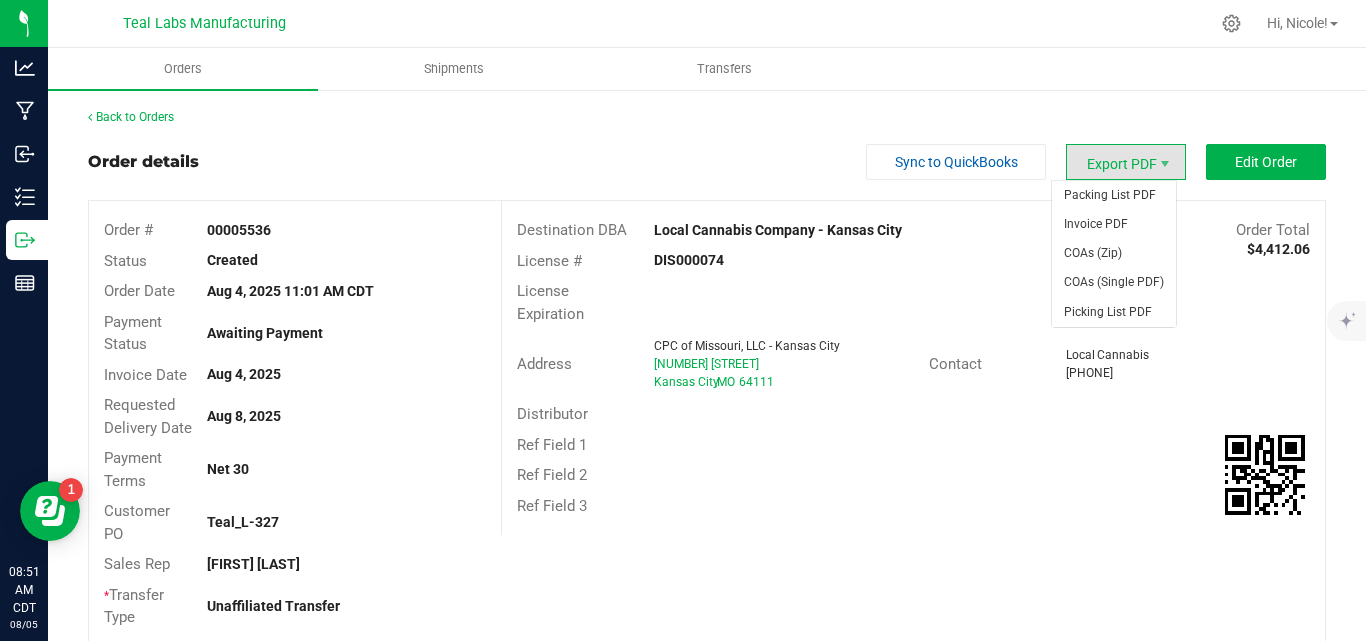 click on "Export PDF" at bounding box center [1126, 162] 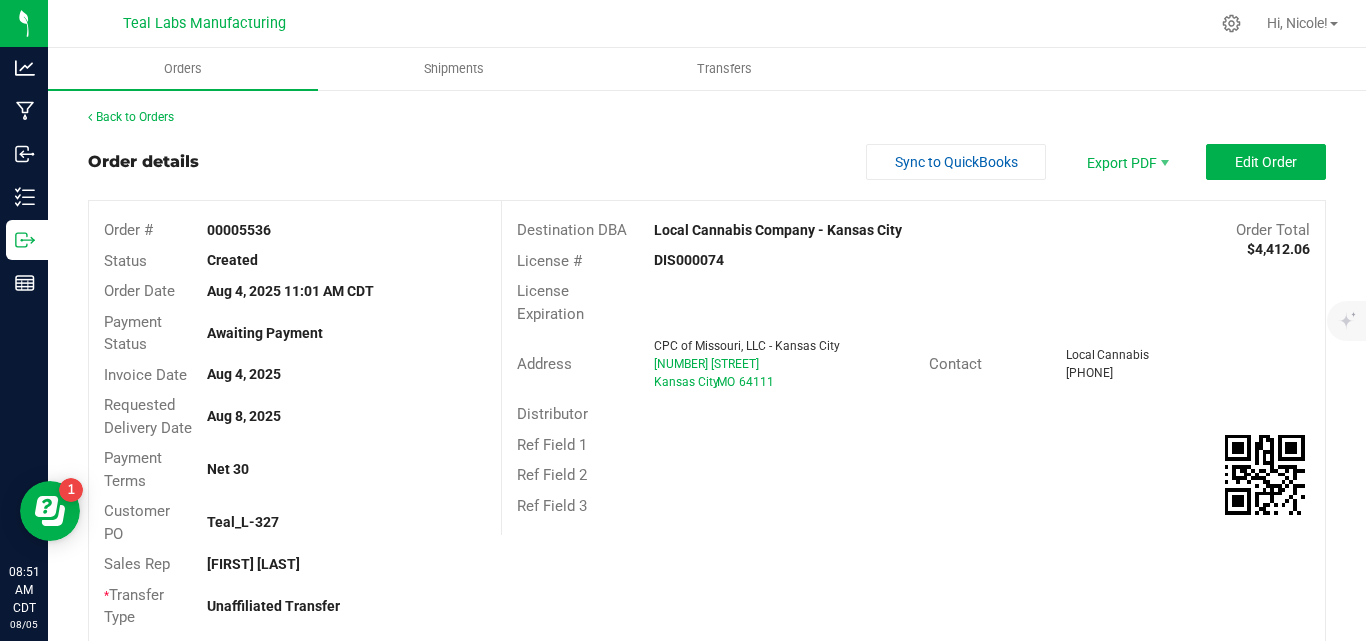 drag, startPoint x: 933, startPoint y: 230, endPoint x: 651, endPoint y: 227, distance: 282.01596 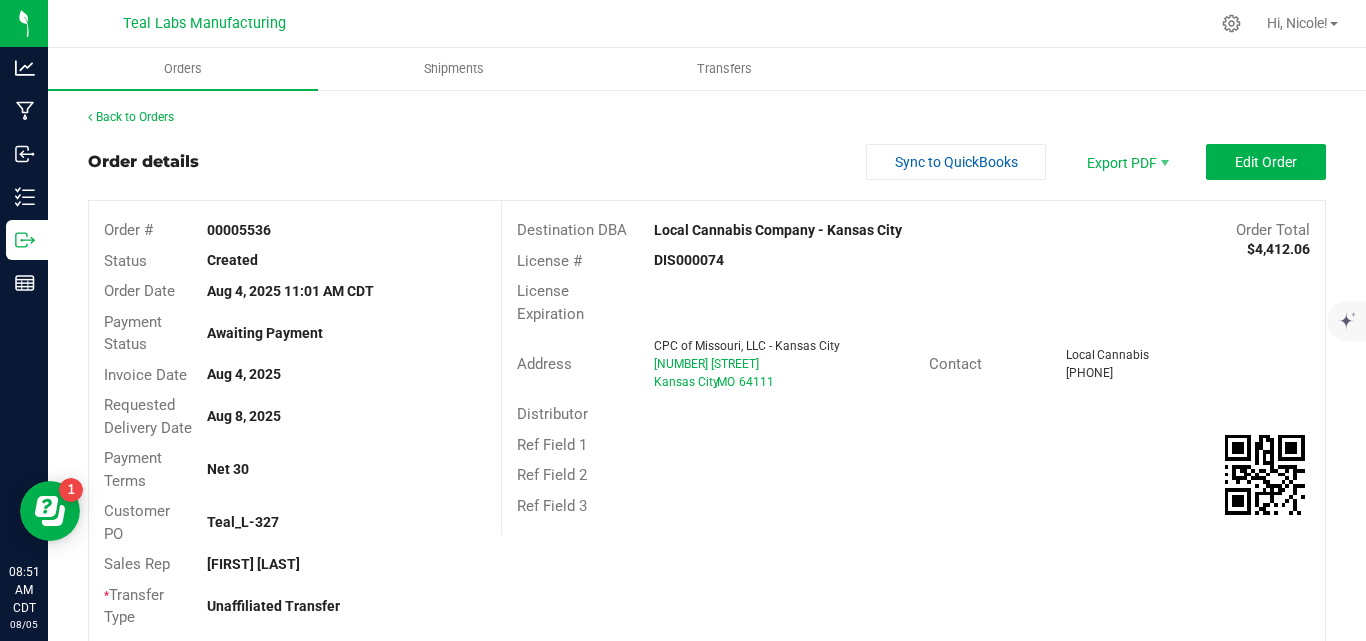 click on "Local Cannabis Company - Kansas City" at bounding box center [810, 230] 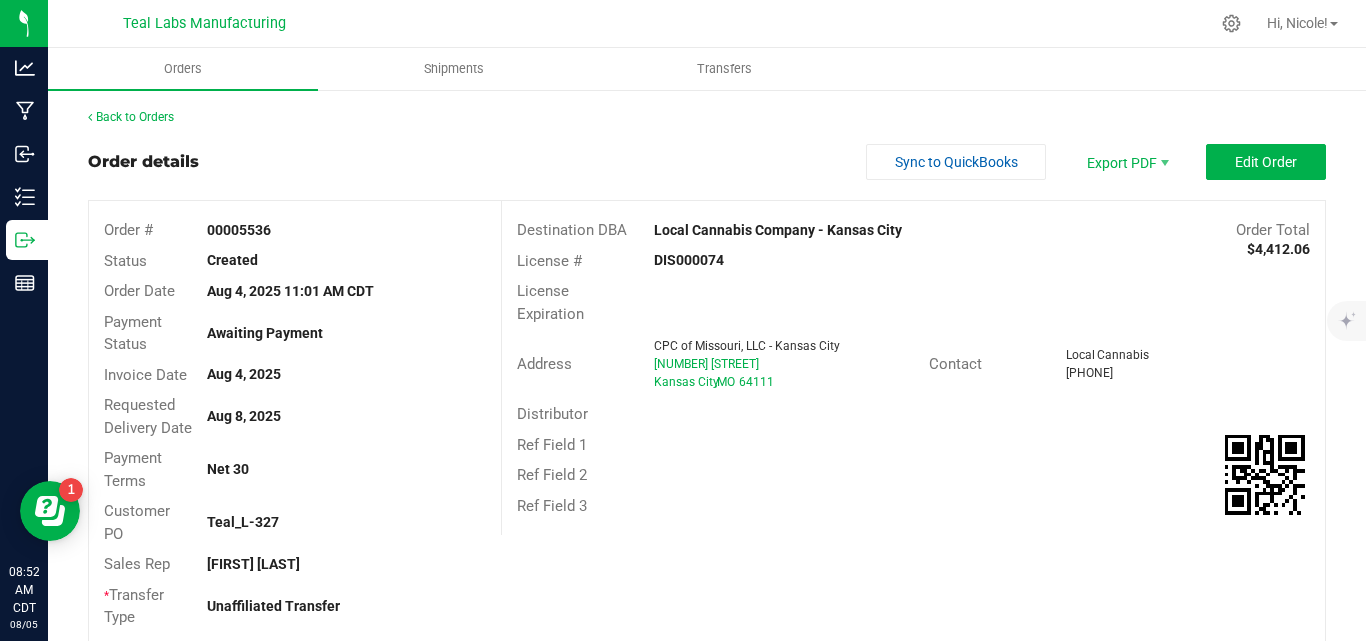 copy on "Local Cannabis Company - Kansas City" 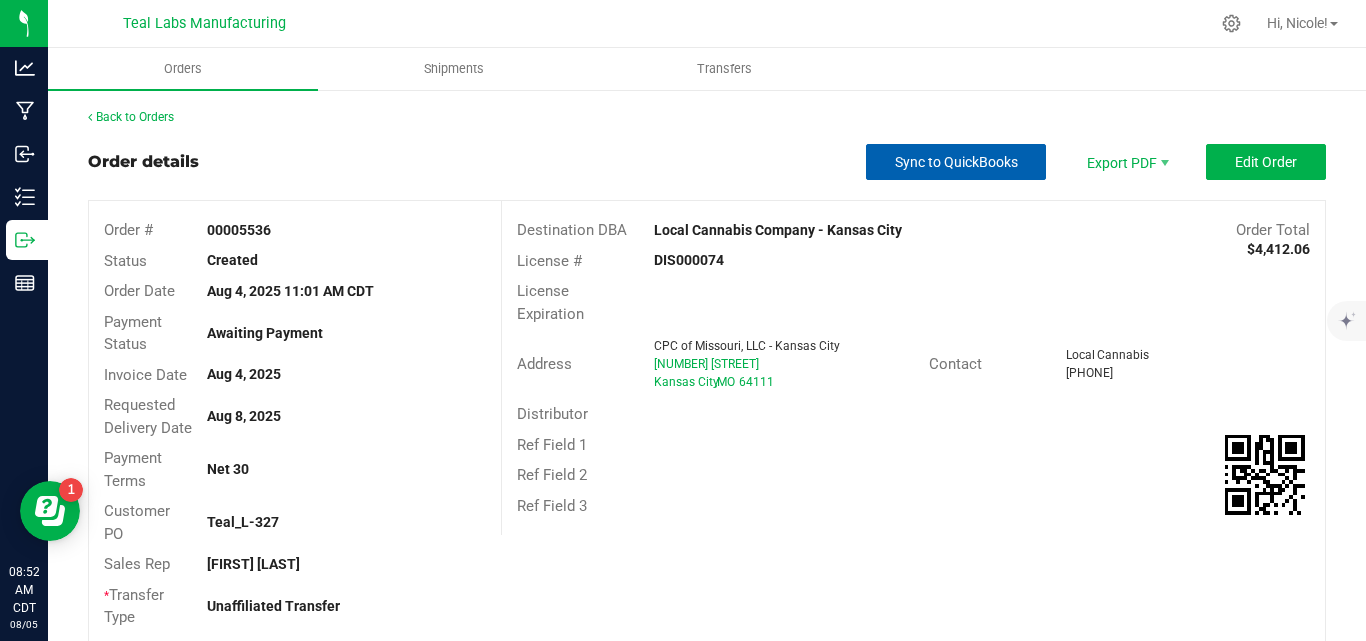 click on "Sync to QuickBooks" at bounding box center (956, 162) 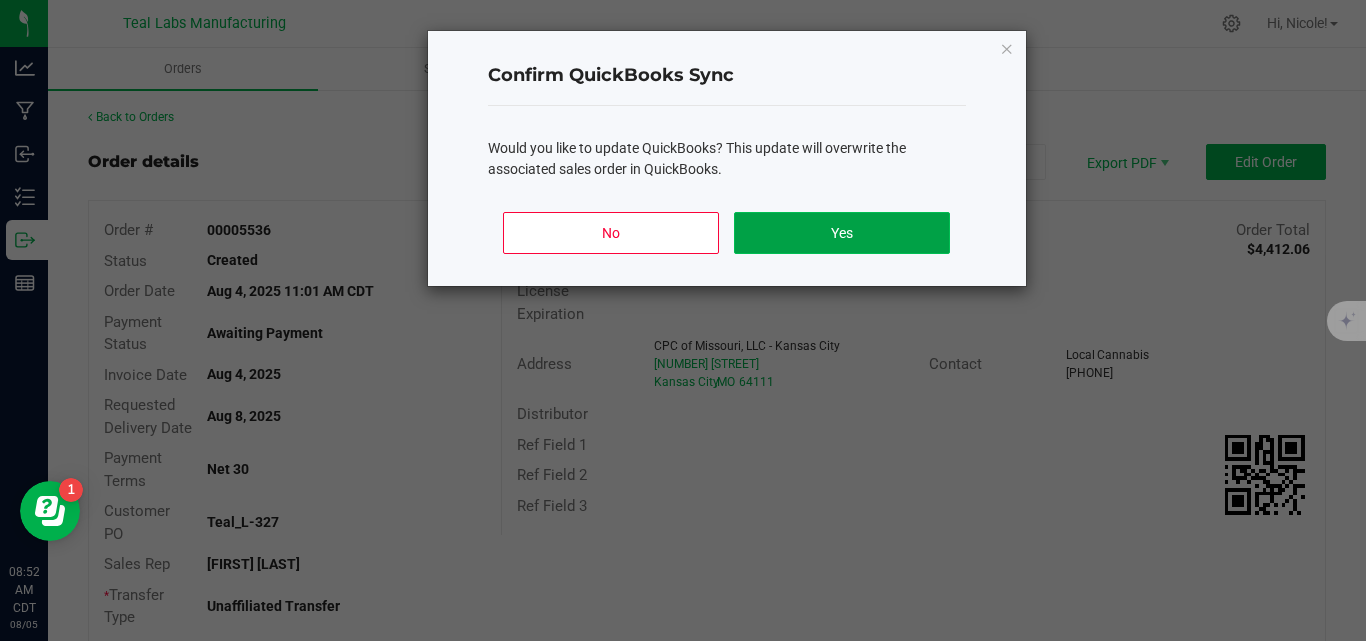 click on "Yes" 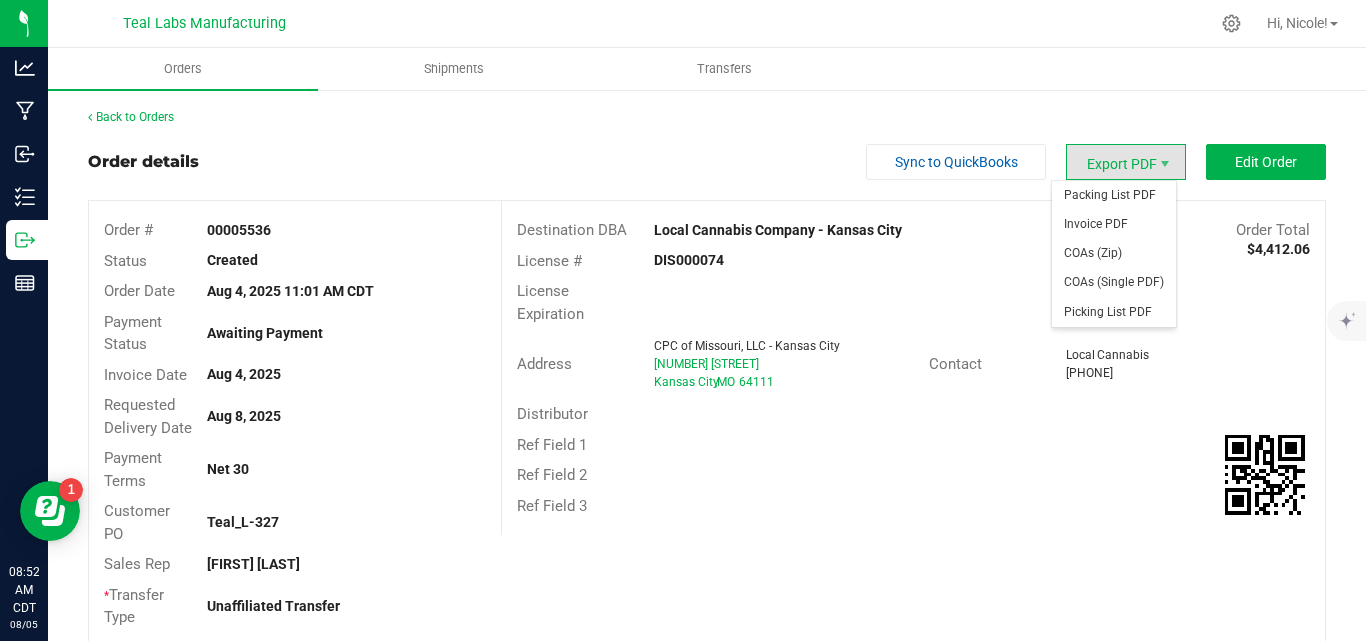 click on "Export PDF" at bounding box center (1126, 162) 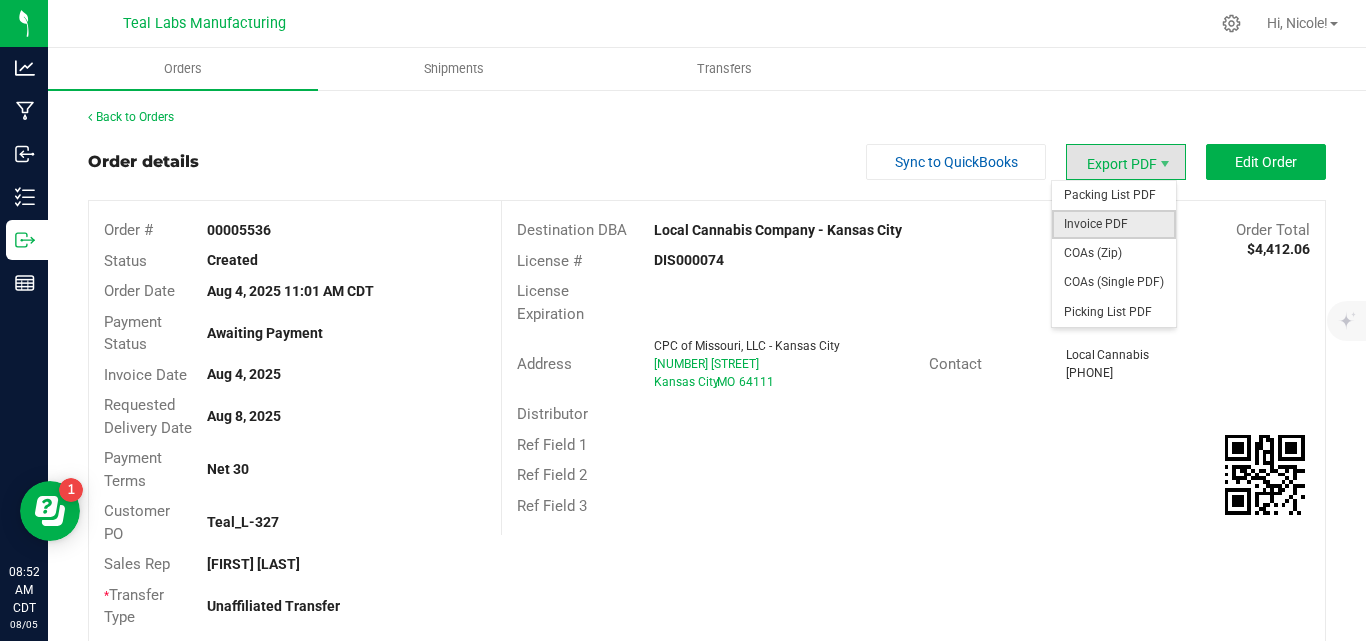 click on "Invoice PDF" at bounding box center (1114, 224) 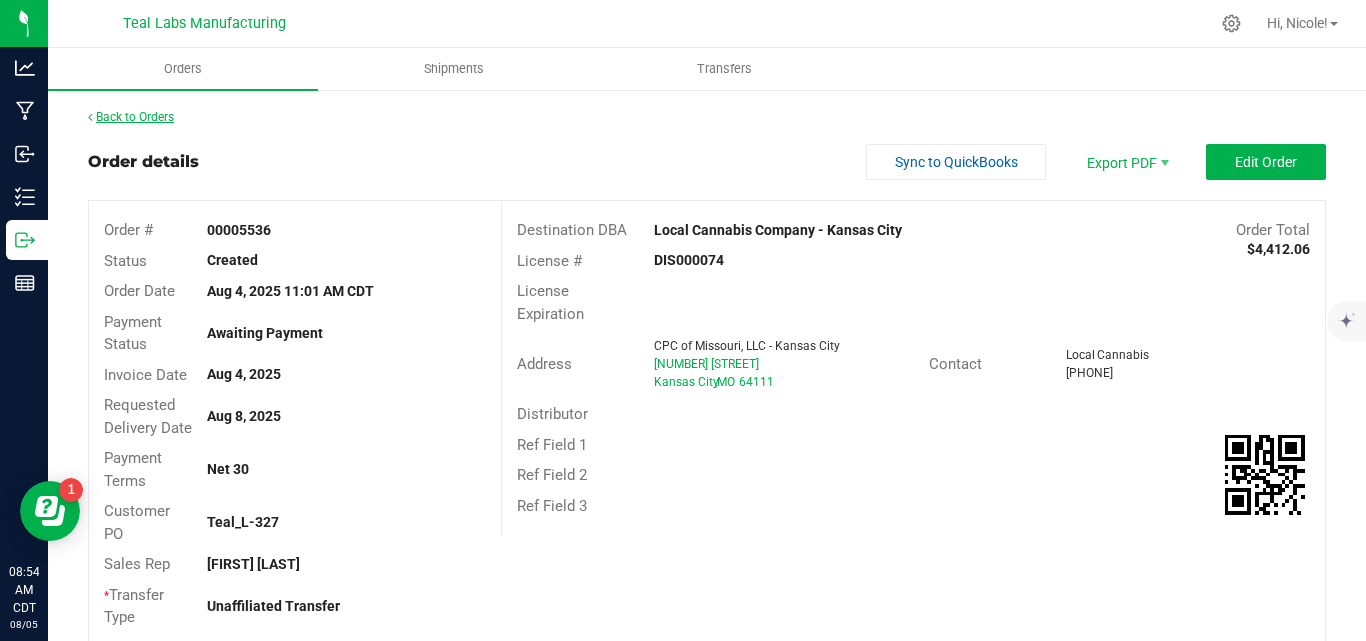 click on "Back to Orders" at bounding box center (131, 117) 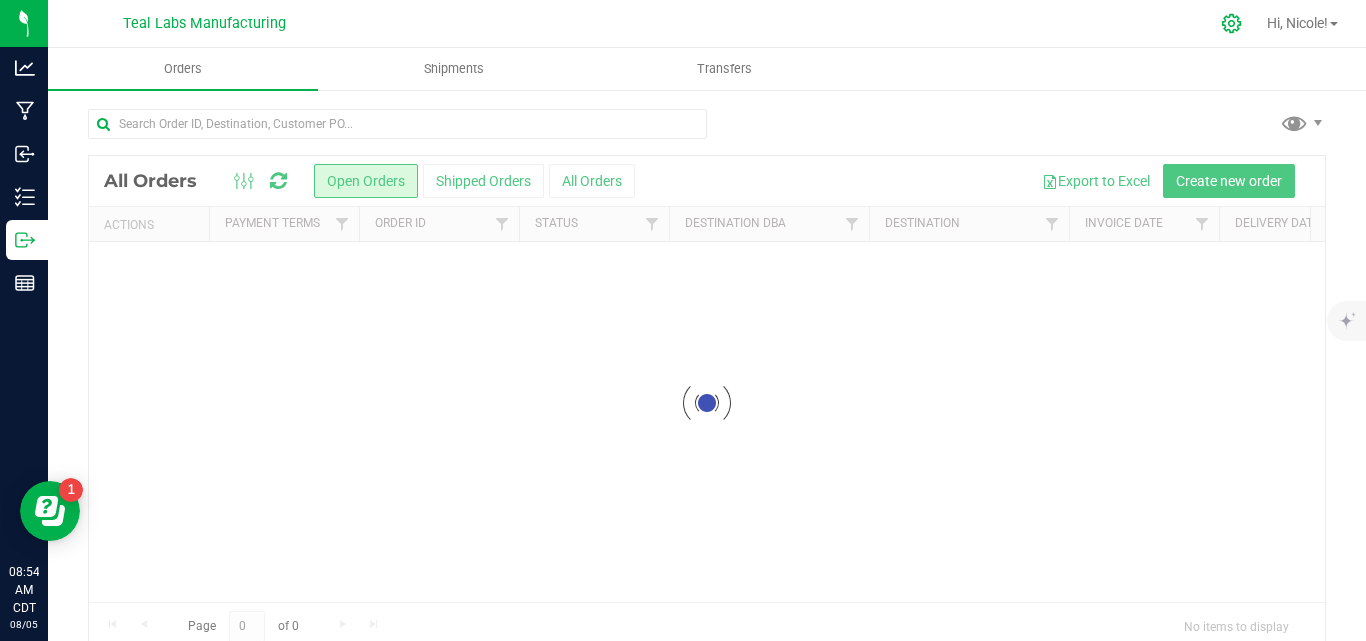 click 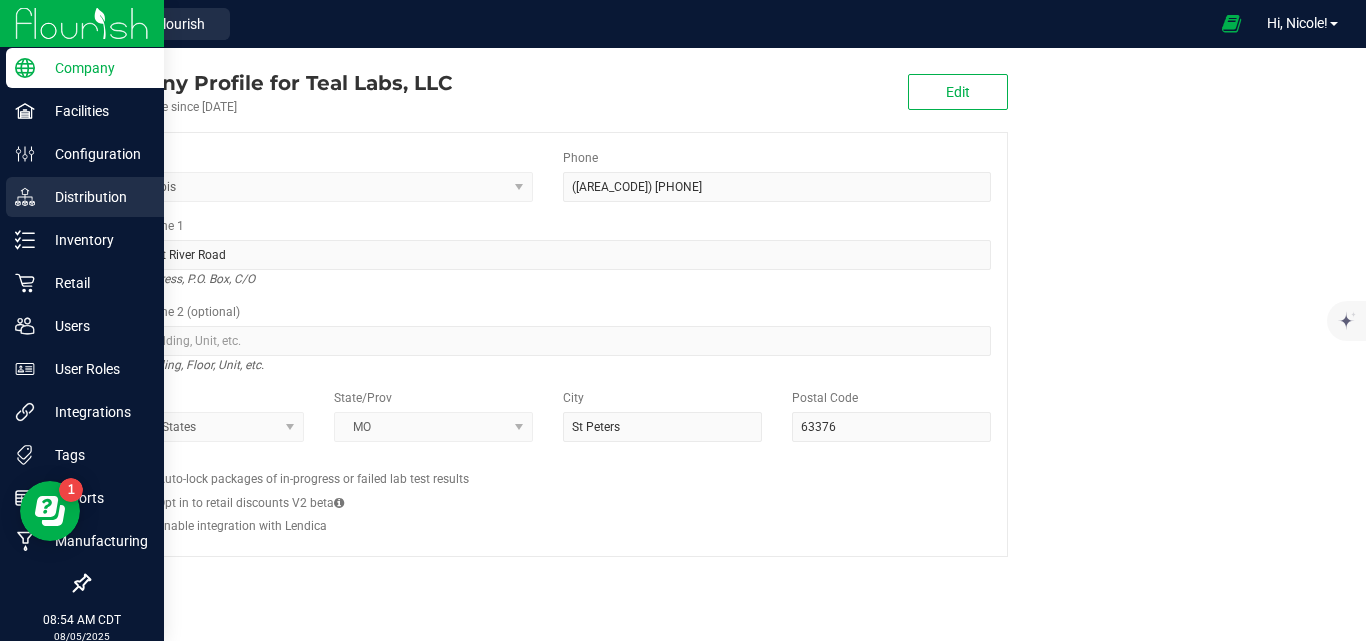 click on "Distribution" at bounding box center [95, 197] 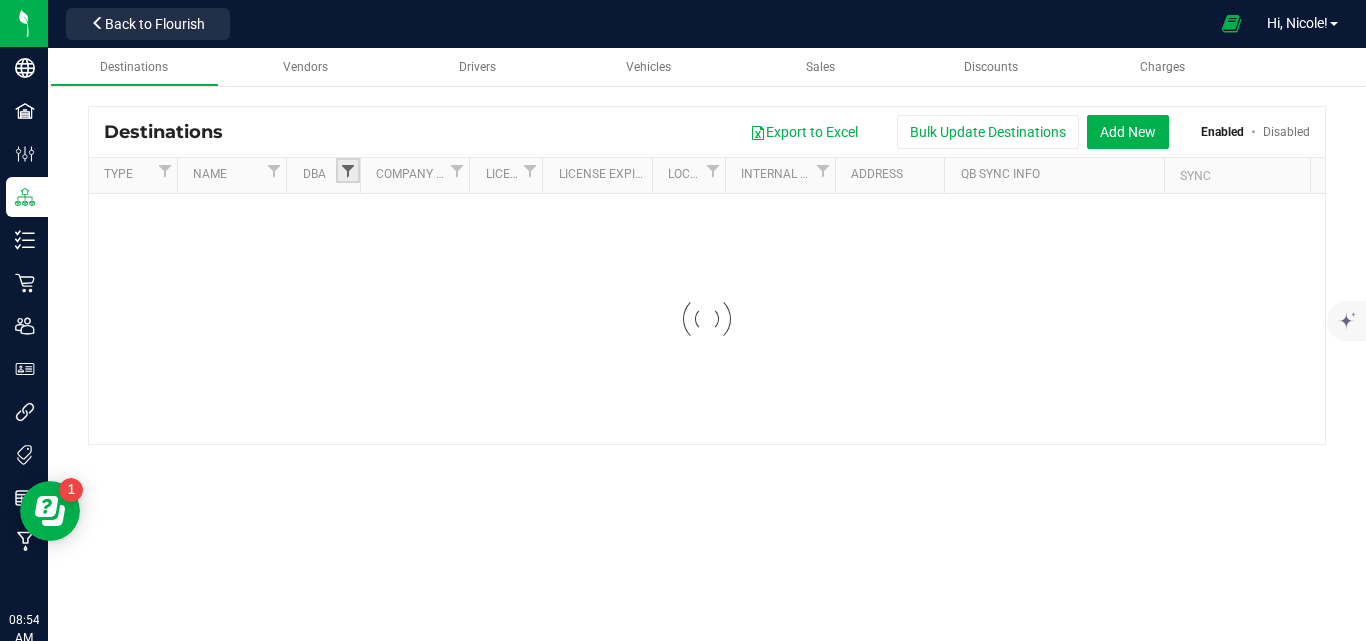 click at bounding box center (348, 171) 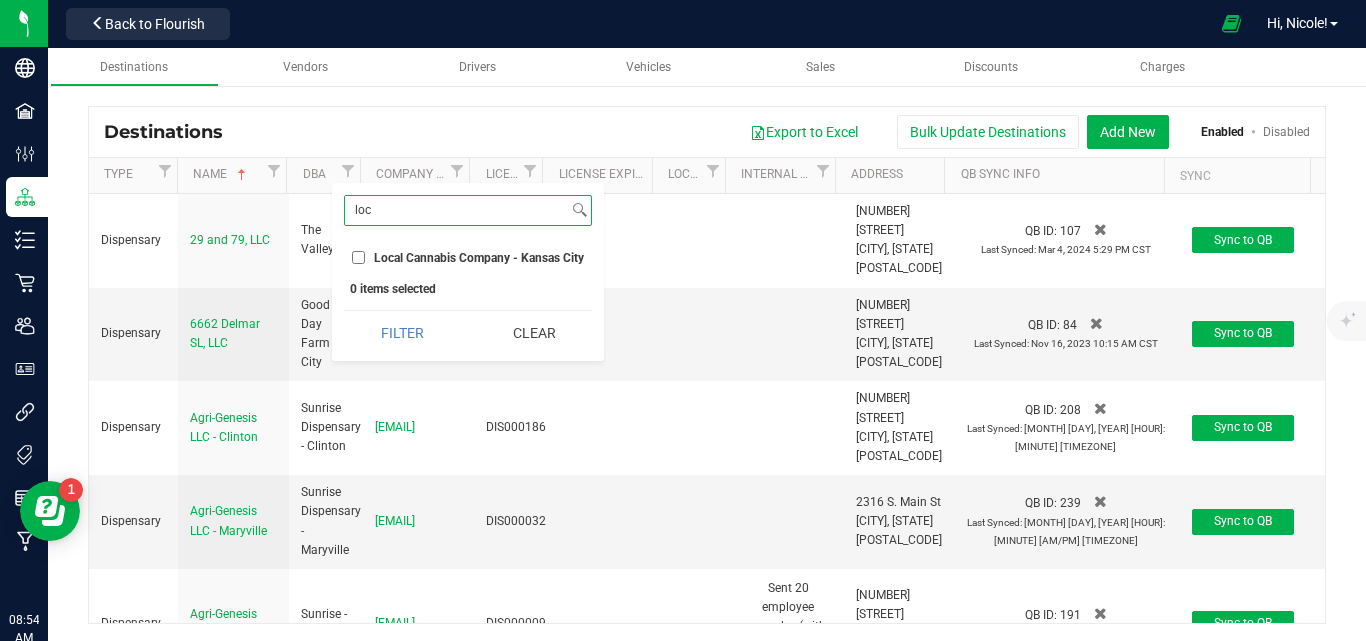 type on "loc" 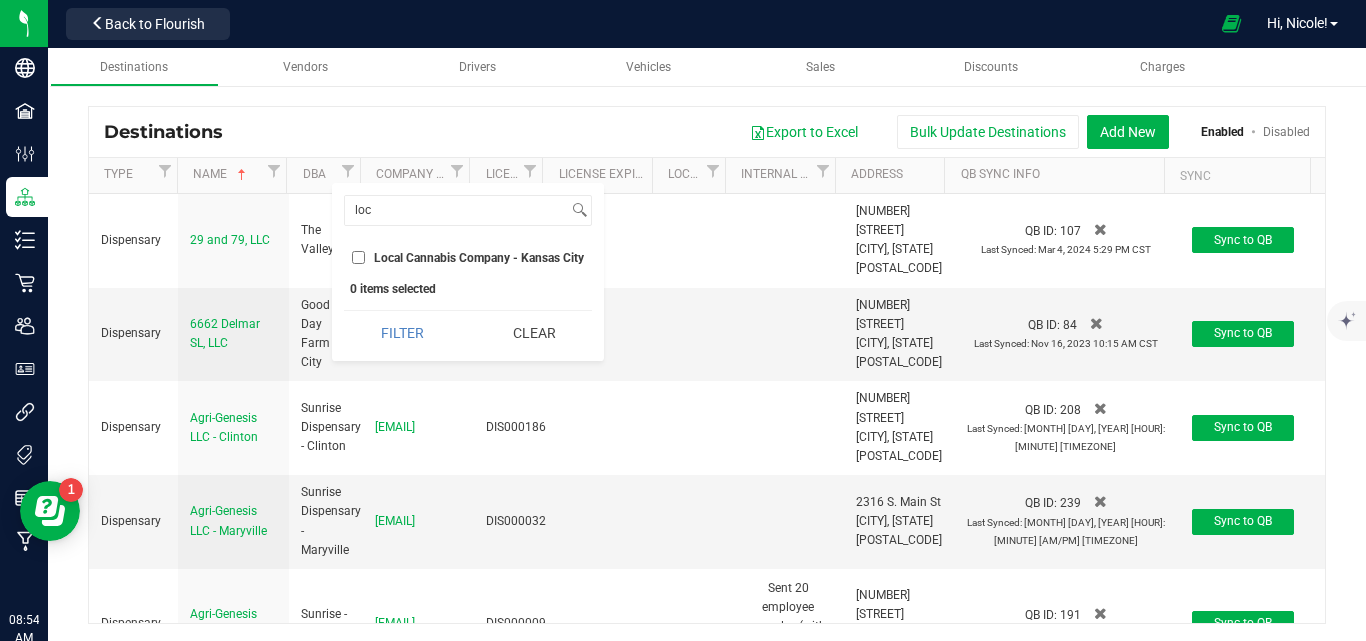 click on "Local Cannabis Company - Kansas City" at bounding box center [358, 257] 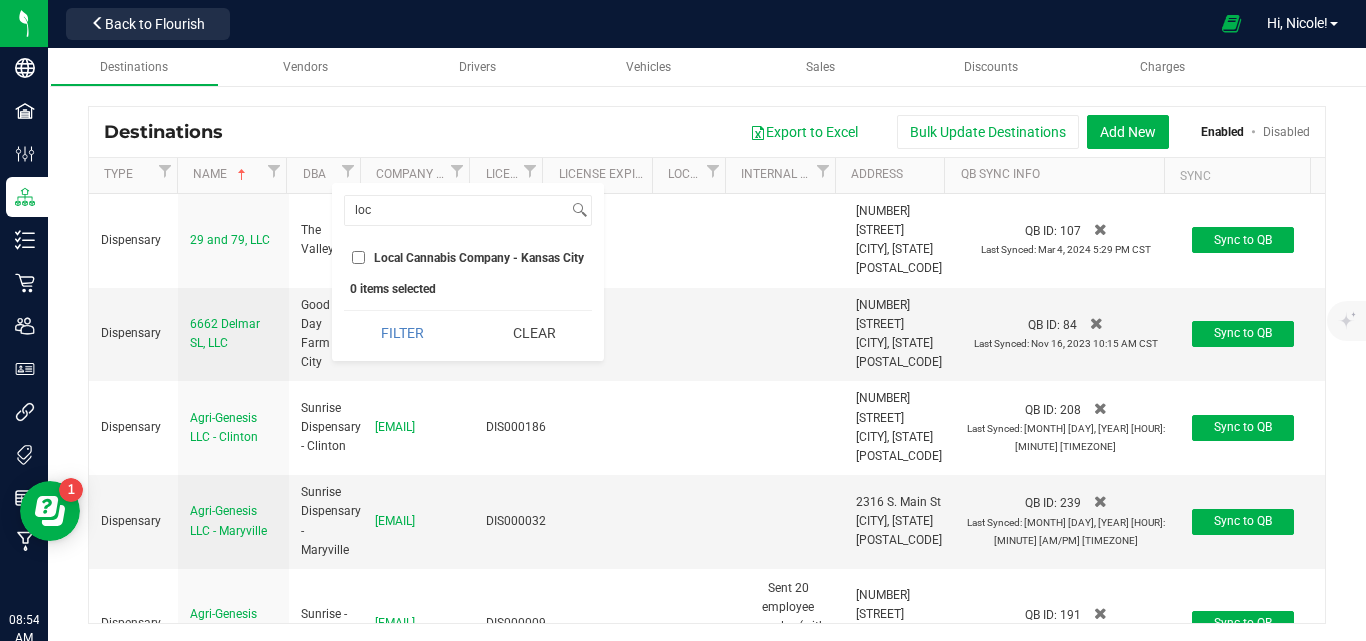checkbox on "true" 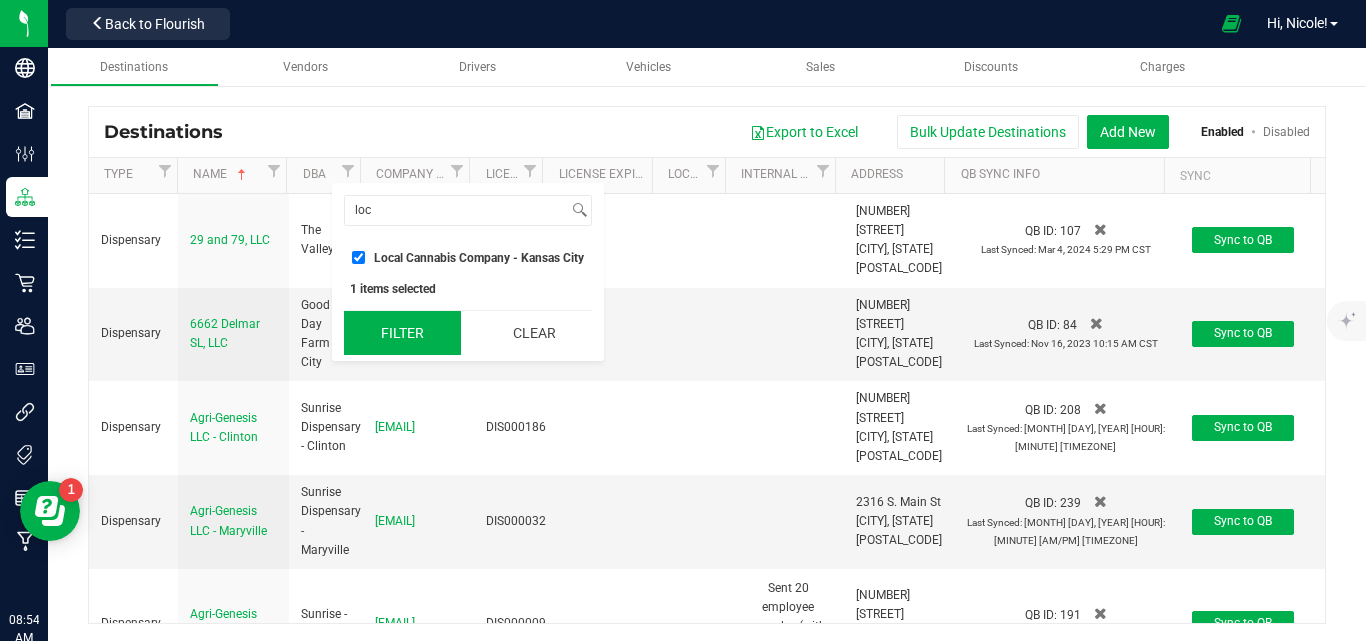 click on "Filter" at bounding box center [402, 333] 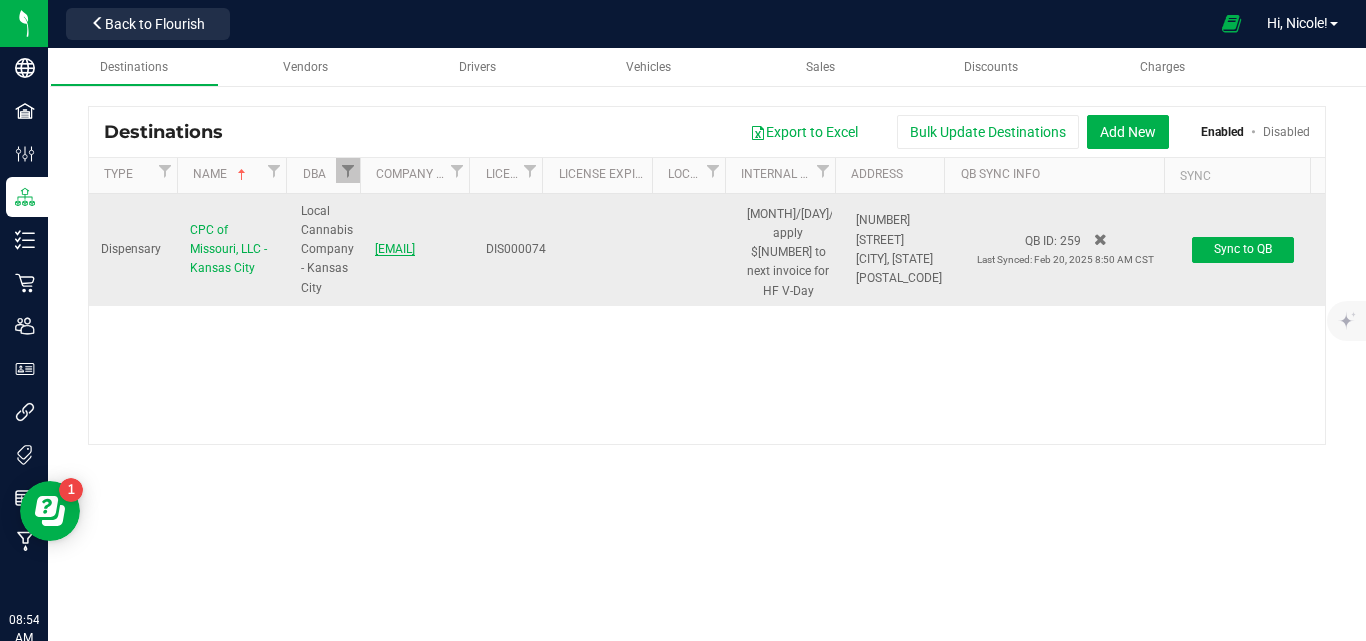 click on "[EMAIL]" at bounding box center [395, 249] 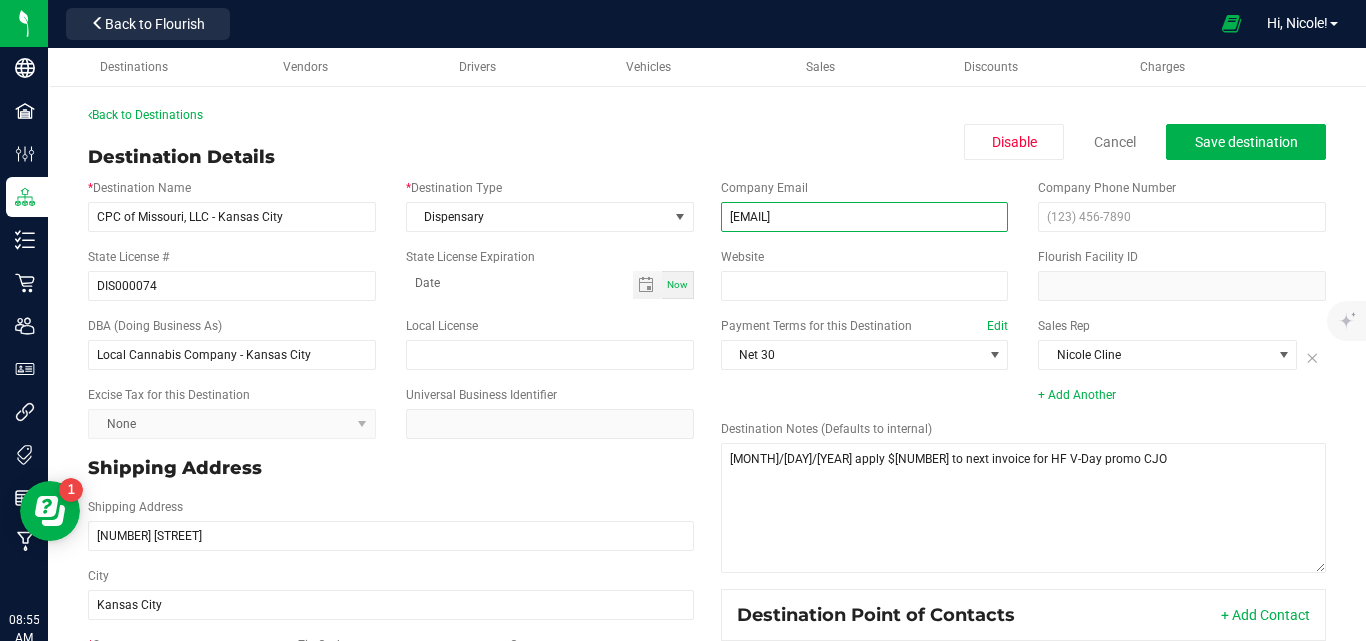 drag, startPoint x: 839, startPoint y: 216, endPoint x: 706, endPoint y: 217, distance: 133.00375 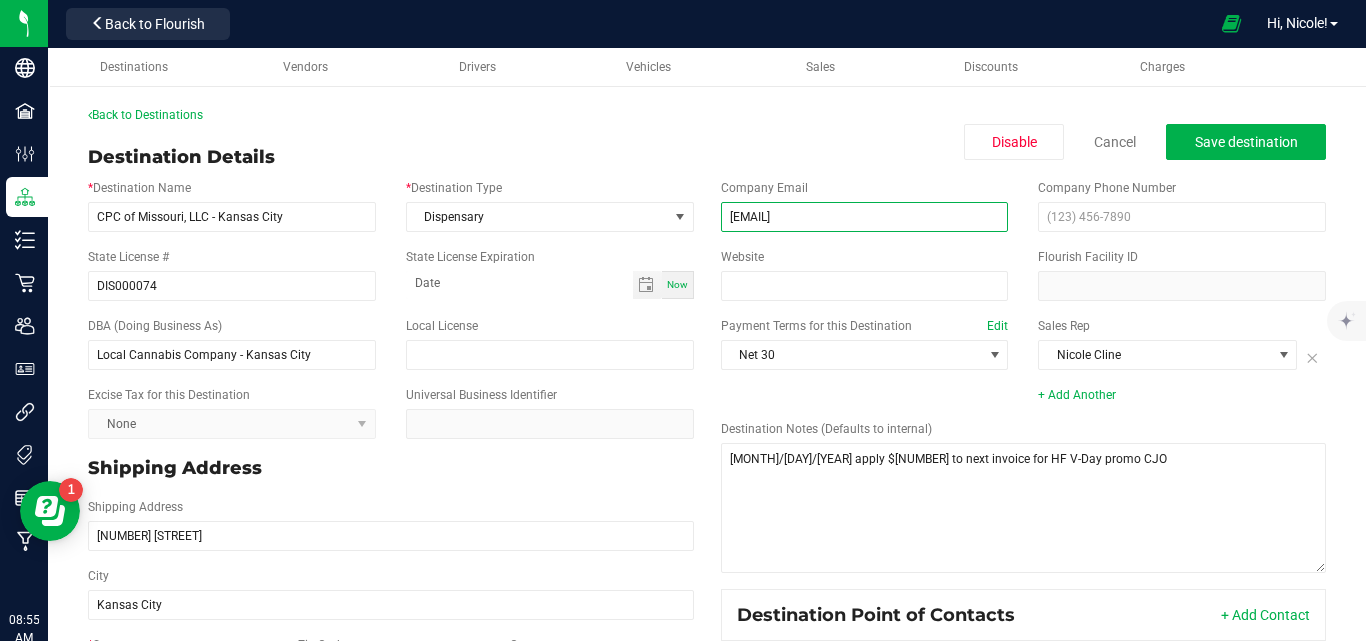 click on "Company Email  ap@[EXAMPLE.COM]" at bounding box center (865, 205) 